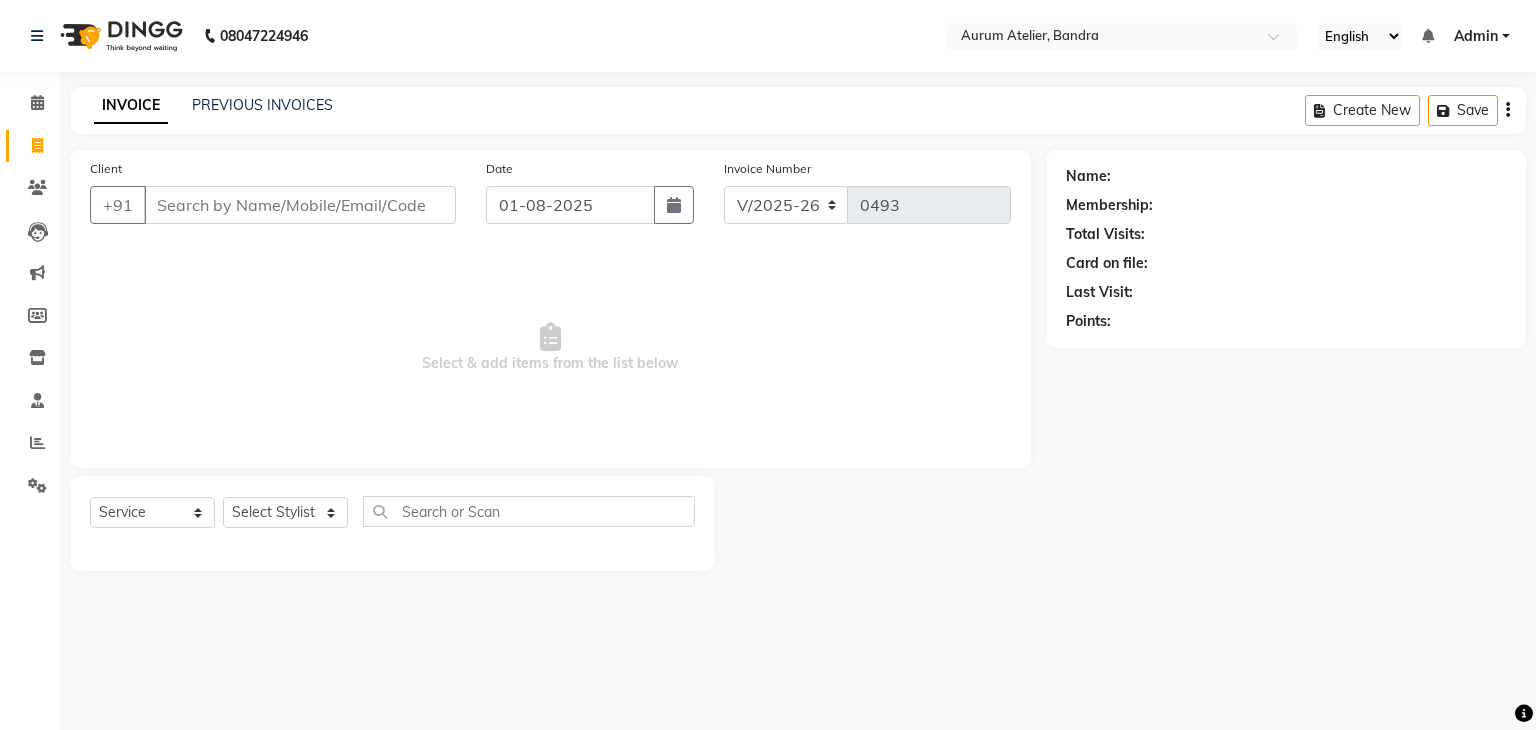 select on "7410" 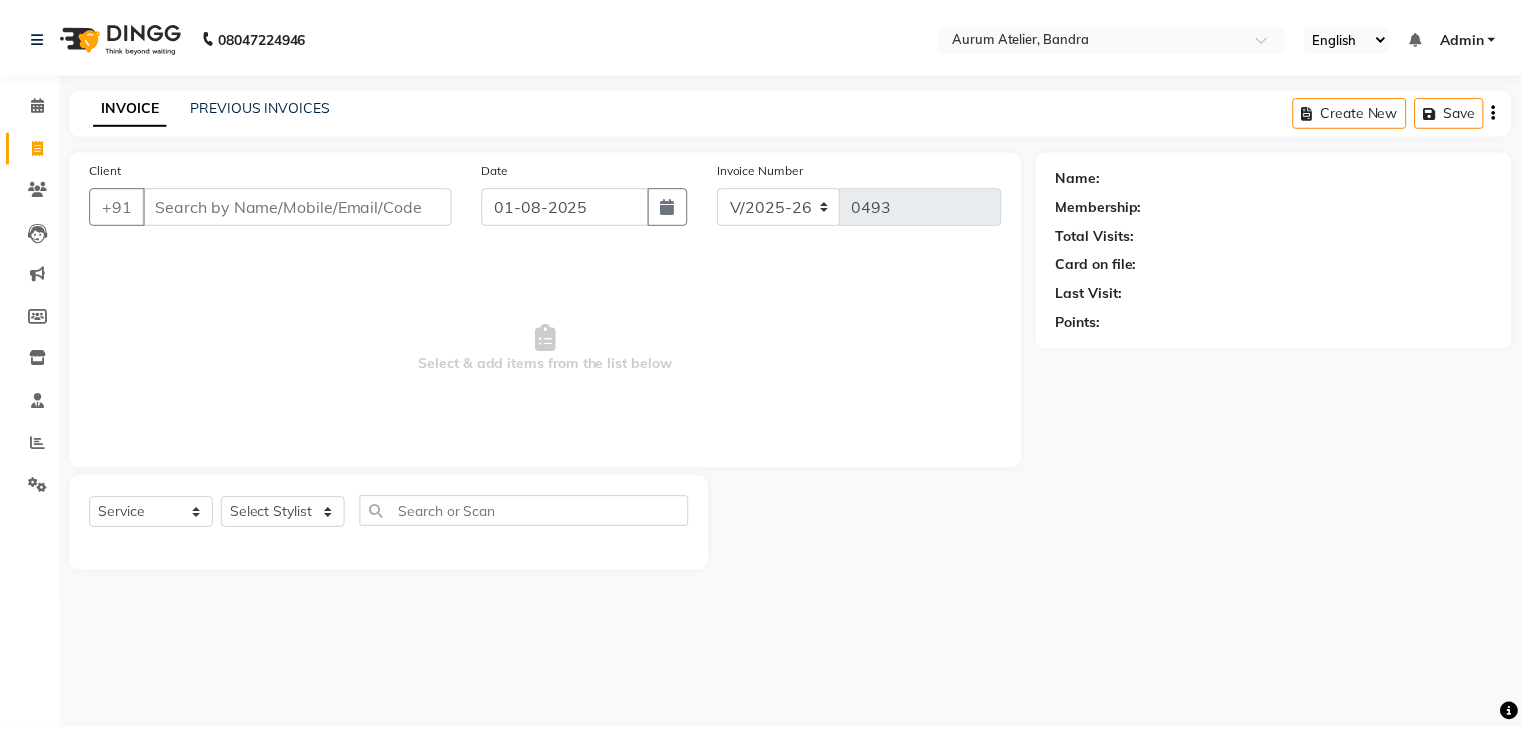 scroll, scrollTop: 0, scrollLeft: 0, axis: both 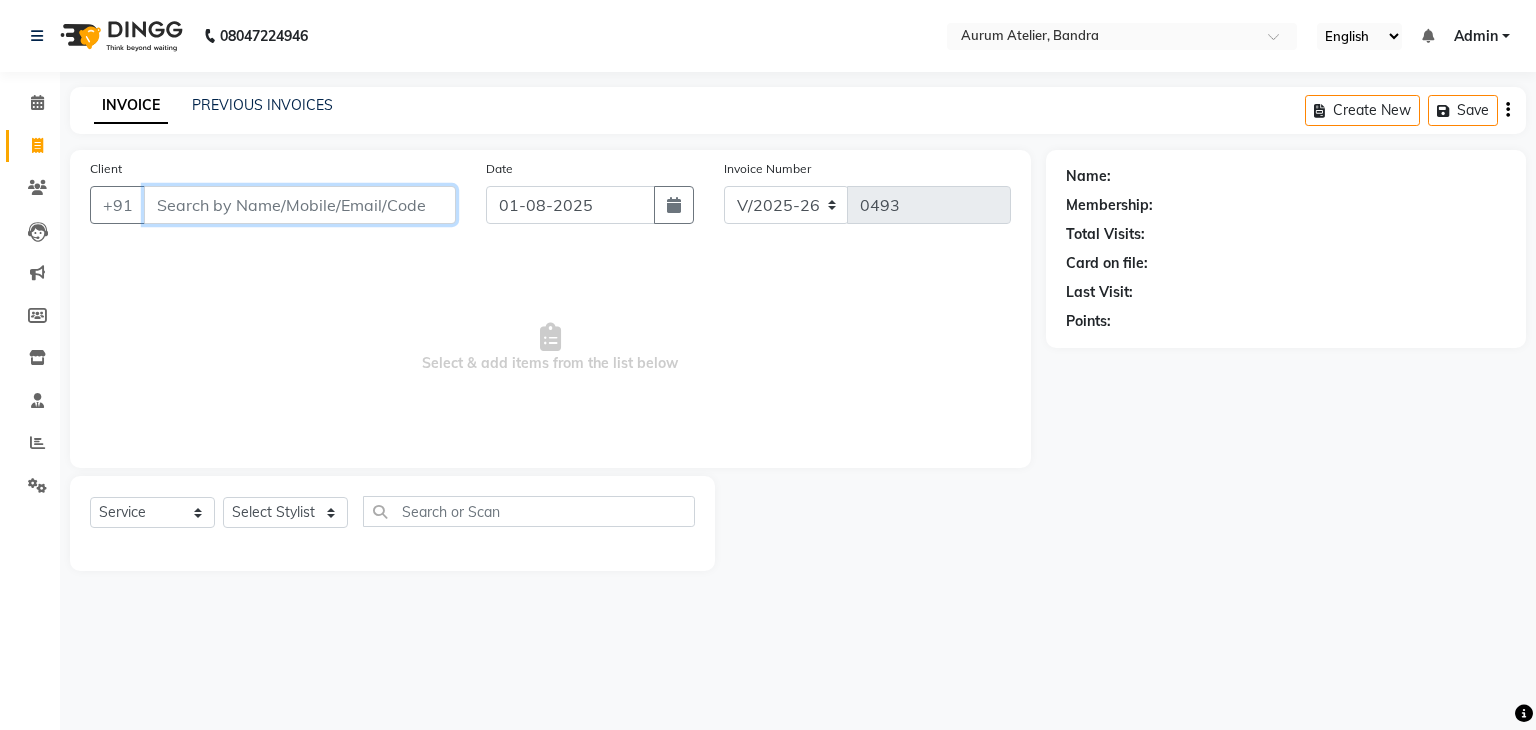 click on "Client" at bounding box center (300, 205) 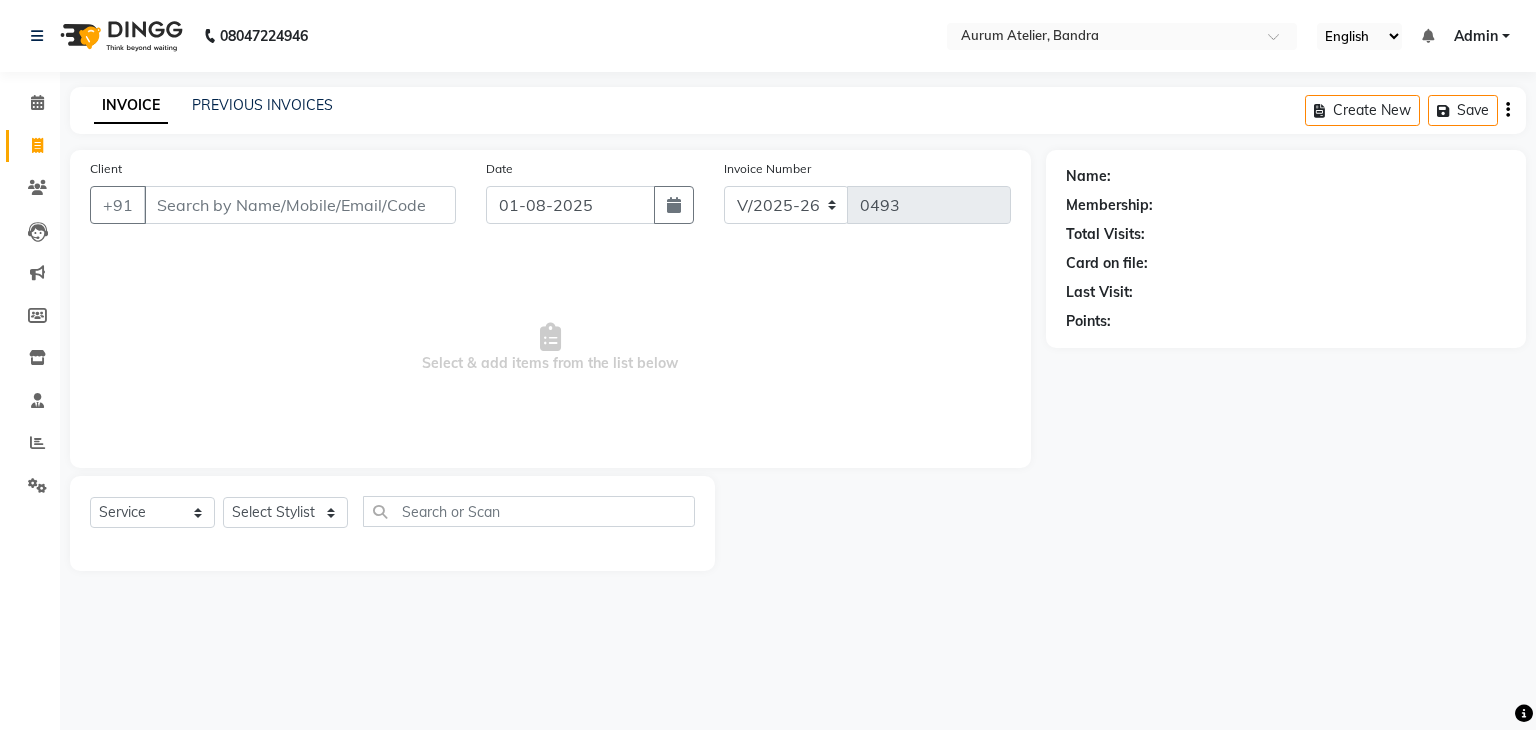 click on "INVOICE PREVIOUS INVOICES Create New   Save" 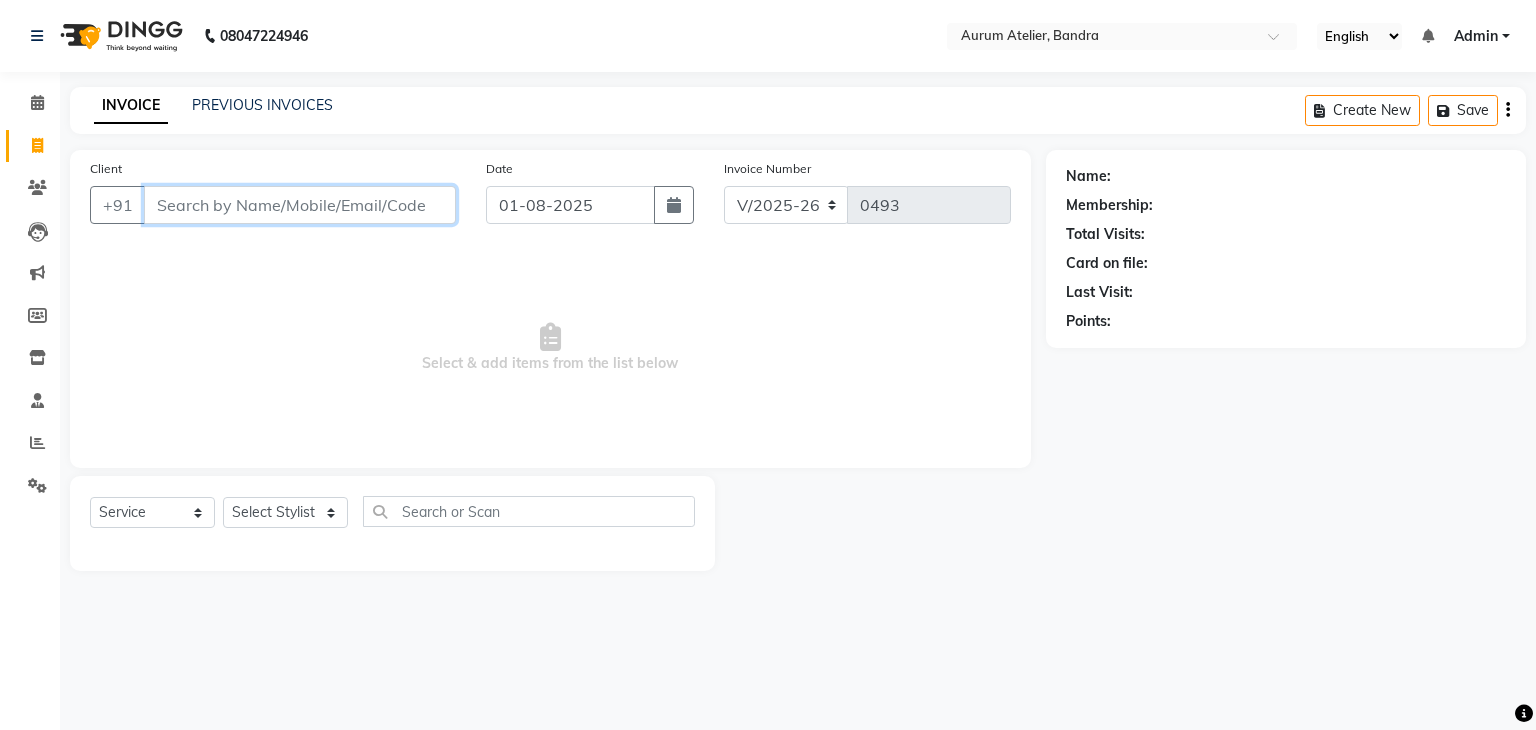 click on "Client" at bounding box center (300, 205) 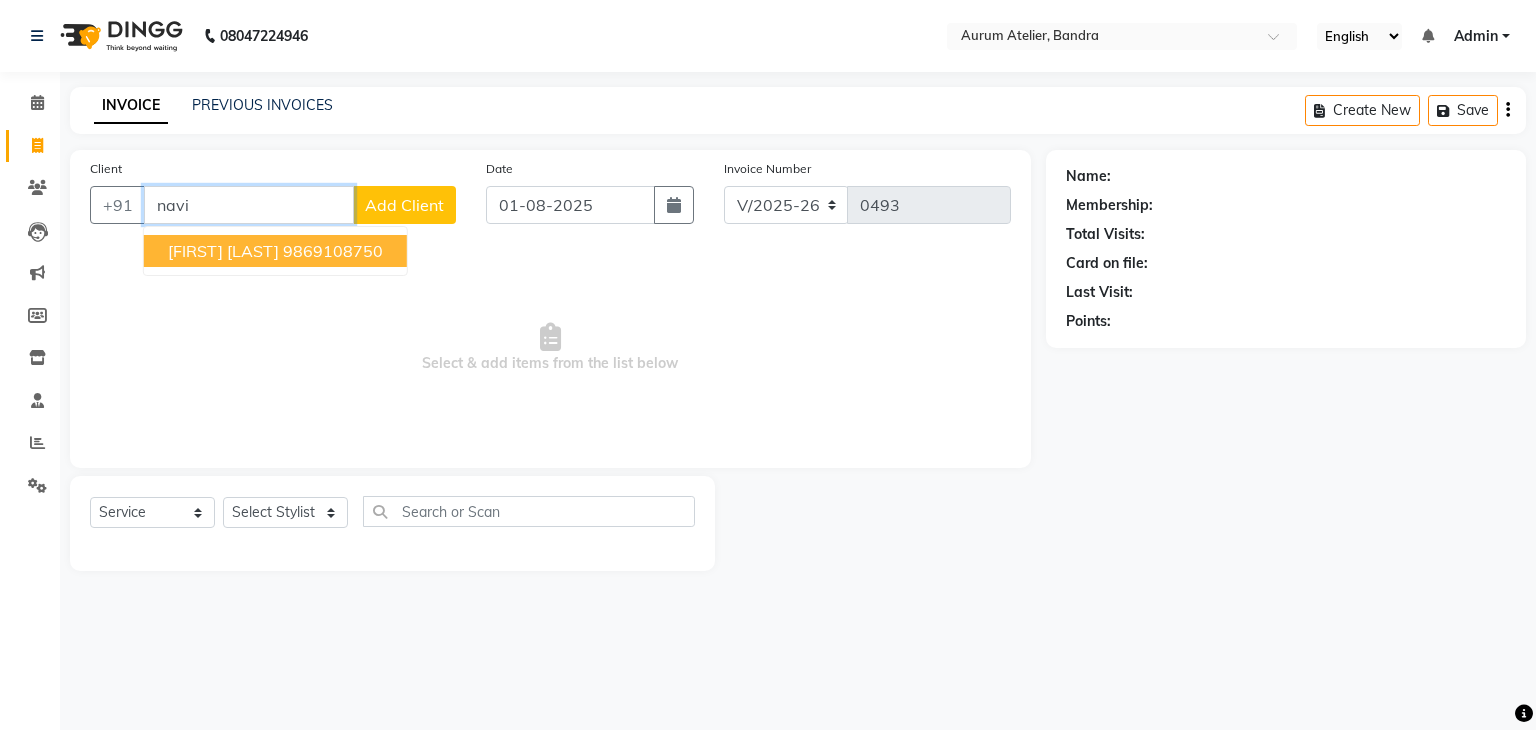 click on "9869108750" at bounding box center (333, 251) 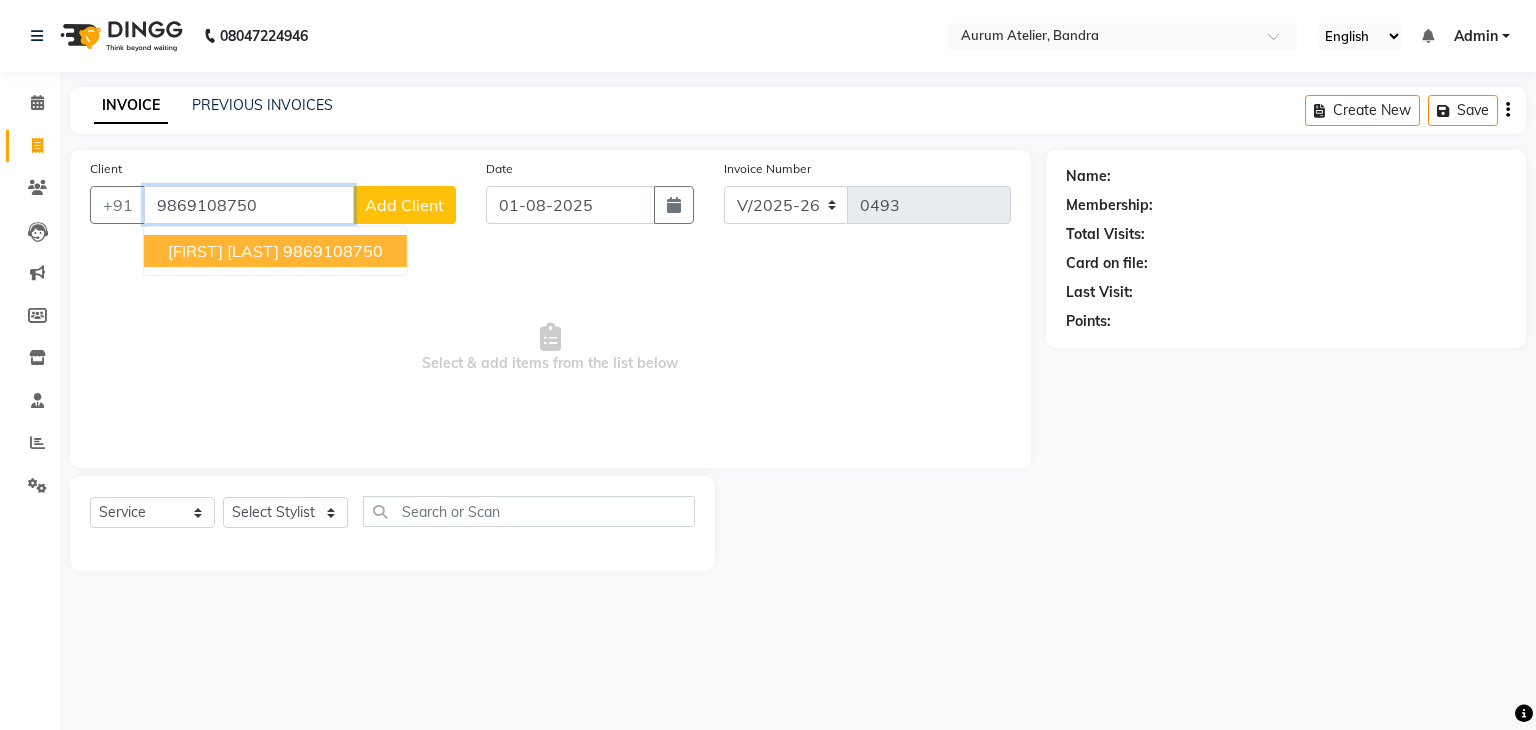 type on "9869108750" 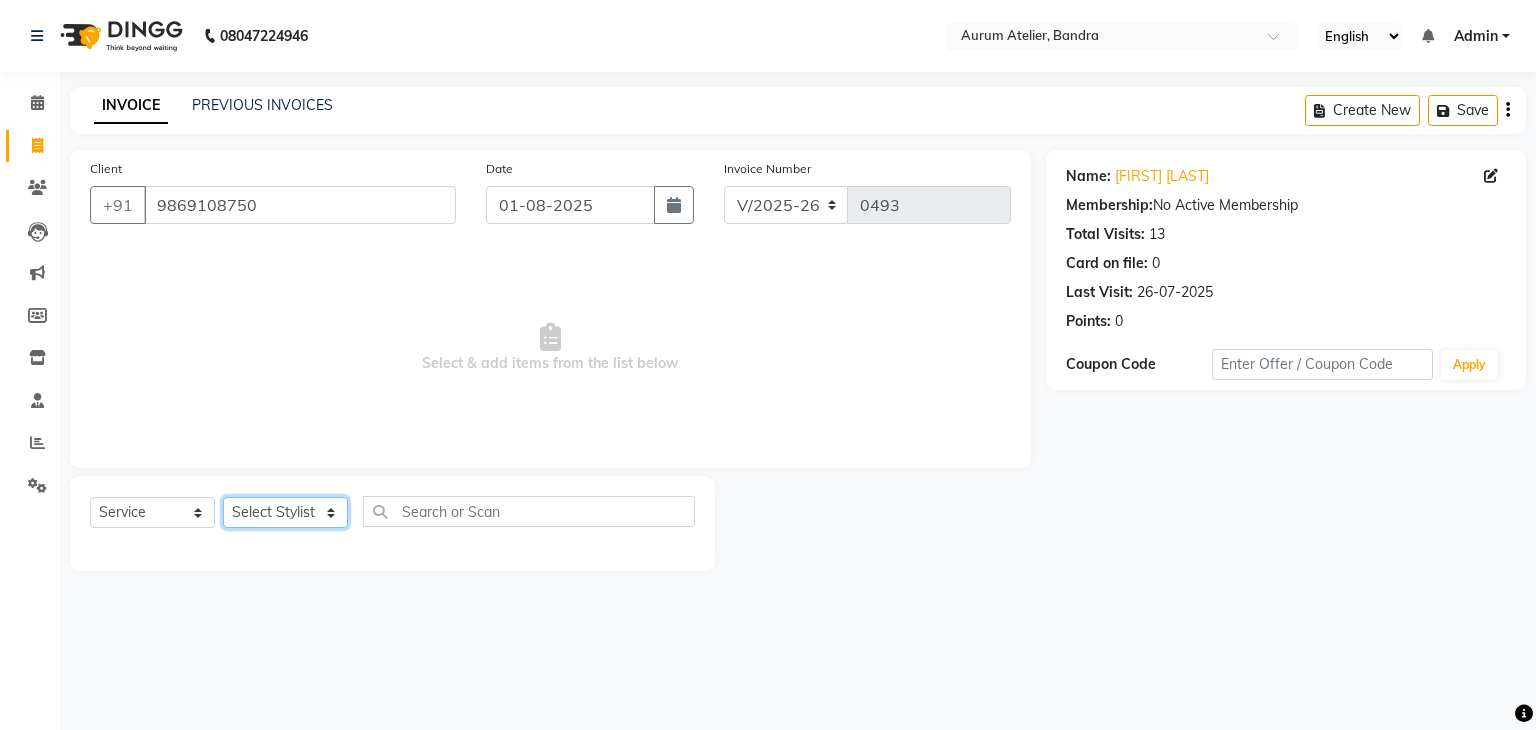 click on "Select Stylist AHSAN [FIRST] [LAST] DIKSHITA Kaleem salmani Praveen bhandari Preet sanjay Sultan hawari TEHSIN vishes" 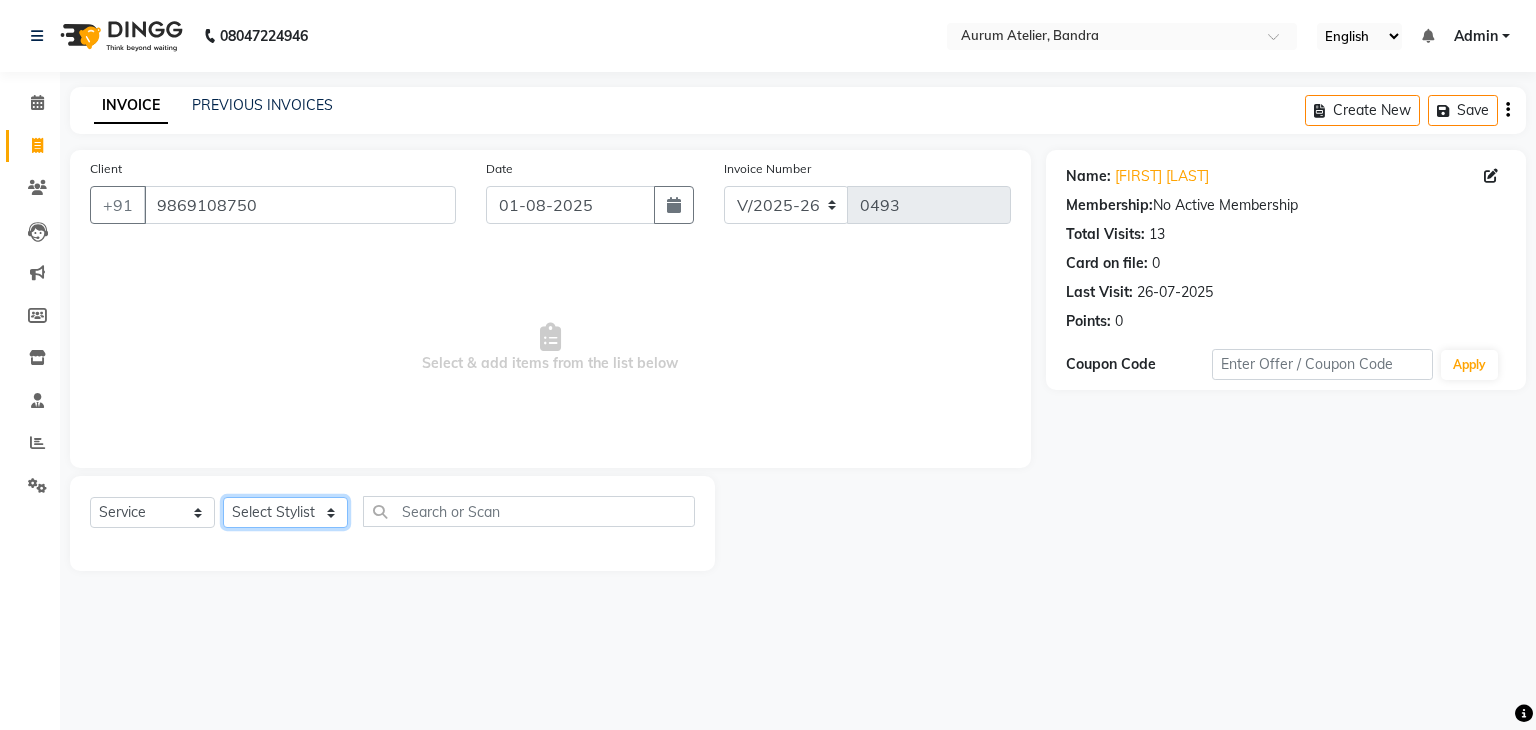 select on "66081" 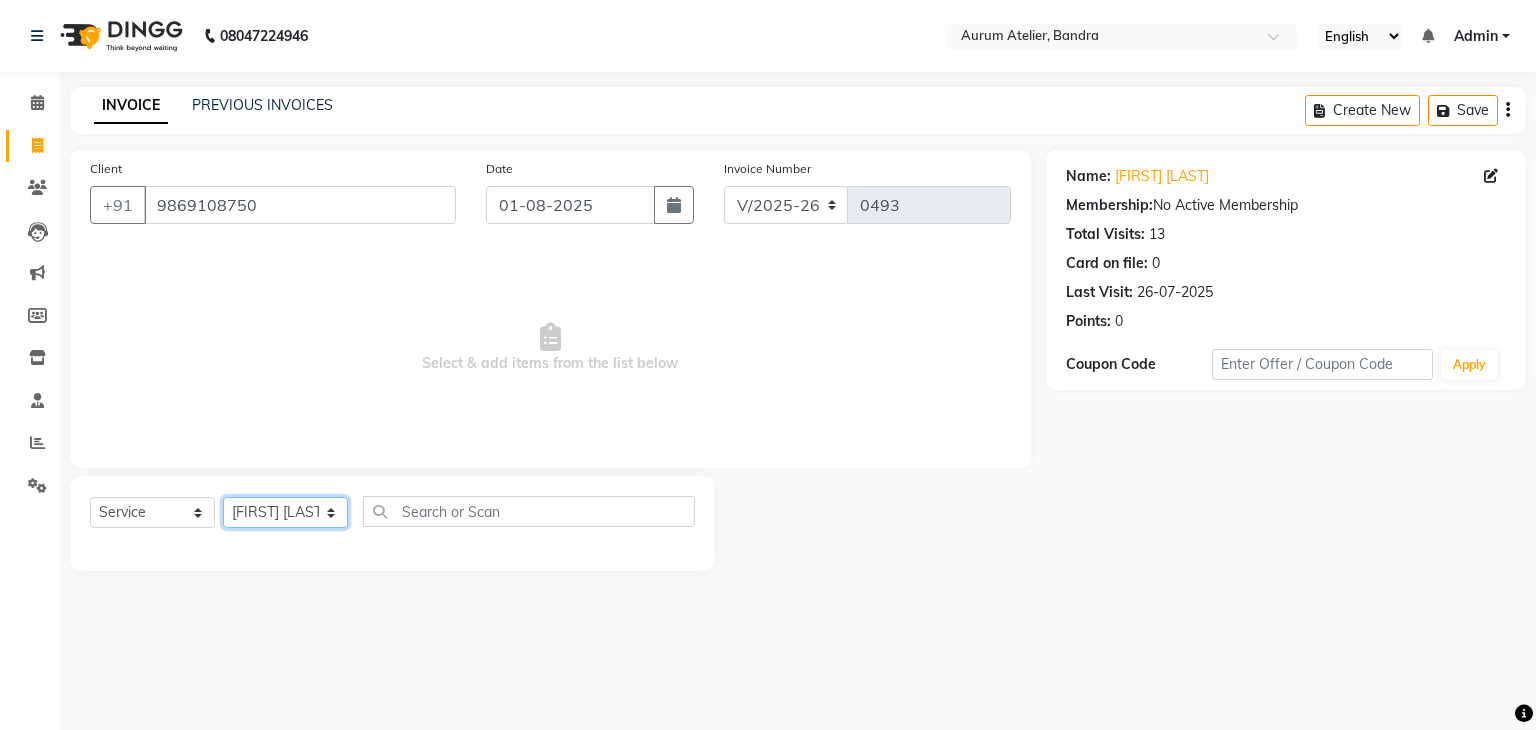 click on "Select Stylist AHSAN [FIRST] [LAST] DIKSHITA Kaleem salmani Praveen bhandari Preet sanjay Sultan hawari TEHSIN vishes" 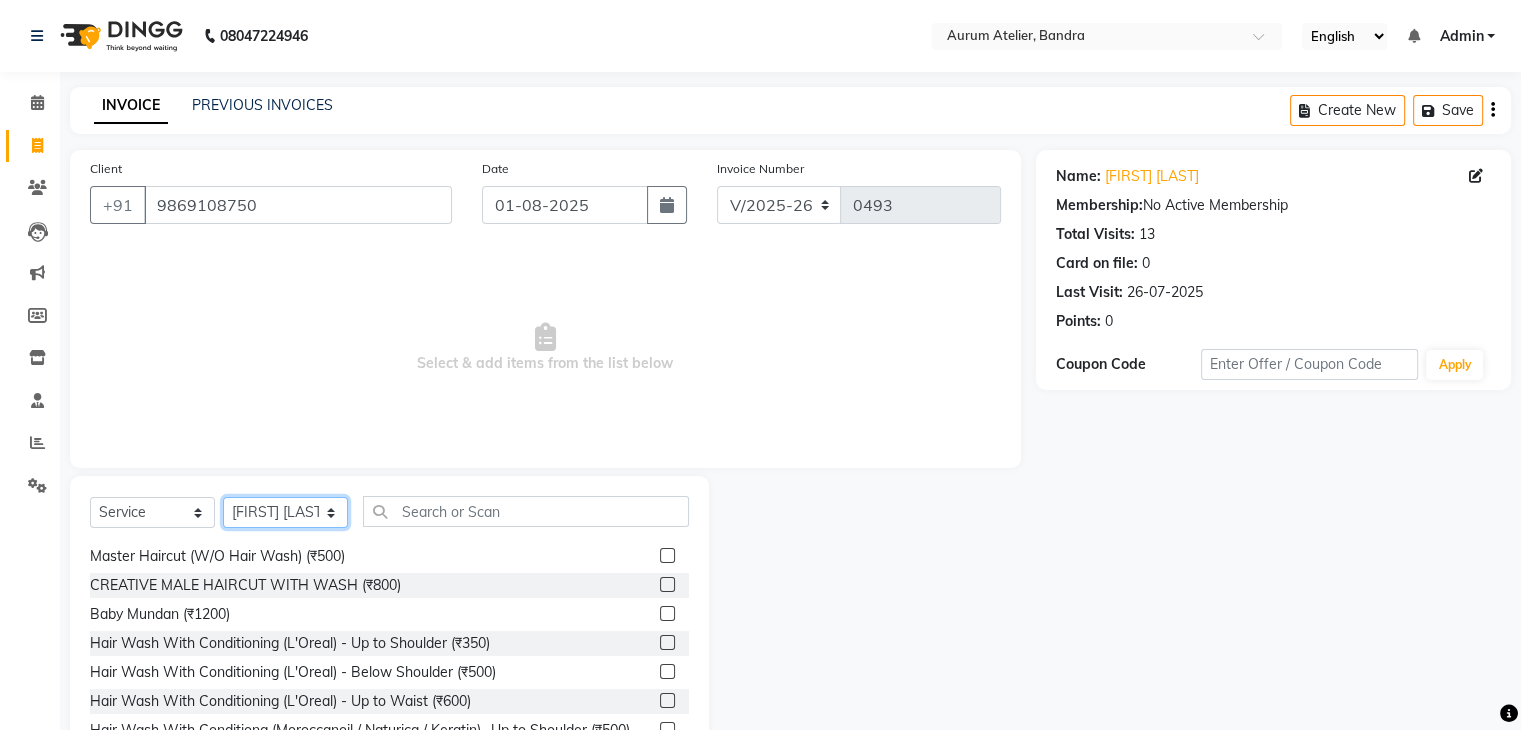 scroll, scrollTop: 300, scrollLeft: 0, axis: vertical 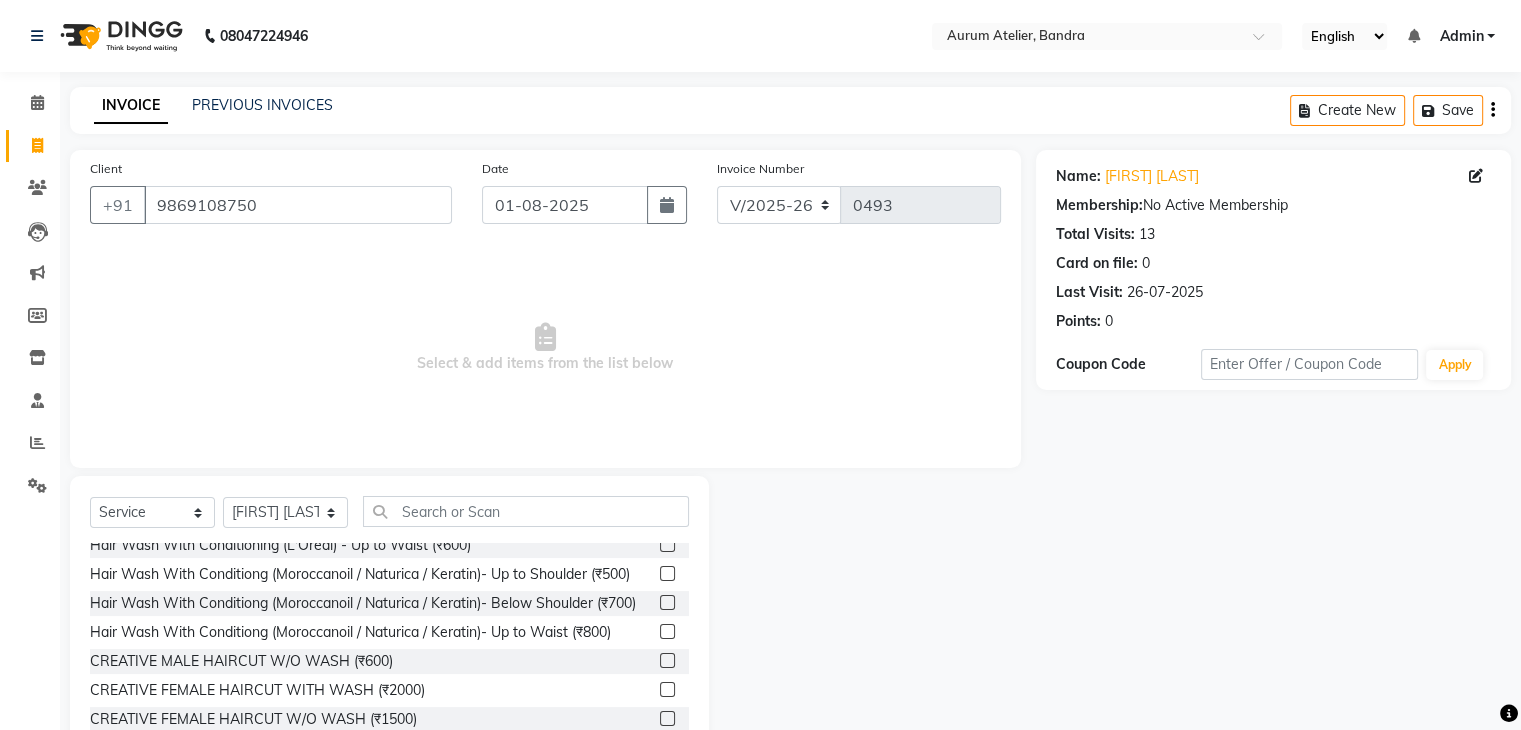 click 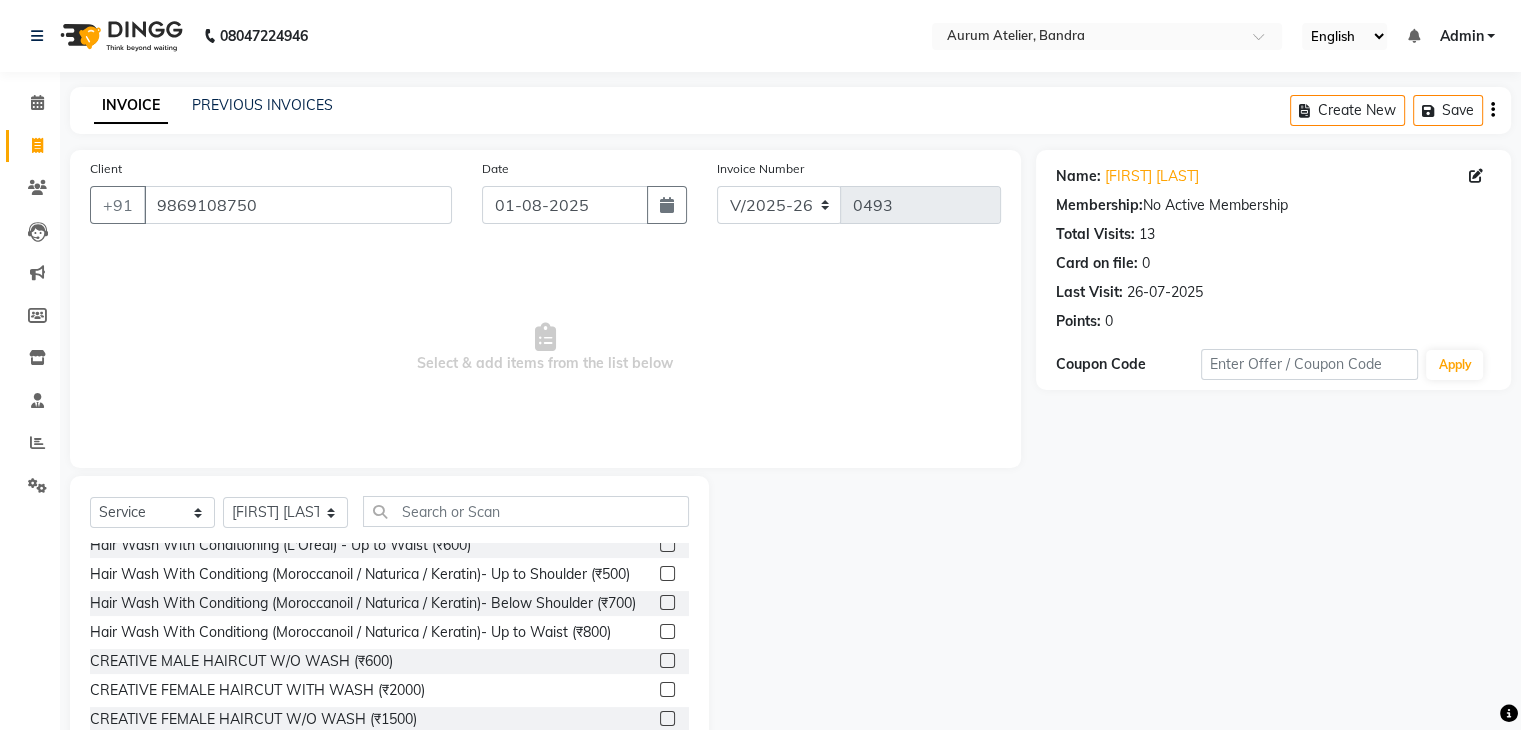 click at bounding box center [666, 661] 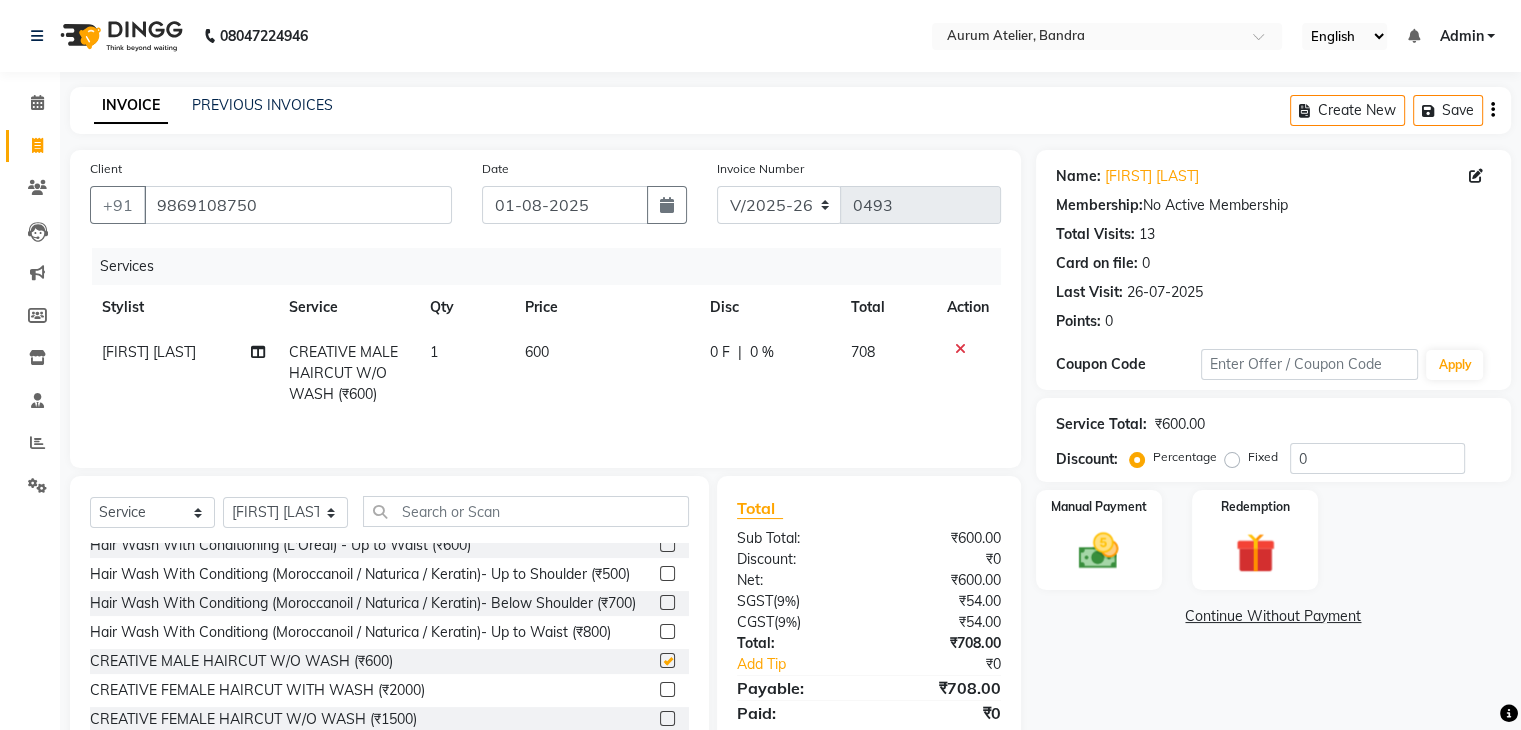 scroll, scrollTop: 0, scrollLeft: 0, axis: both 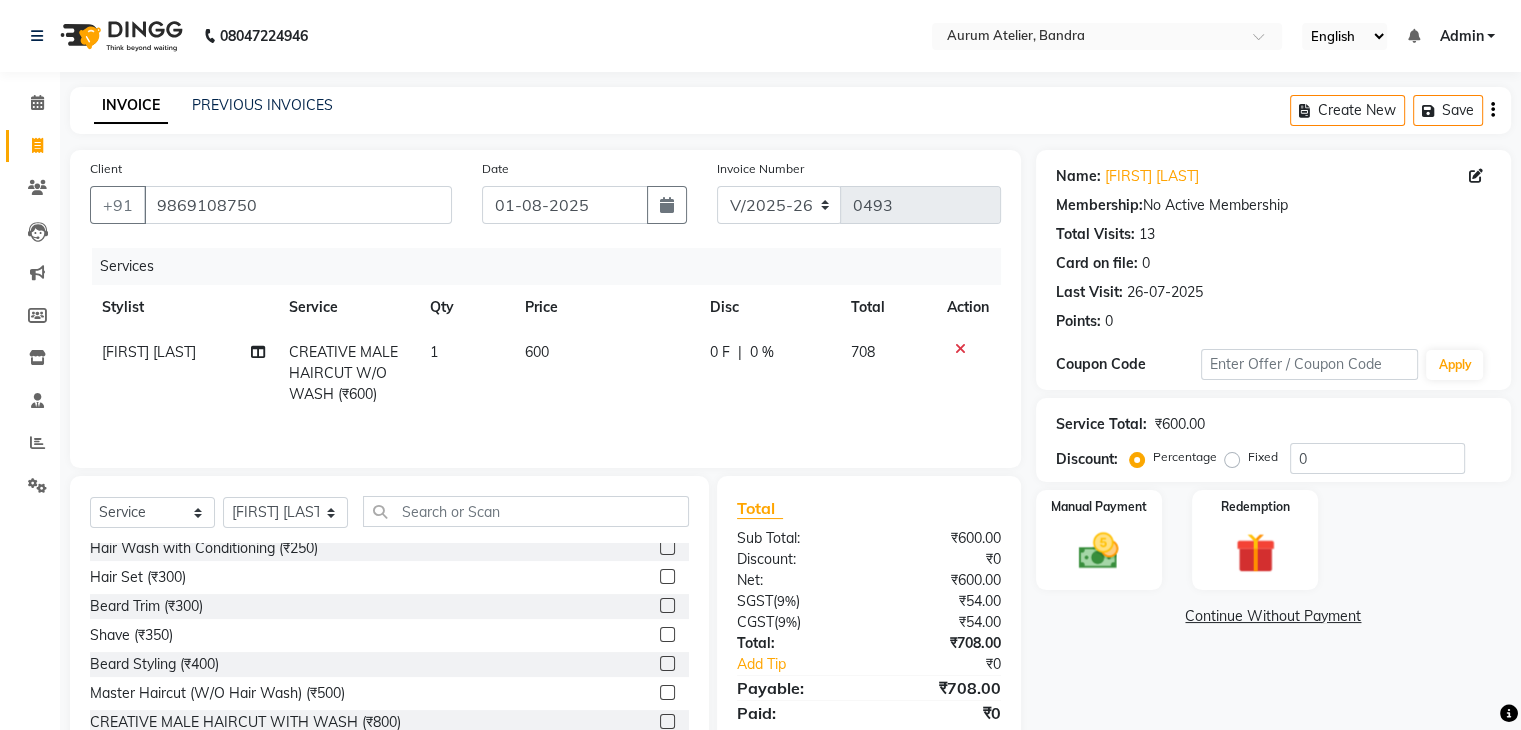 checkbox on "false" 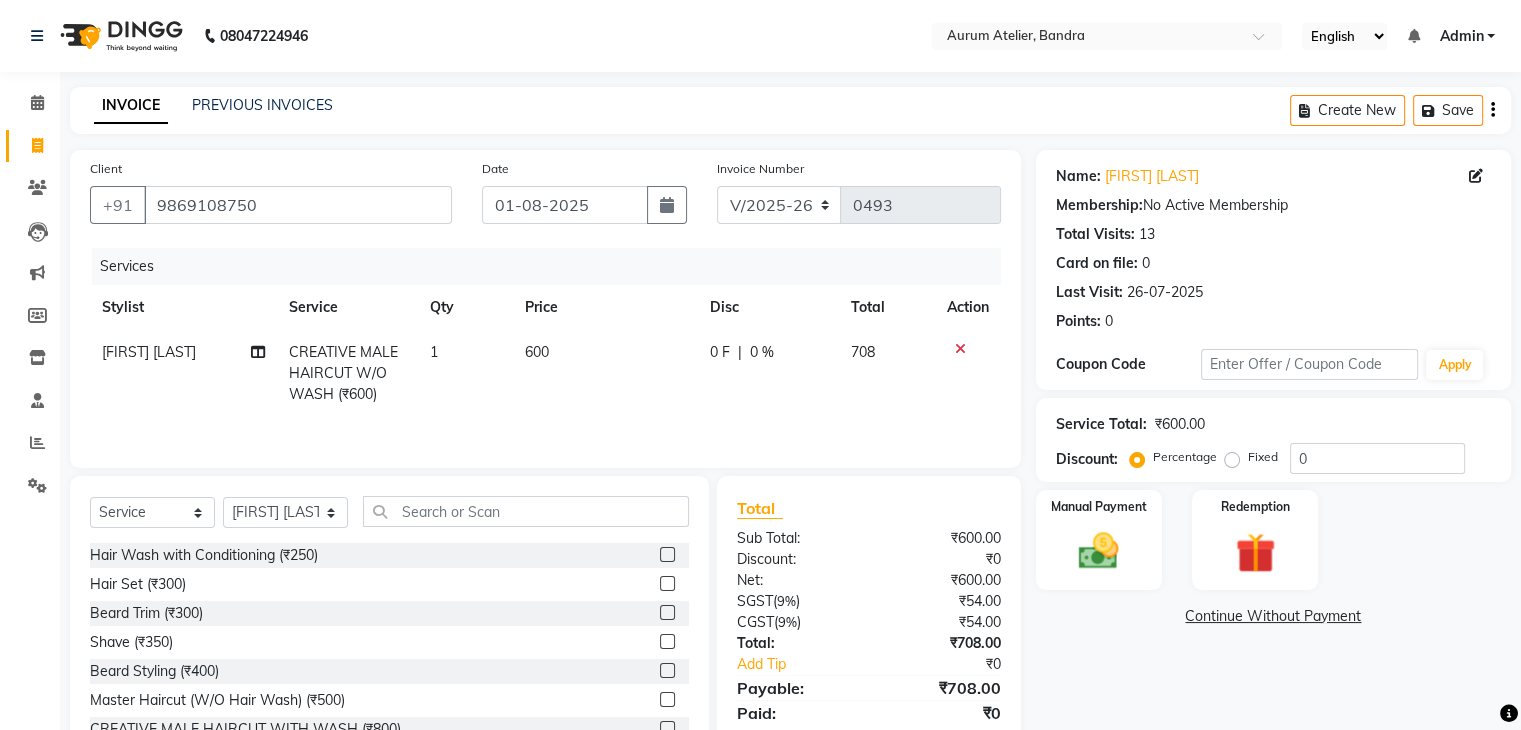click 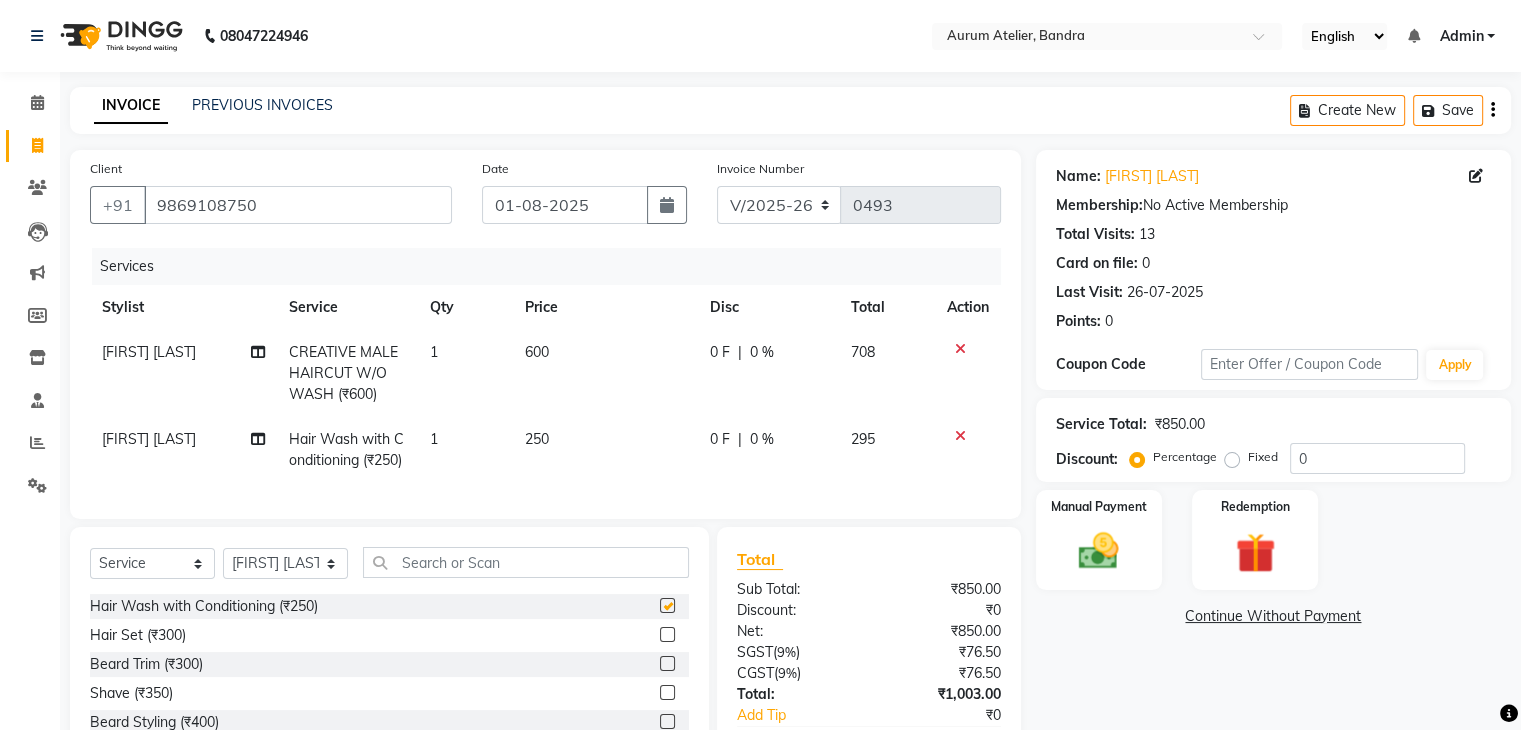 checkbox on "false" 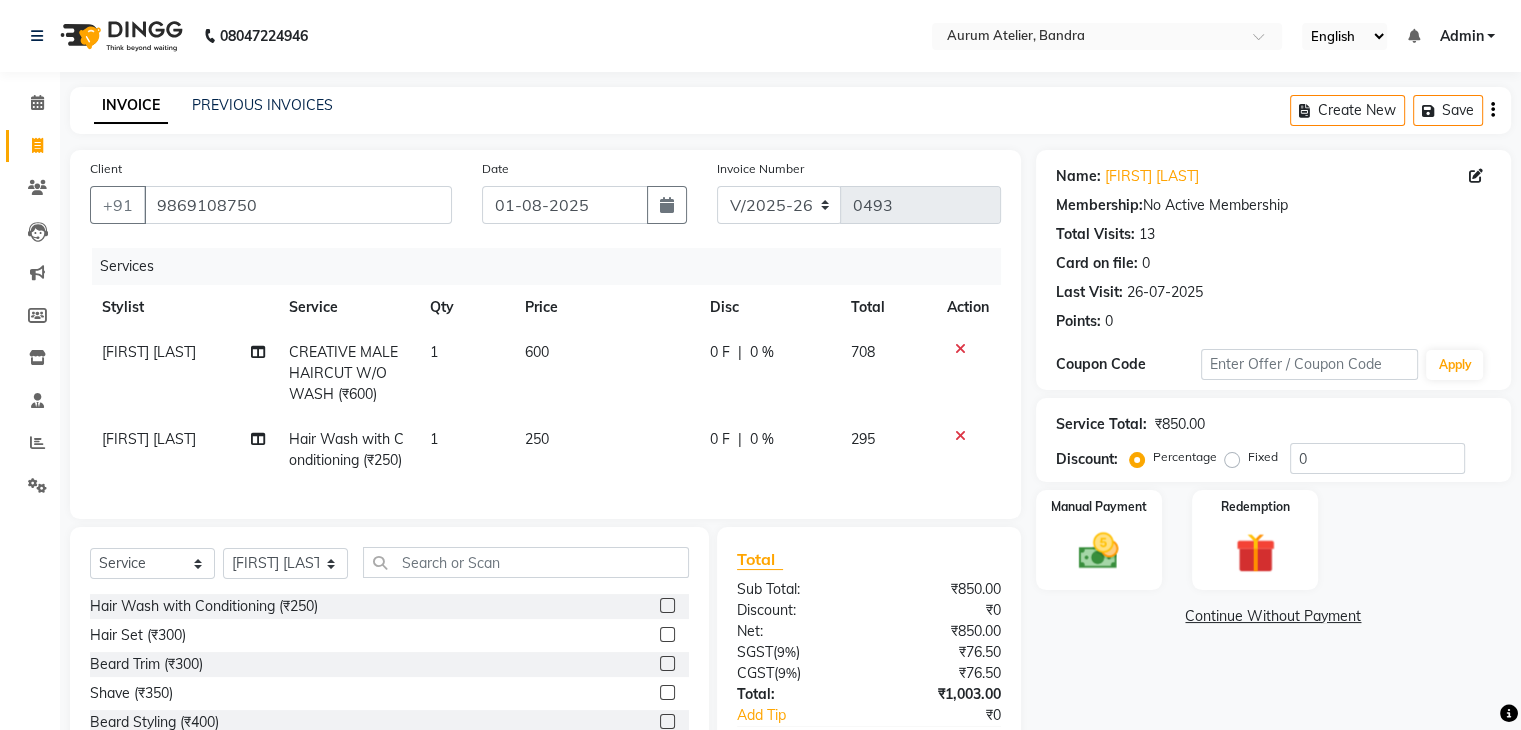 click on "250" 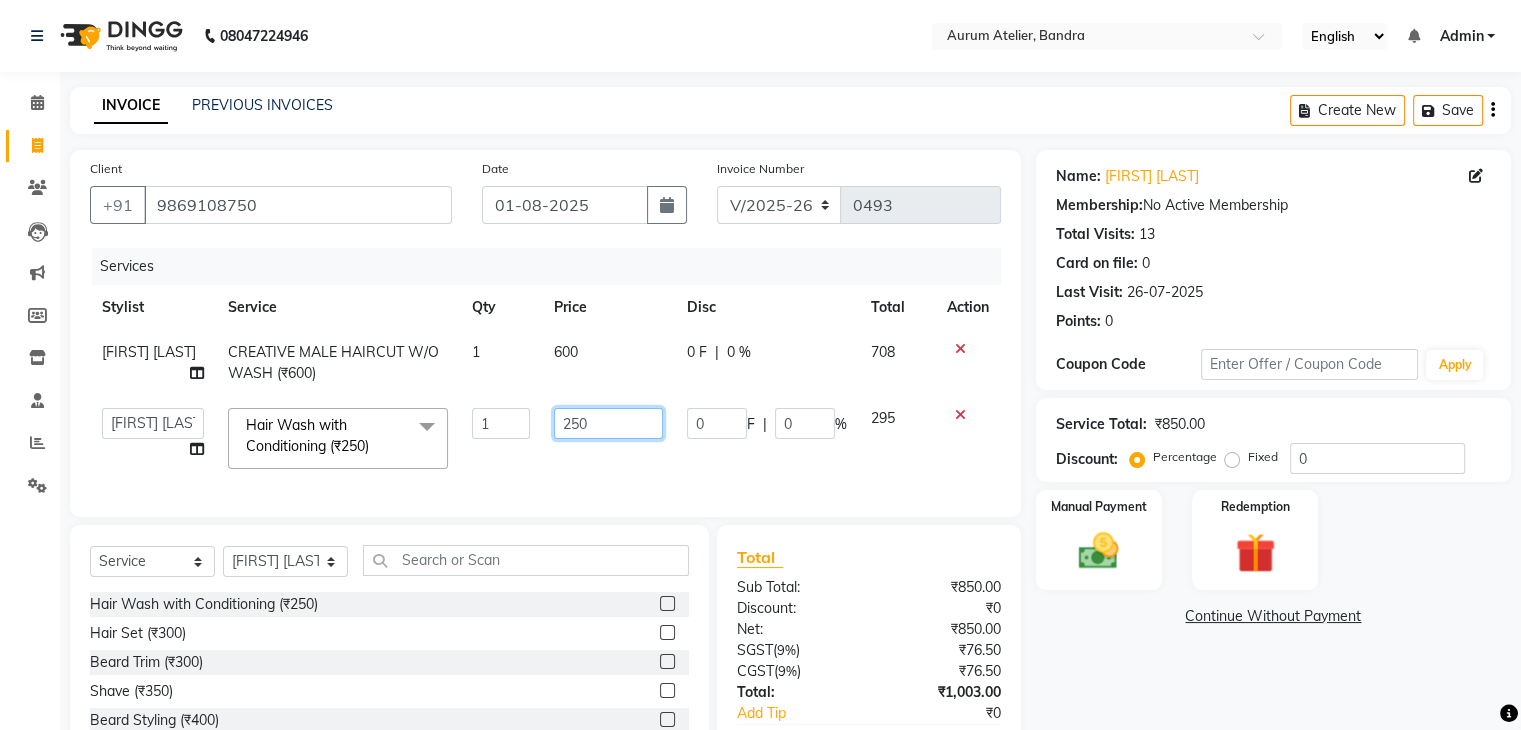 click on "250" 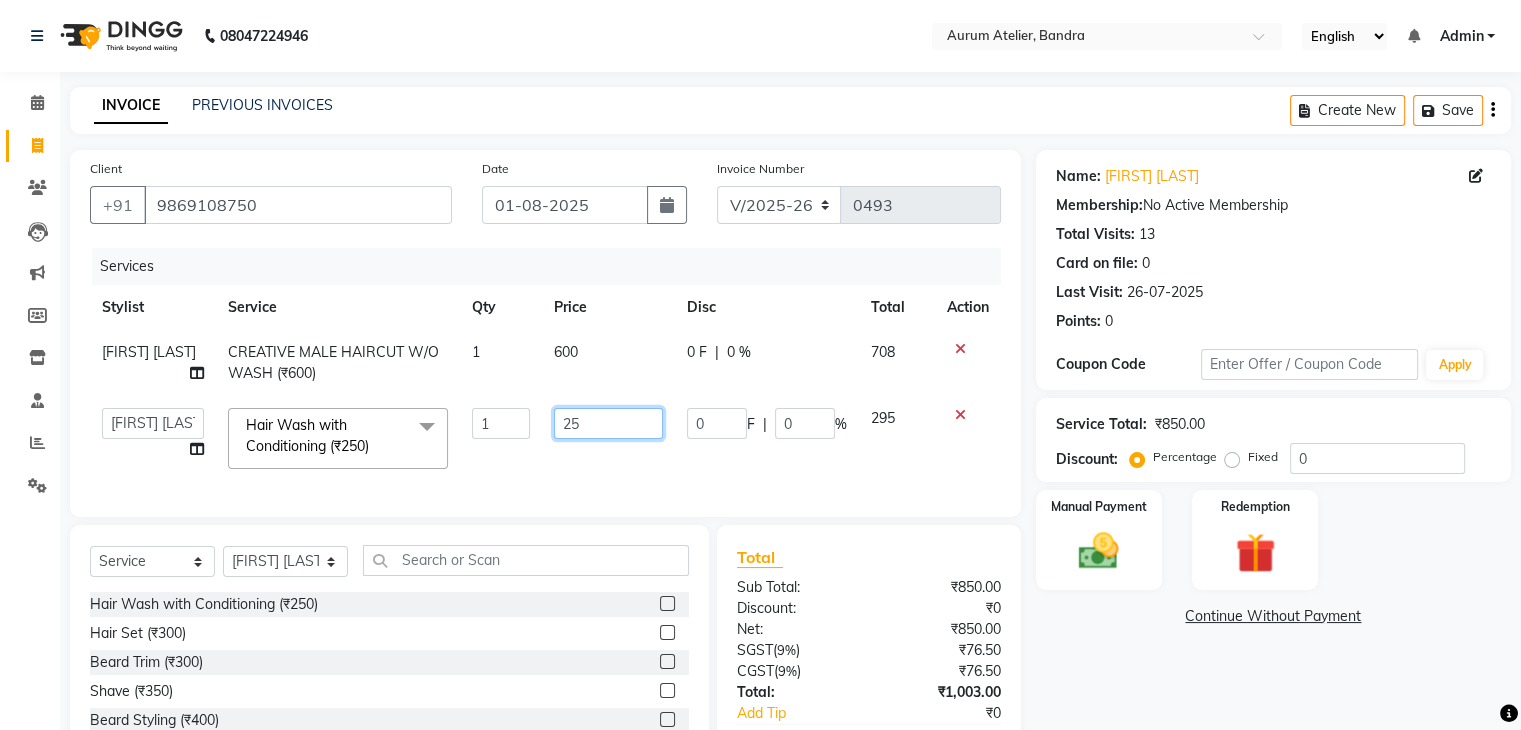 type on "2" 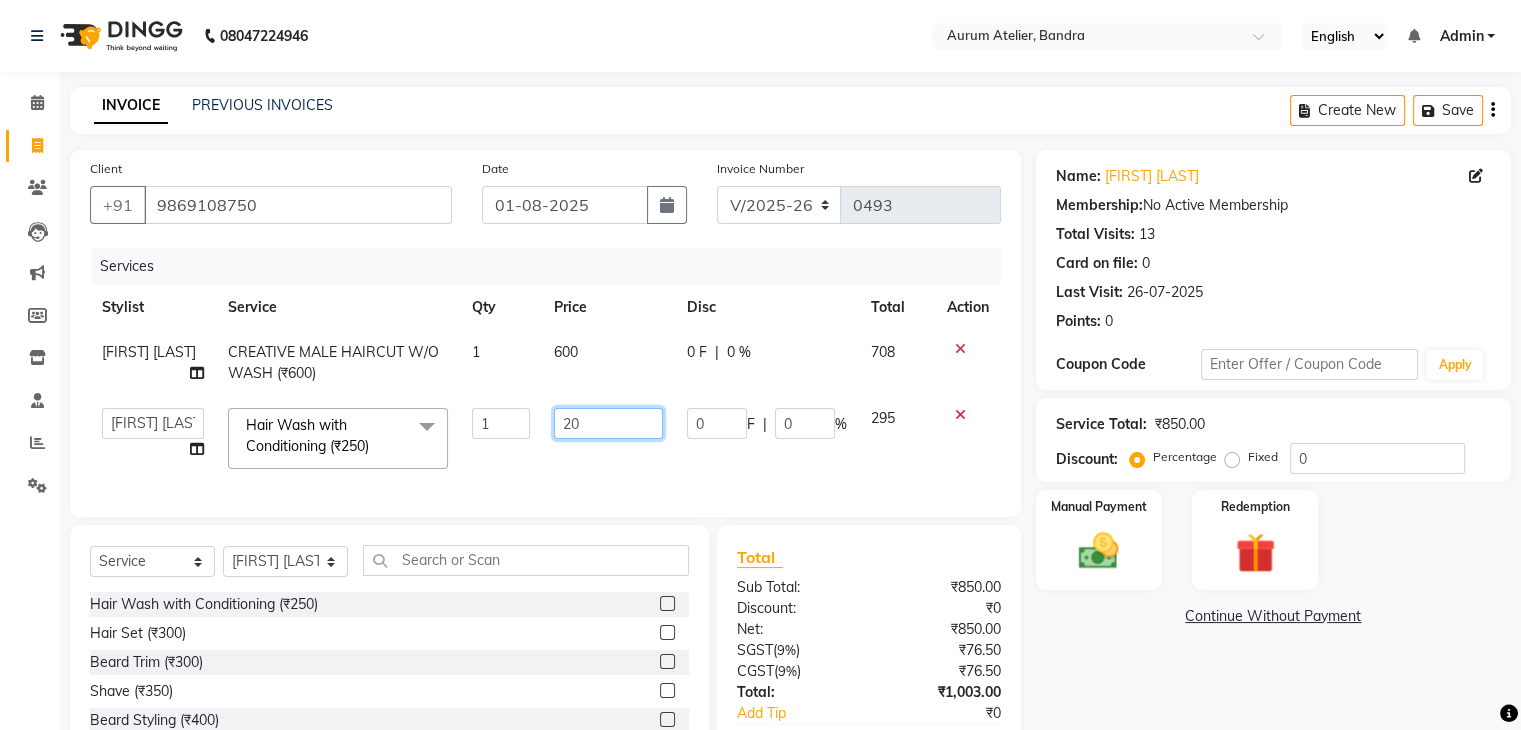 type on "200" 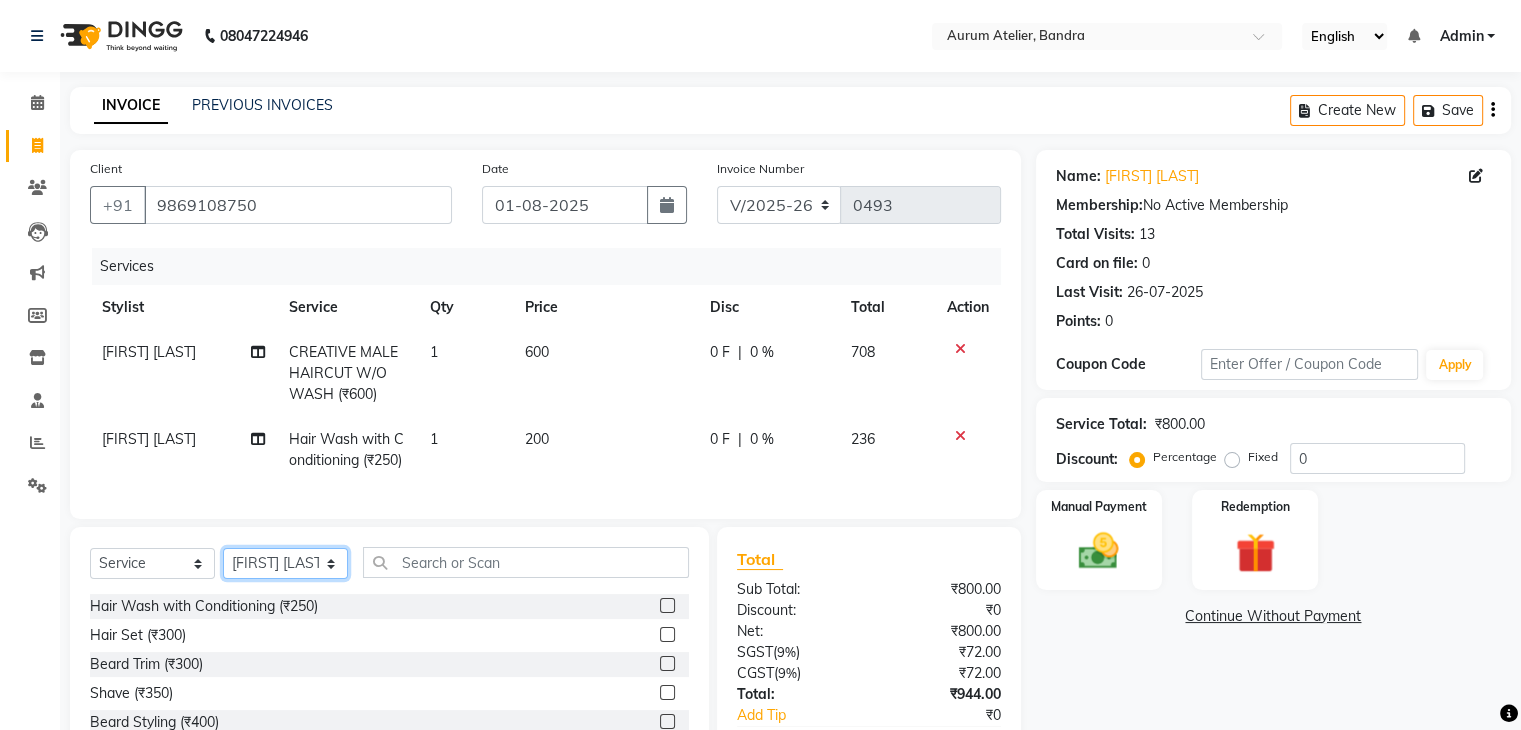 click on "Select  Service  Product  Membership  Package Voucher Prepaid Gift Card  Select Stylist AHSAN [FIRST] [LAST] DIKSHITA Kaleem salmani Praveen bhandari Preet sanjay Sultan hawari TEHSIN vishes" 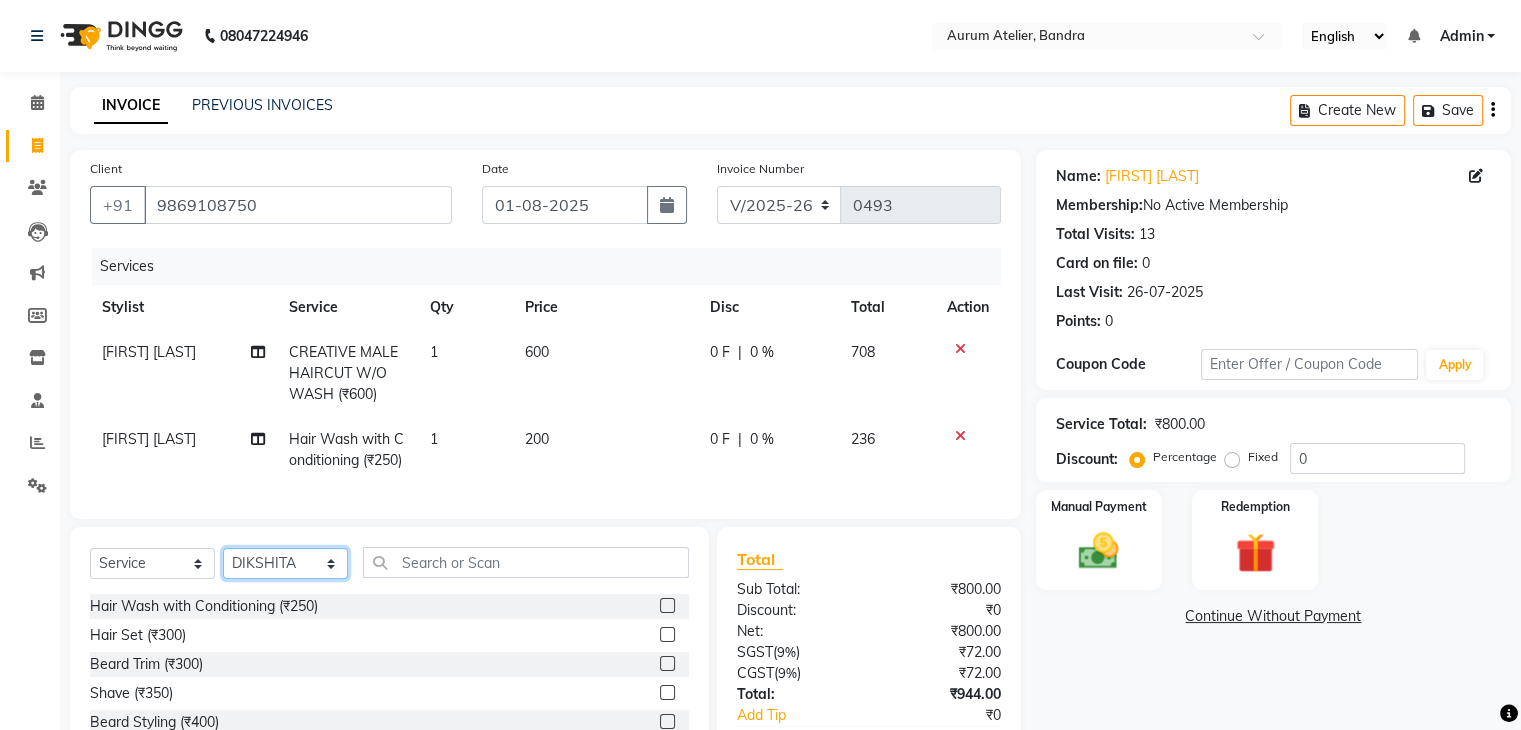 click on "Select Stylist AHSAN [FIRST] [LAST] DIKSHITA Kaleem salmani Praveen bhandari Preet sanjay Sultan hawari TEHSIN vishes" 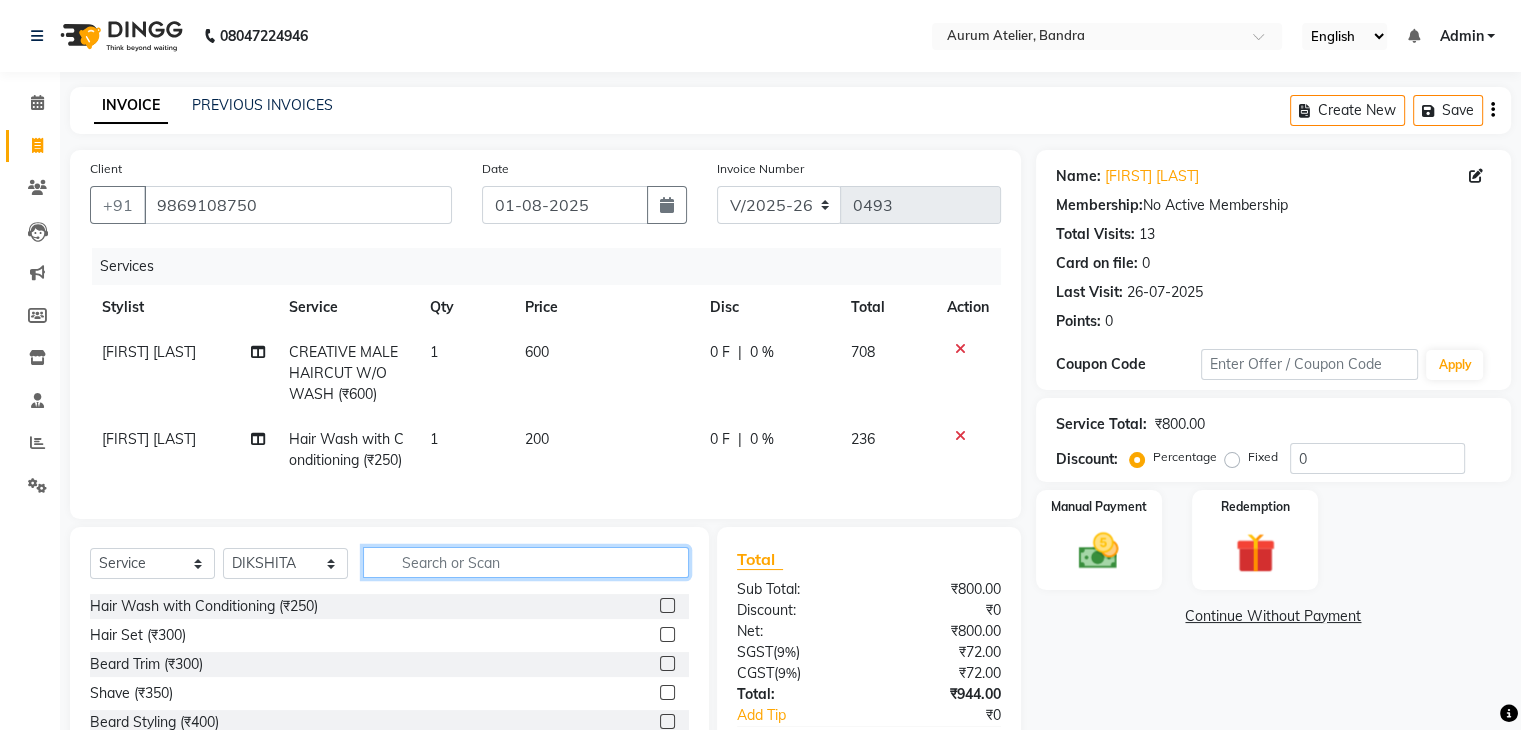 click 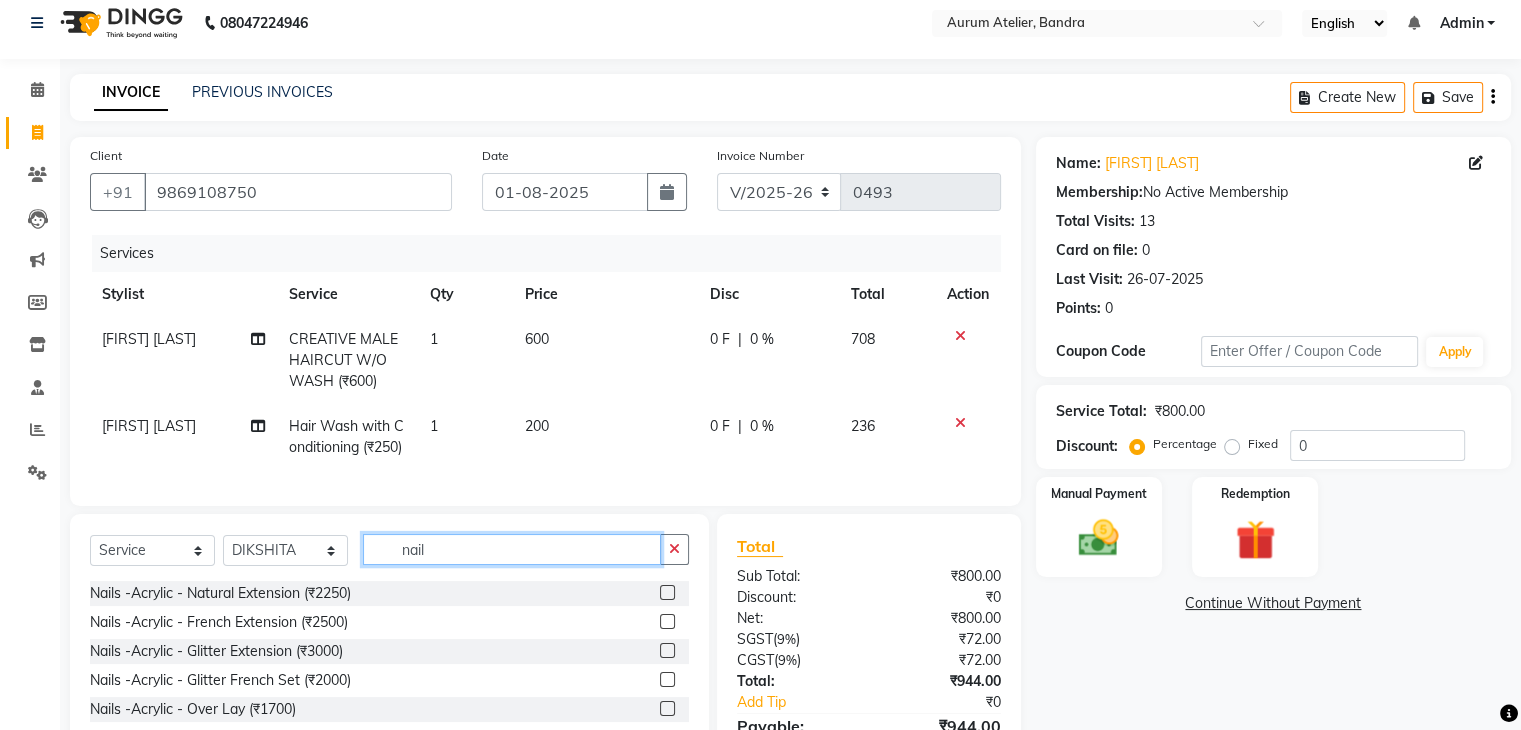 scroll, scrollTop: 159, scrollLeft: 0, axis: vertical 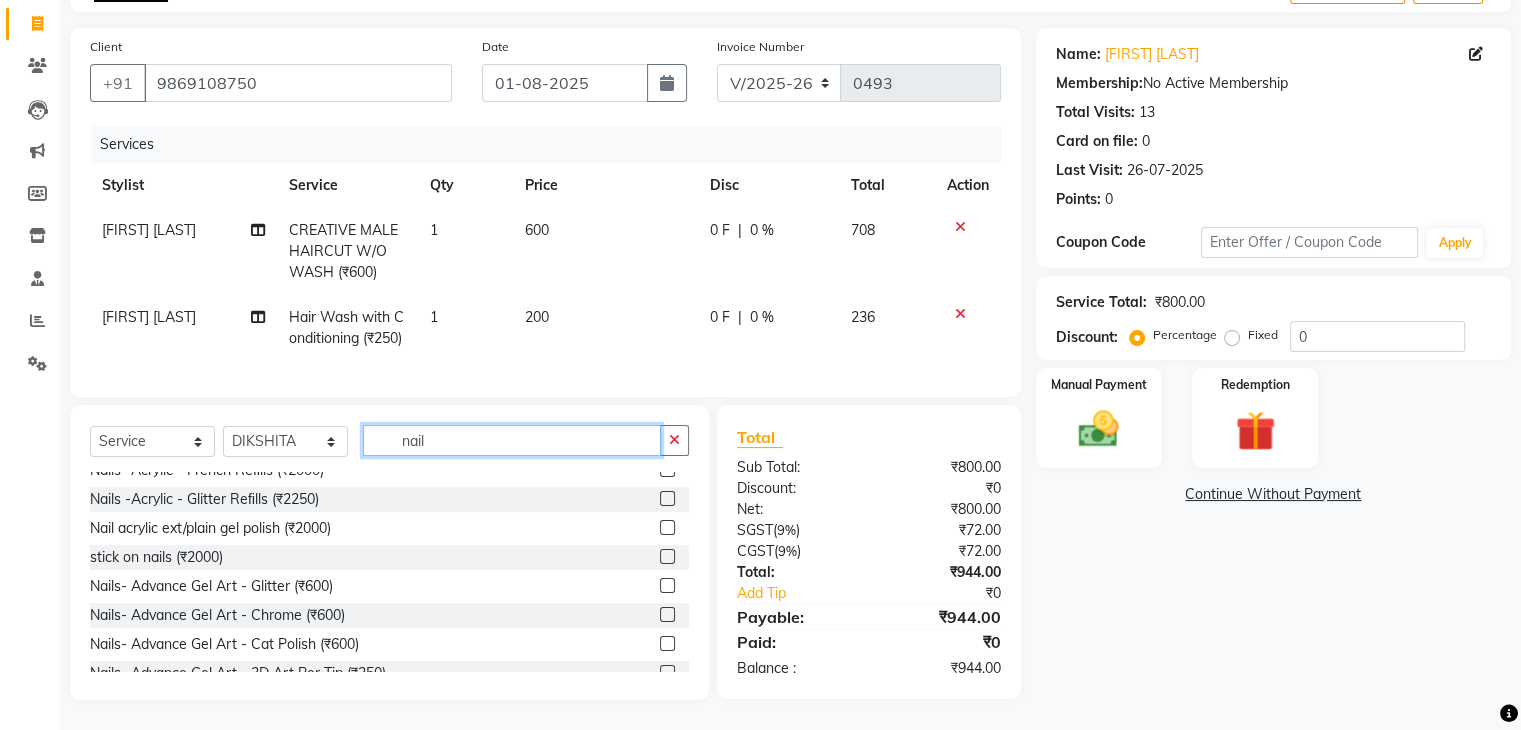 type on "nail" 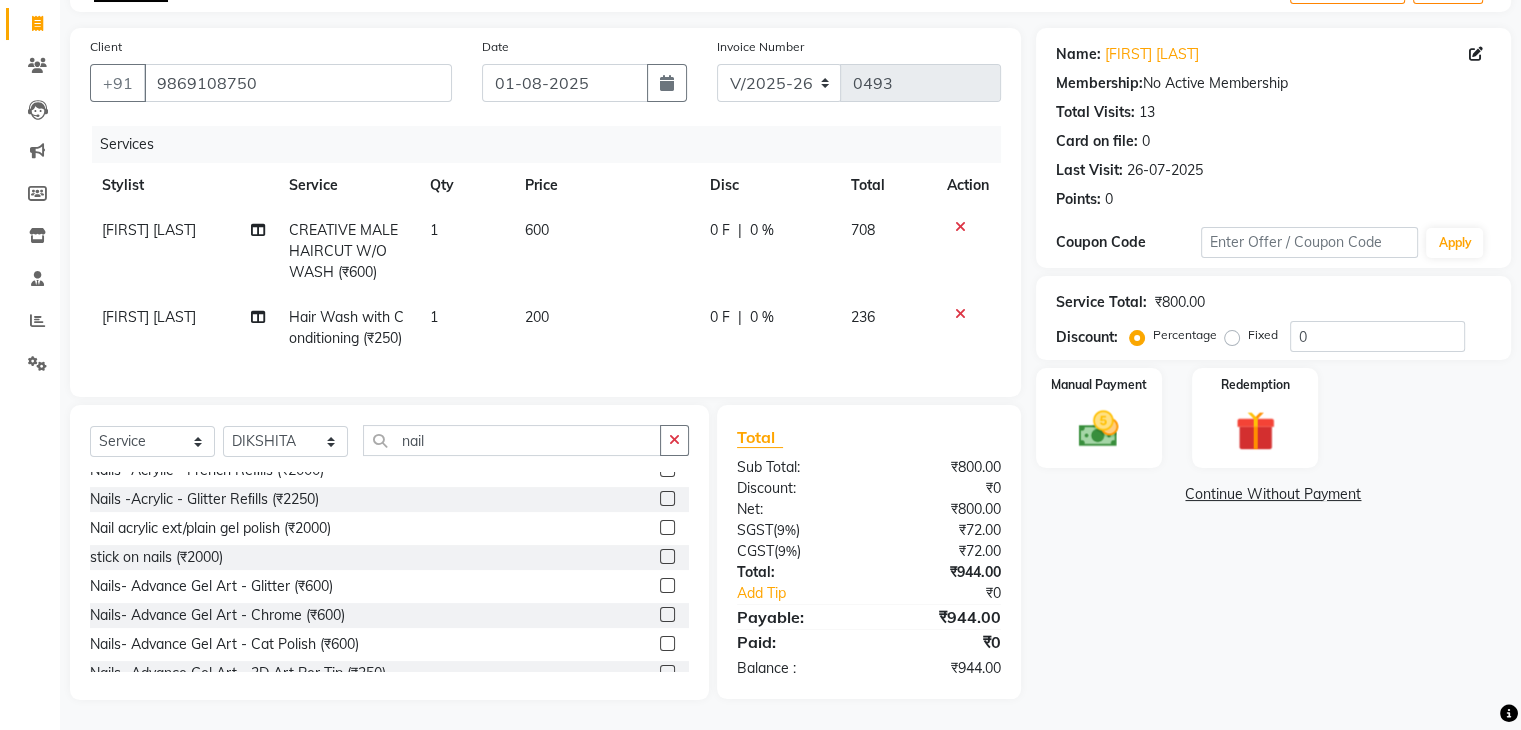 click 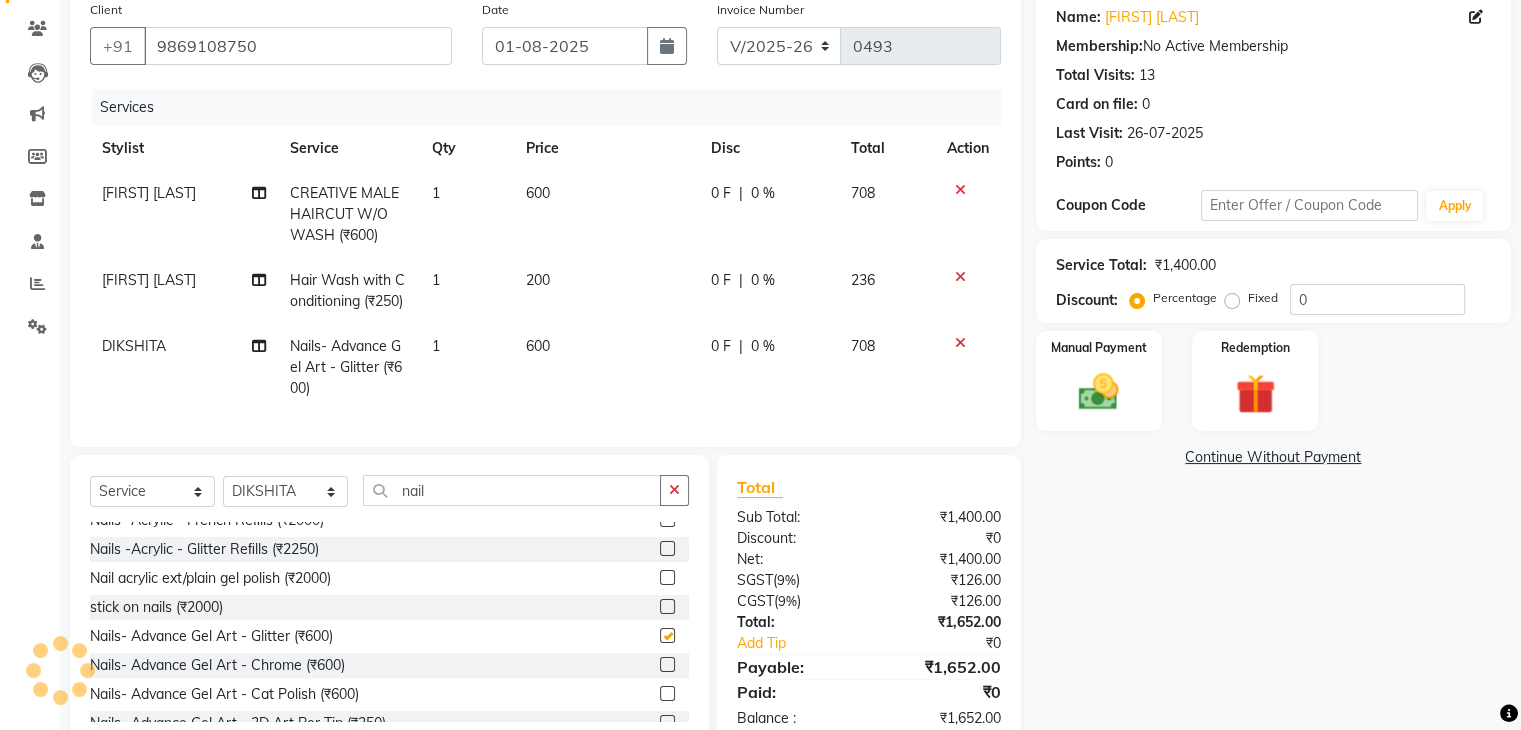 checkbox on "false" 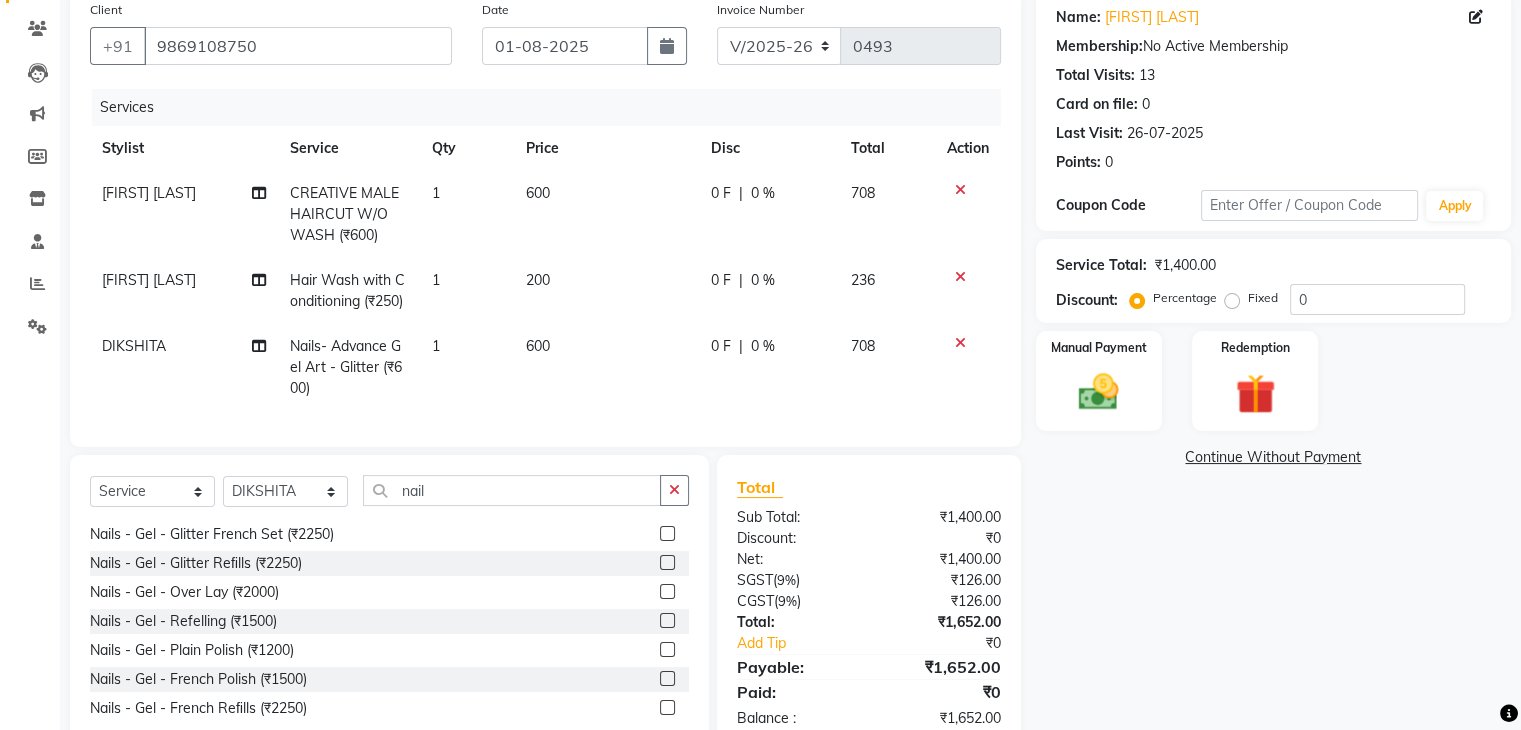 scroll, scrollTop: 933, scrollLeft: 0, axis: vertical 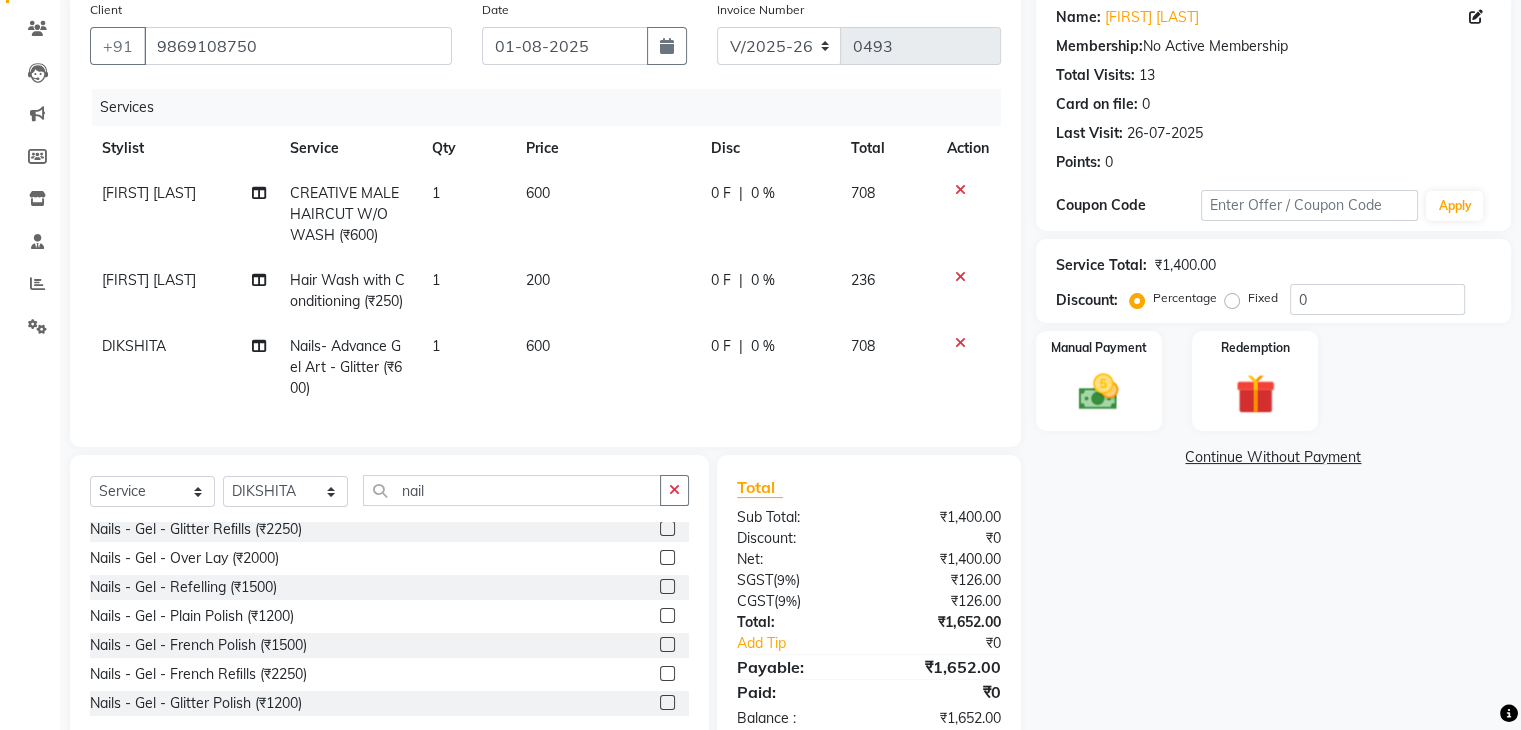click 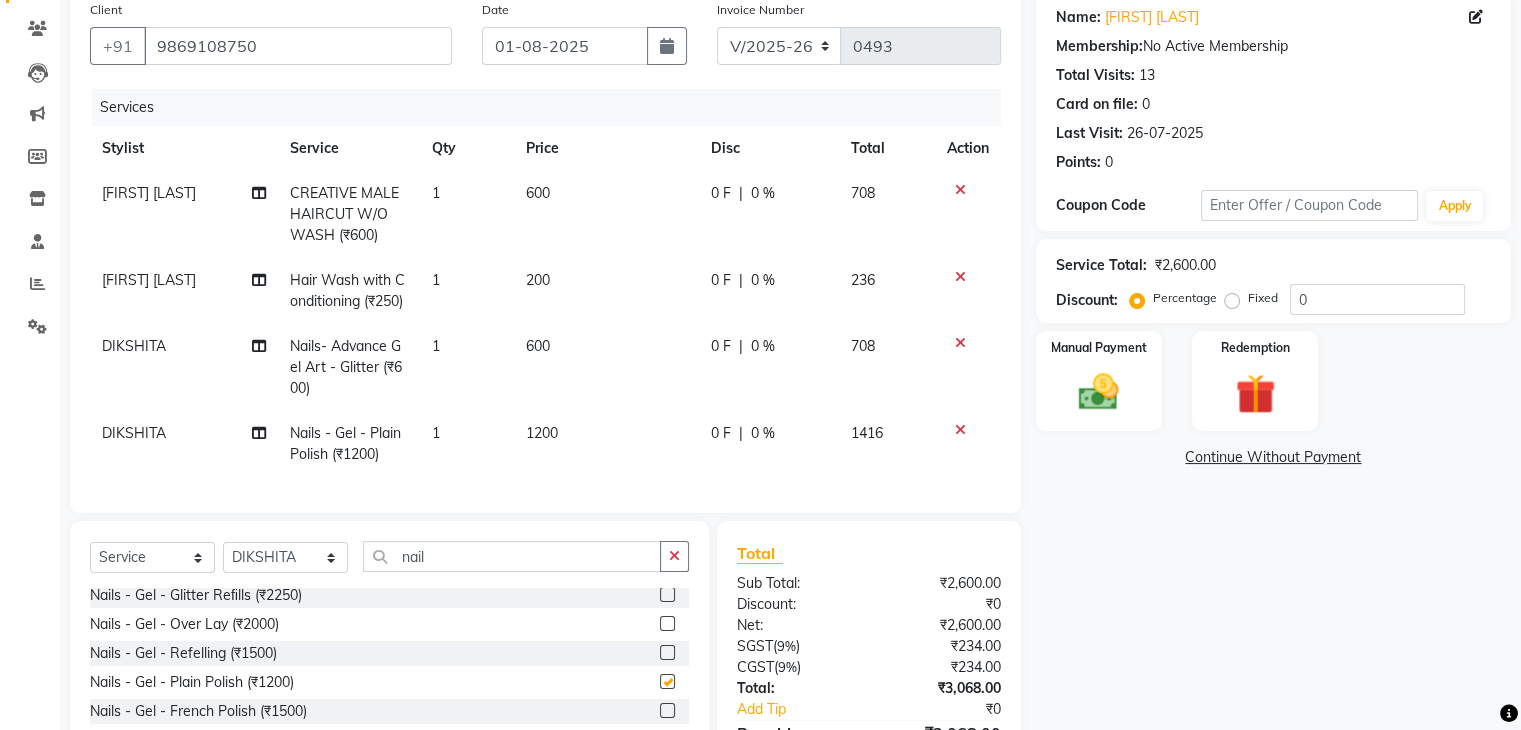 checkbox on "false" 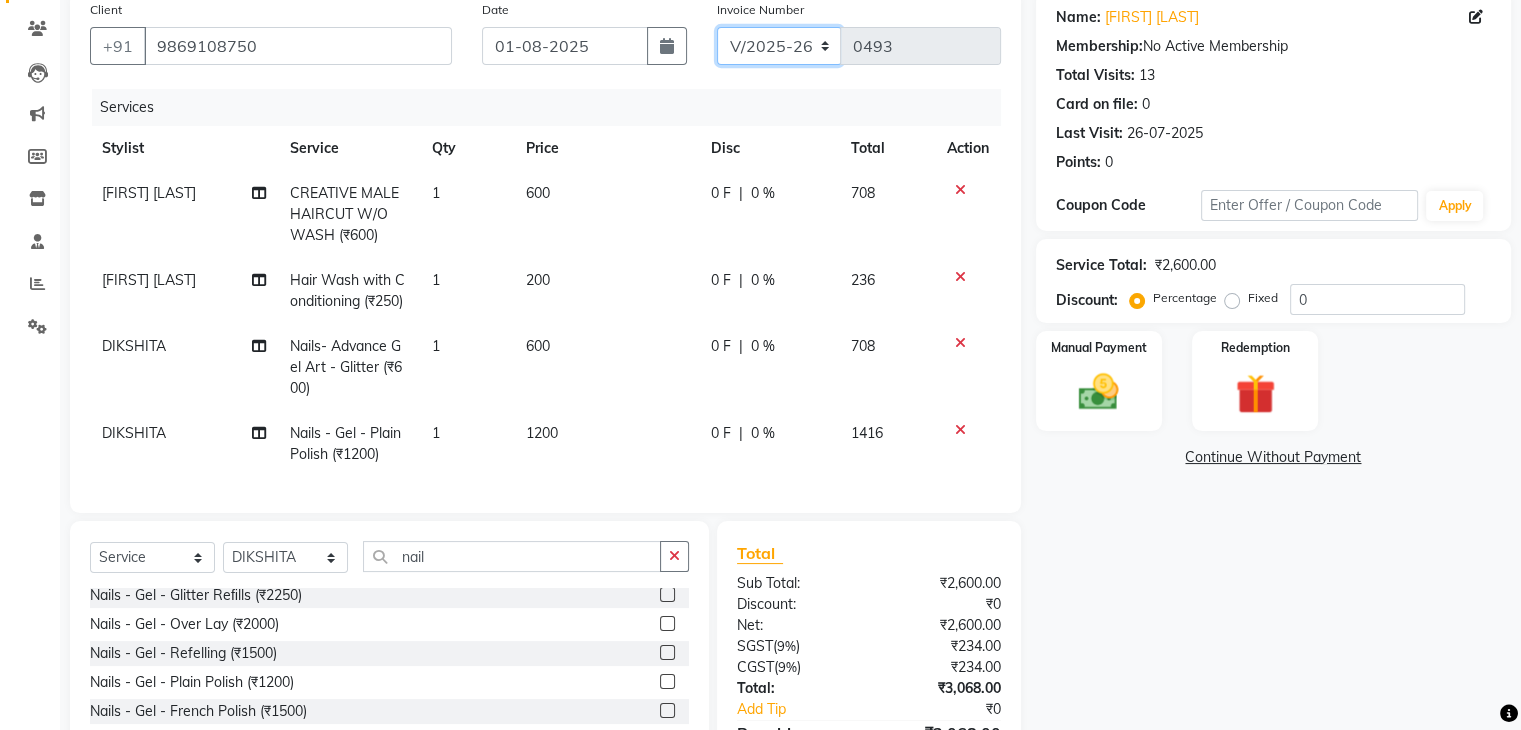 click on "C/2025-26 V/2025 V/2025-26" 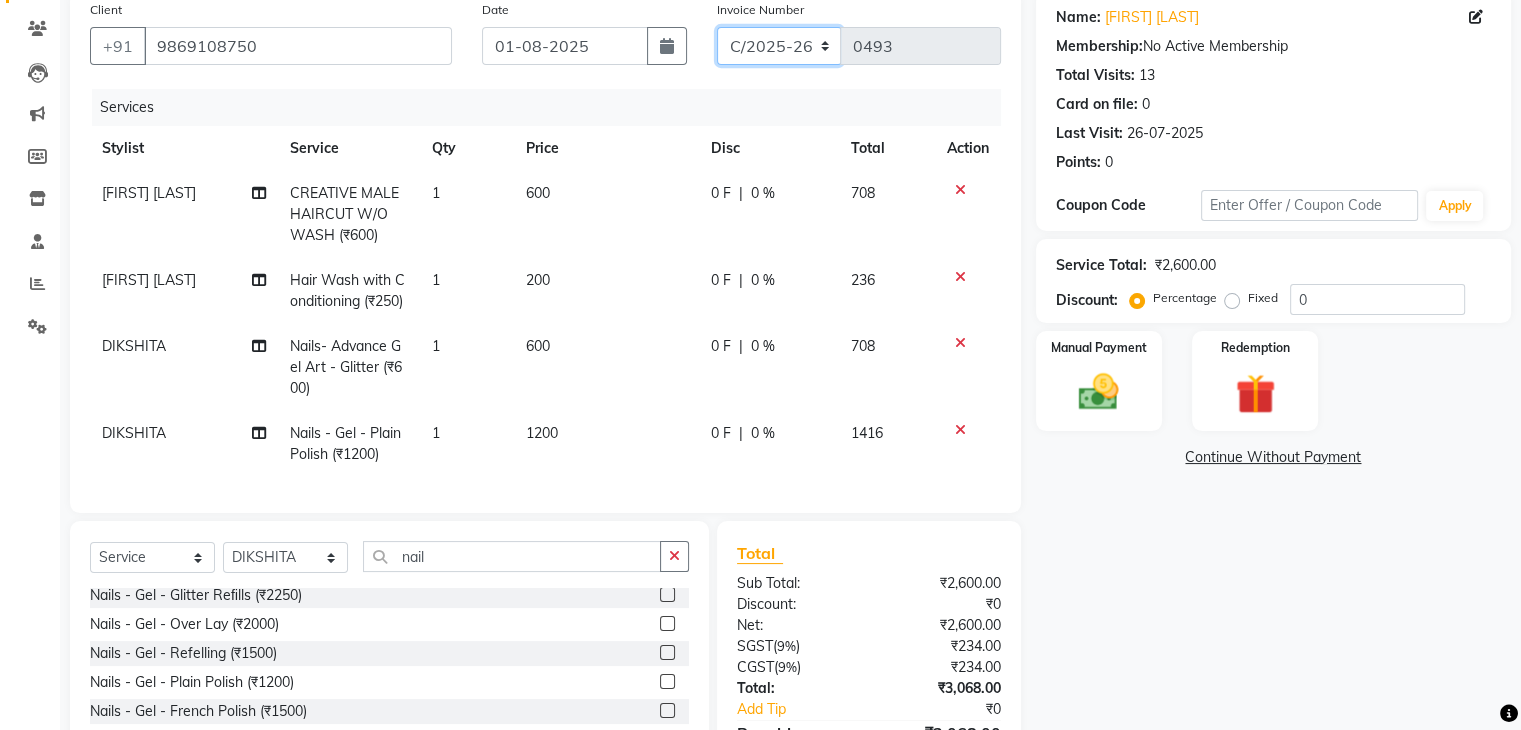click on "C/2025-26 V/2025 V/2025-26" 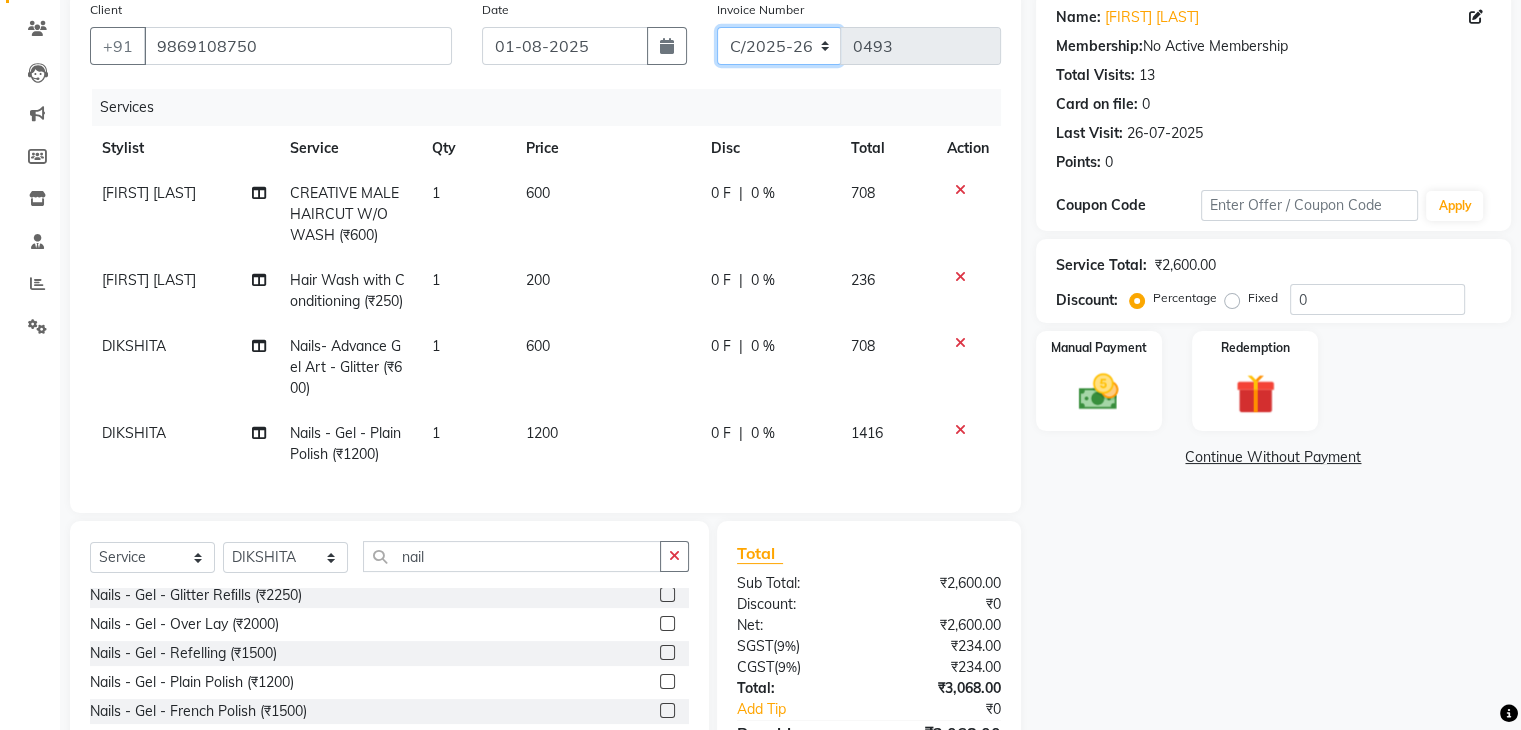 type on "0975" 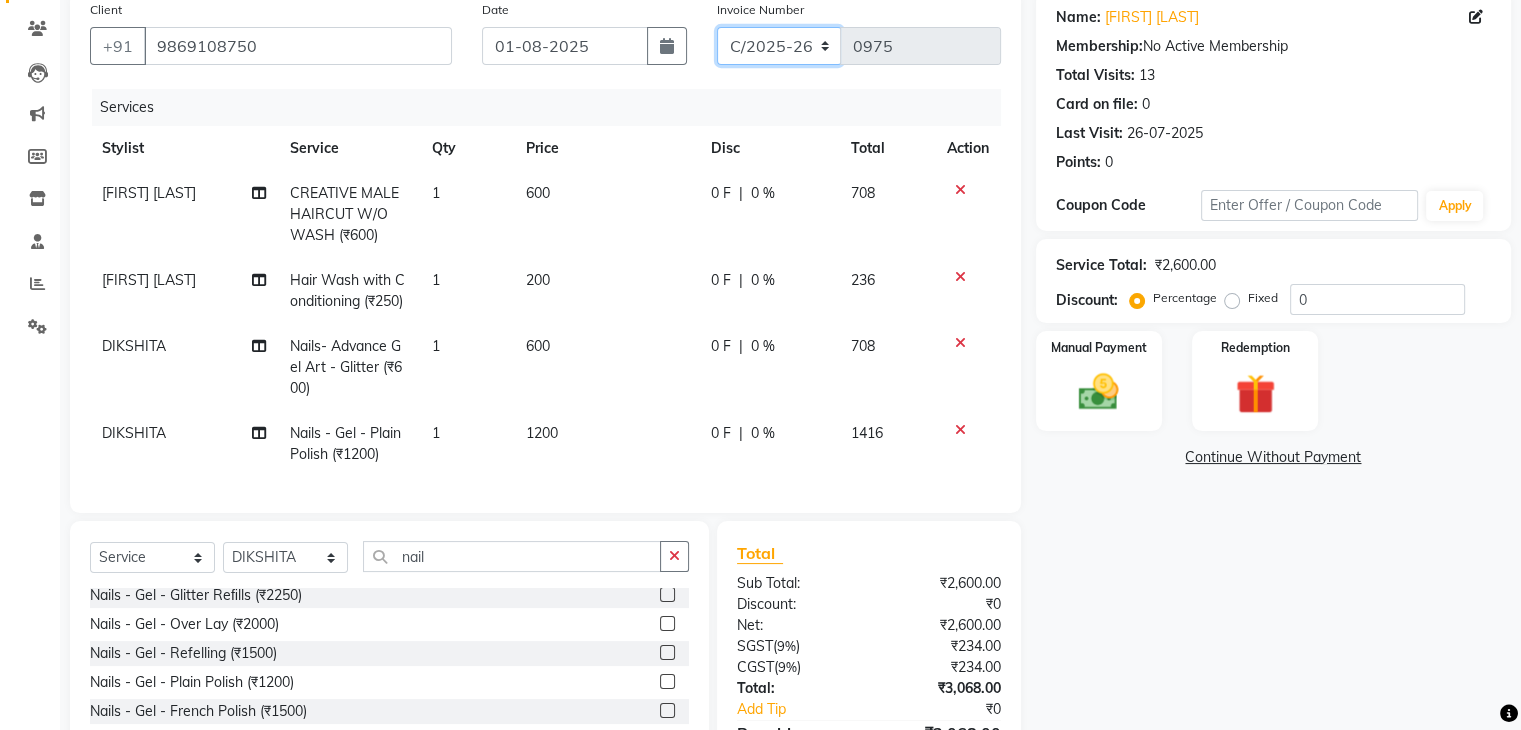 scroll, scrollTop: 0, scrollLeft: 0, axis: both 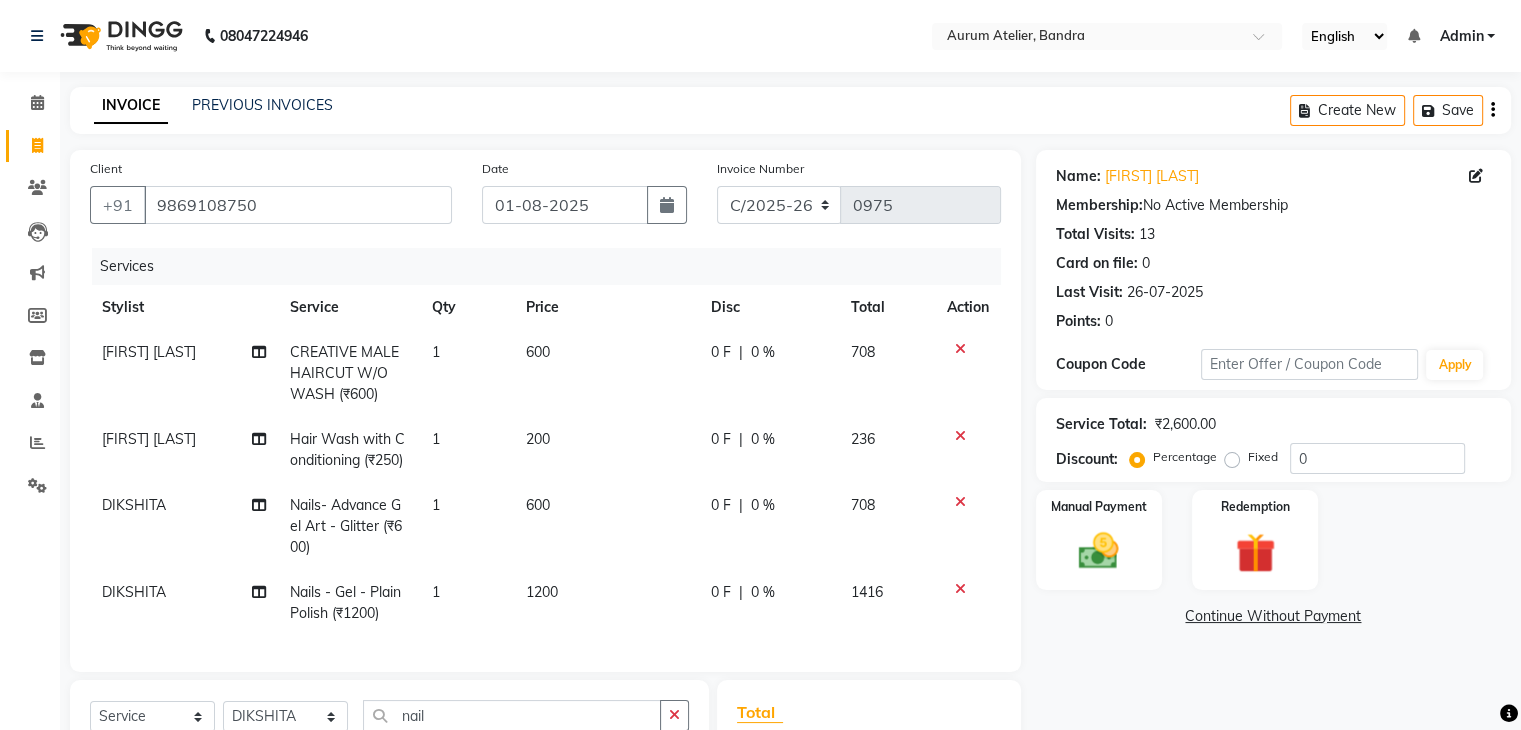 click 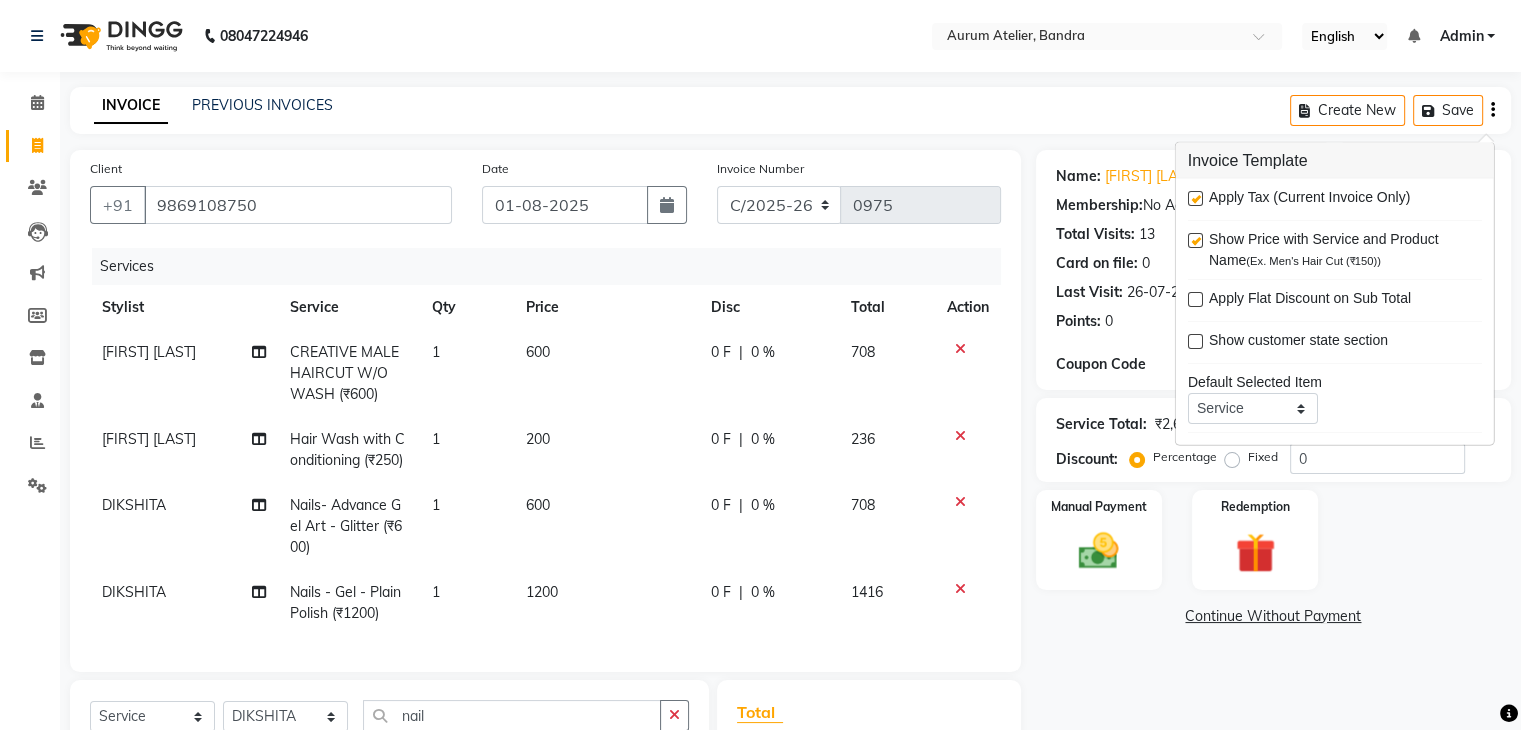 click at bounding box center [1195, 198] 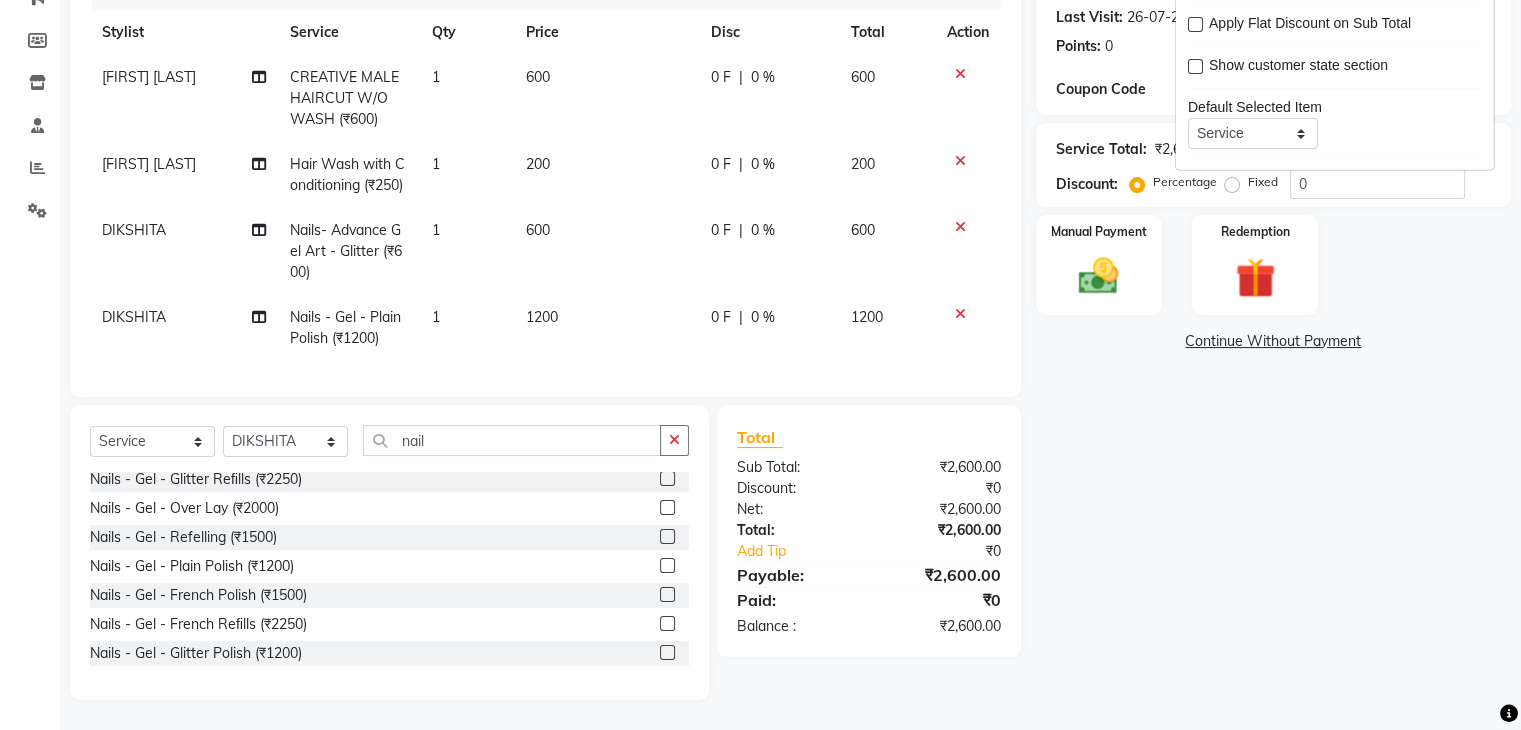 scroll, scrollTop: 300, scrollLeft: 0, axis: vertical 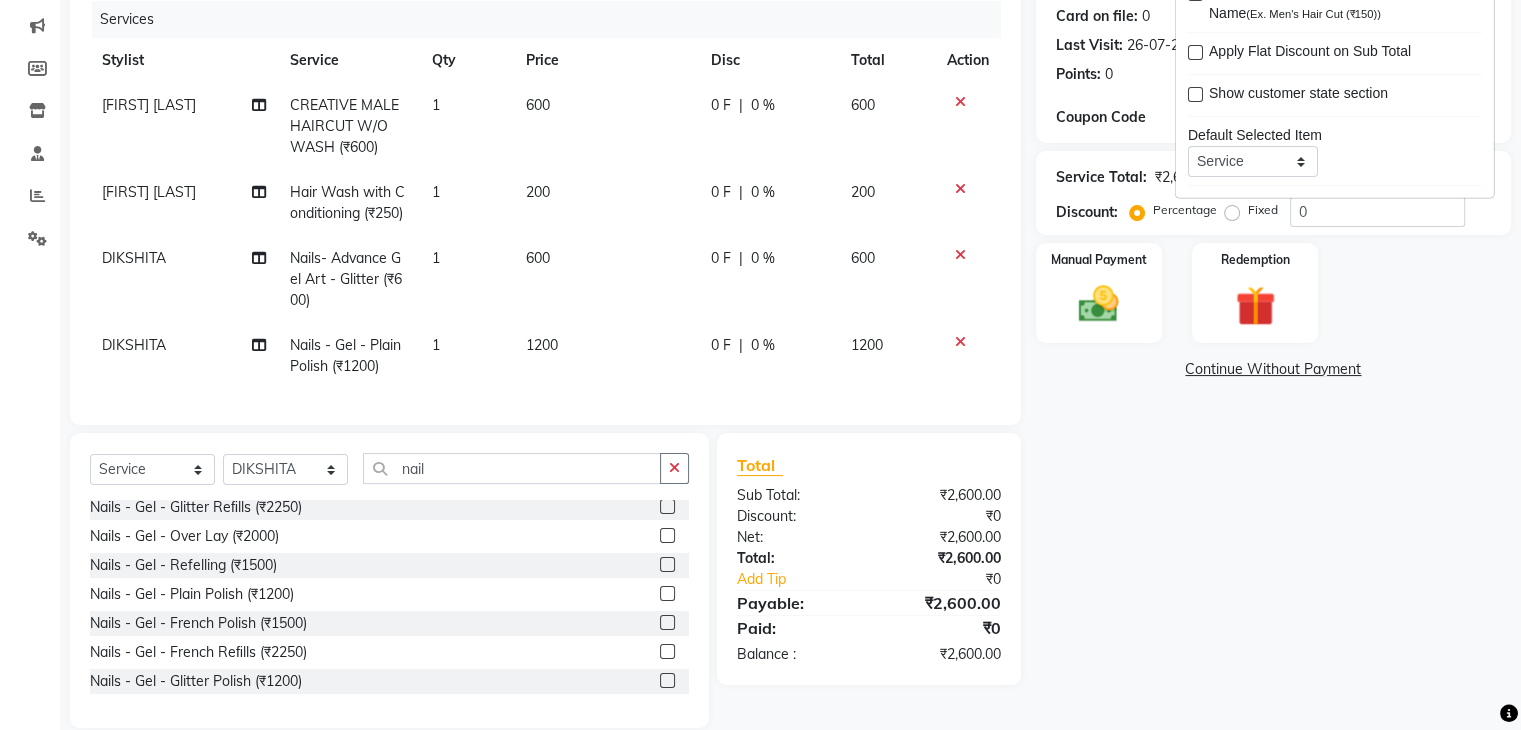 select on "84233" 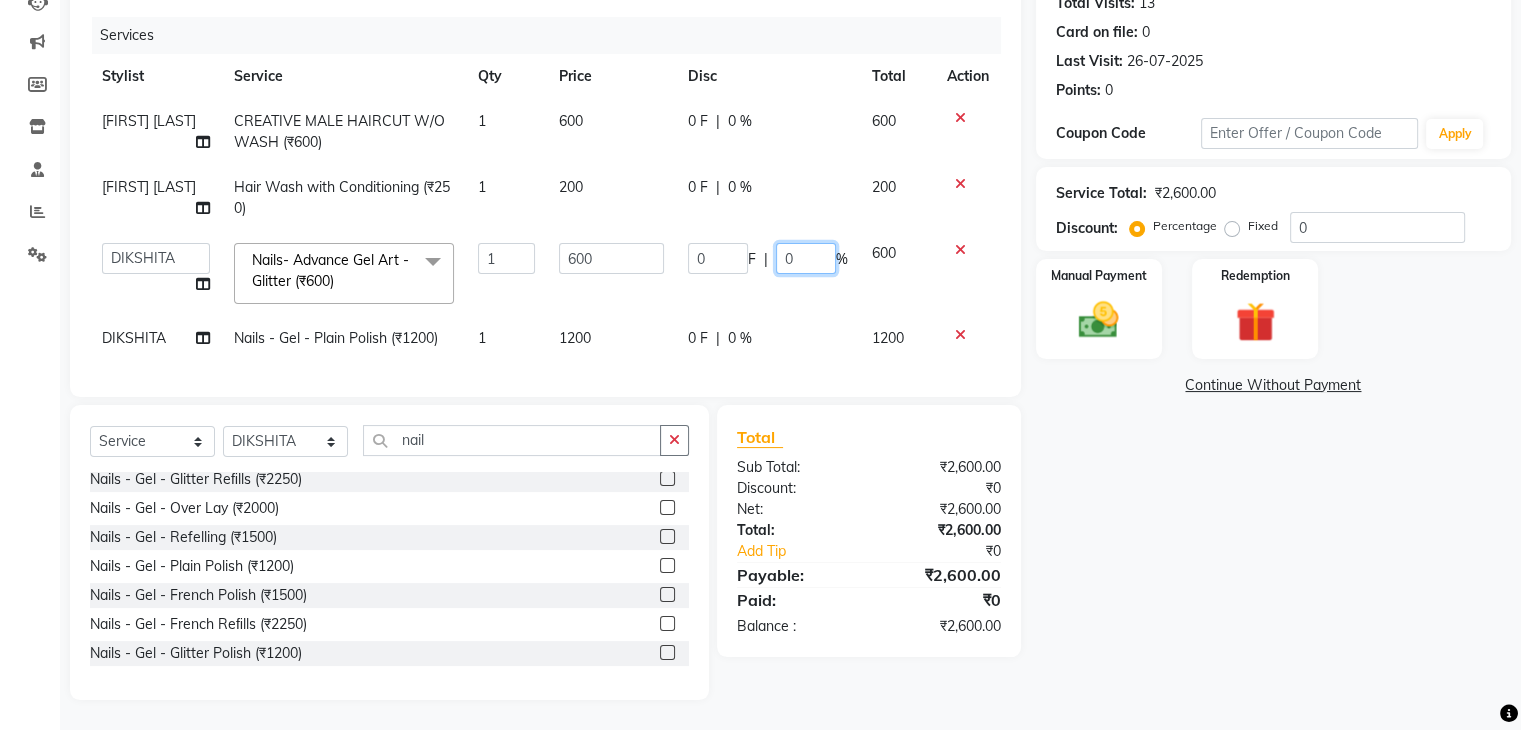 click on "0" 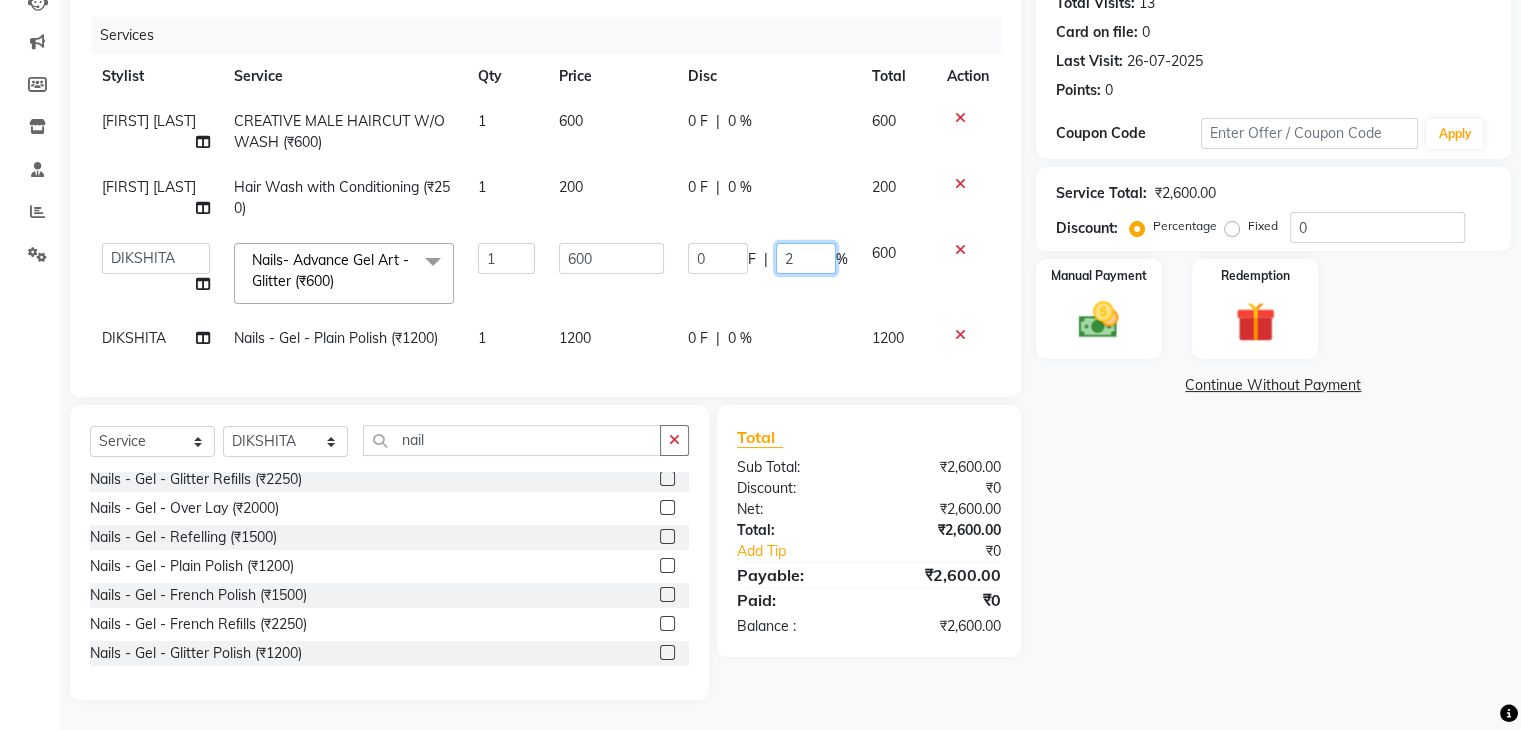 type on "20" 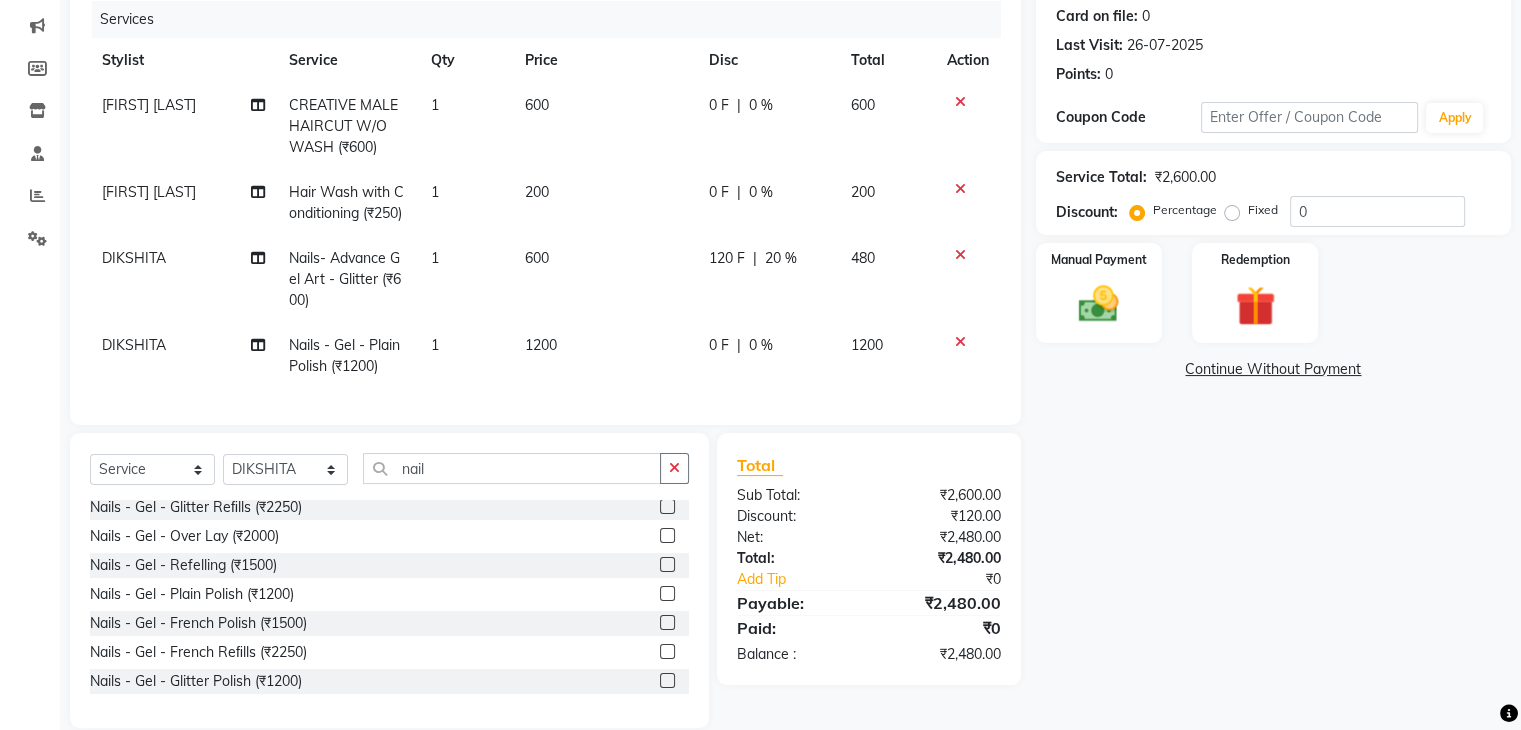 click on "[FIRST] [LAST] CREATIVE MALE HAIRCUT W/O WASH (₹600) 1 600 0 F | 0 % 600 [FIRST] [LAST] Hair Wash with Conditioning (₹250) 1 200 0 F | 0 % 200 DIKSHITA Nails- Advance Gel Art - Glitter (₹600) 1 600 0 F | 0 % 1200 DIKSHITA Nails - Gel - Plain Polish (₹1200) 1 1200 0 F | 0 % 1200" 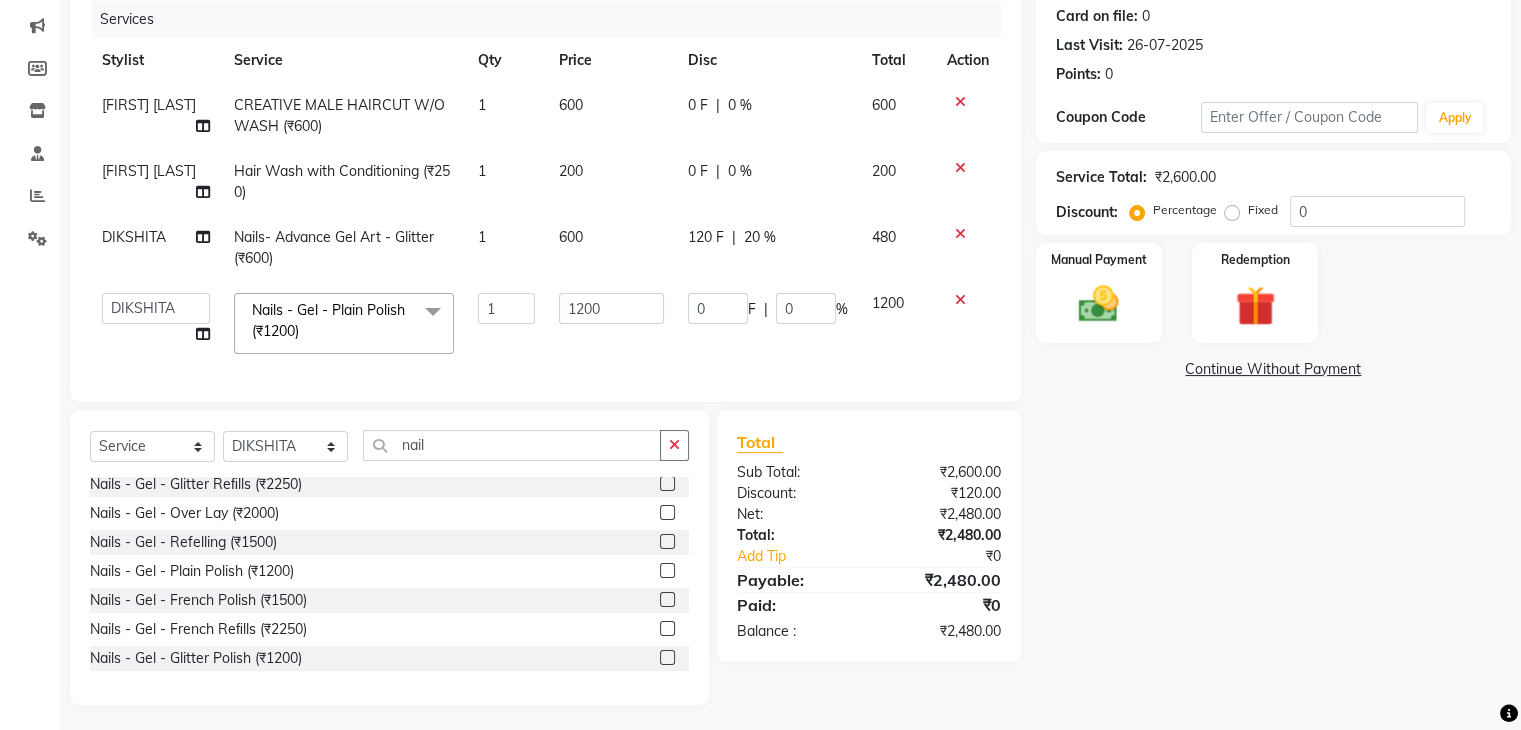 click on "0 F | 0 %" 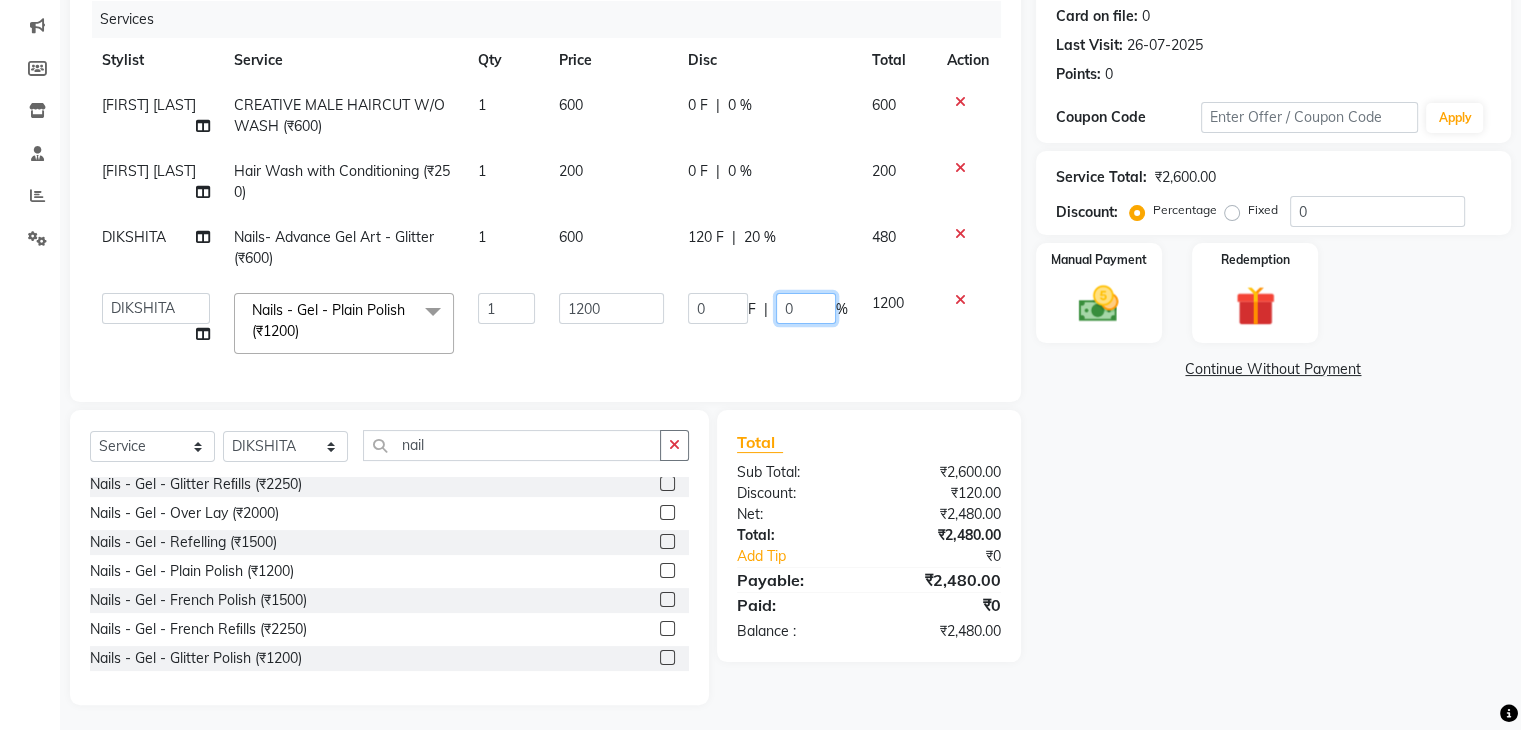click on "0" 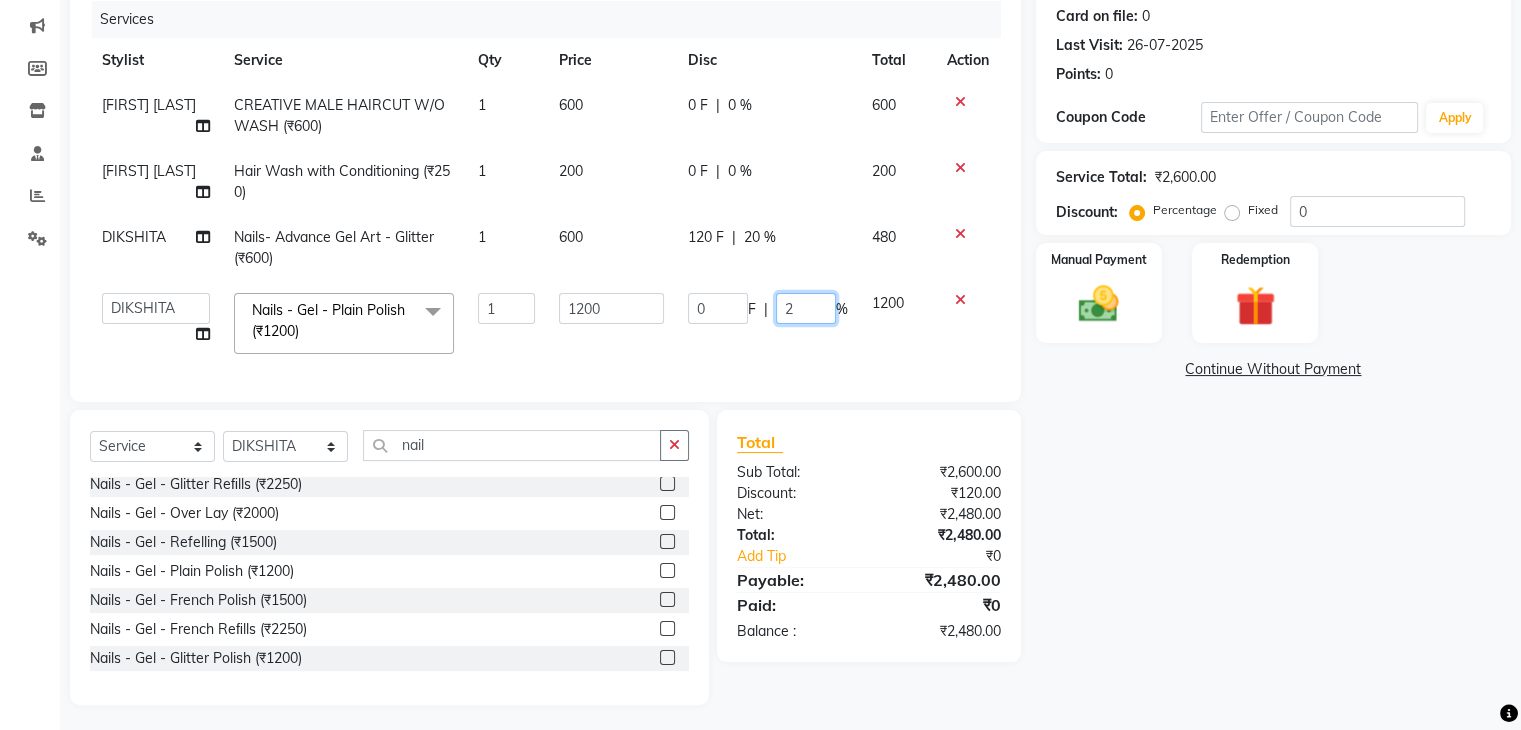 type on "20" 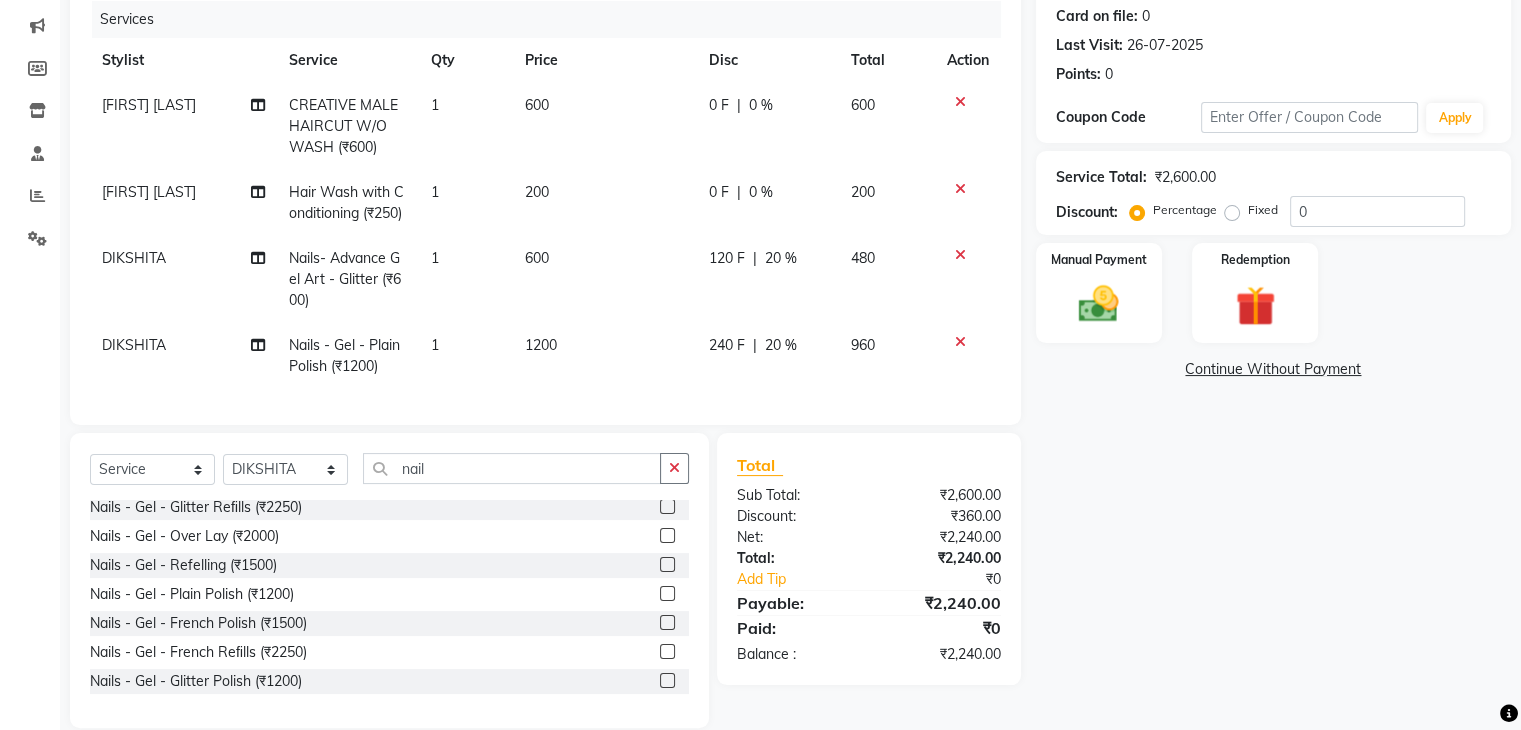 click on "Name: [FIRST] [LAST] Membership:  No Active Membership  Total Visits:  13 Card on file:  0 Last Visit:   26-07-2025 Points:   0  Coupon Code Apply Service Total:  ₹2,600.00  Discount:  Percentage   Fixed  0 Manual Payment Redemption  Continue Without Payment" 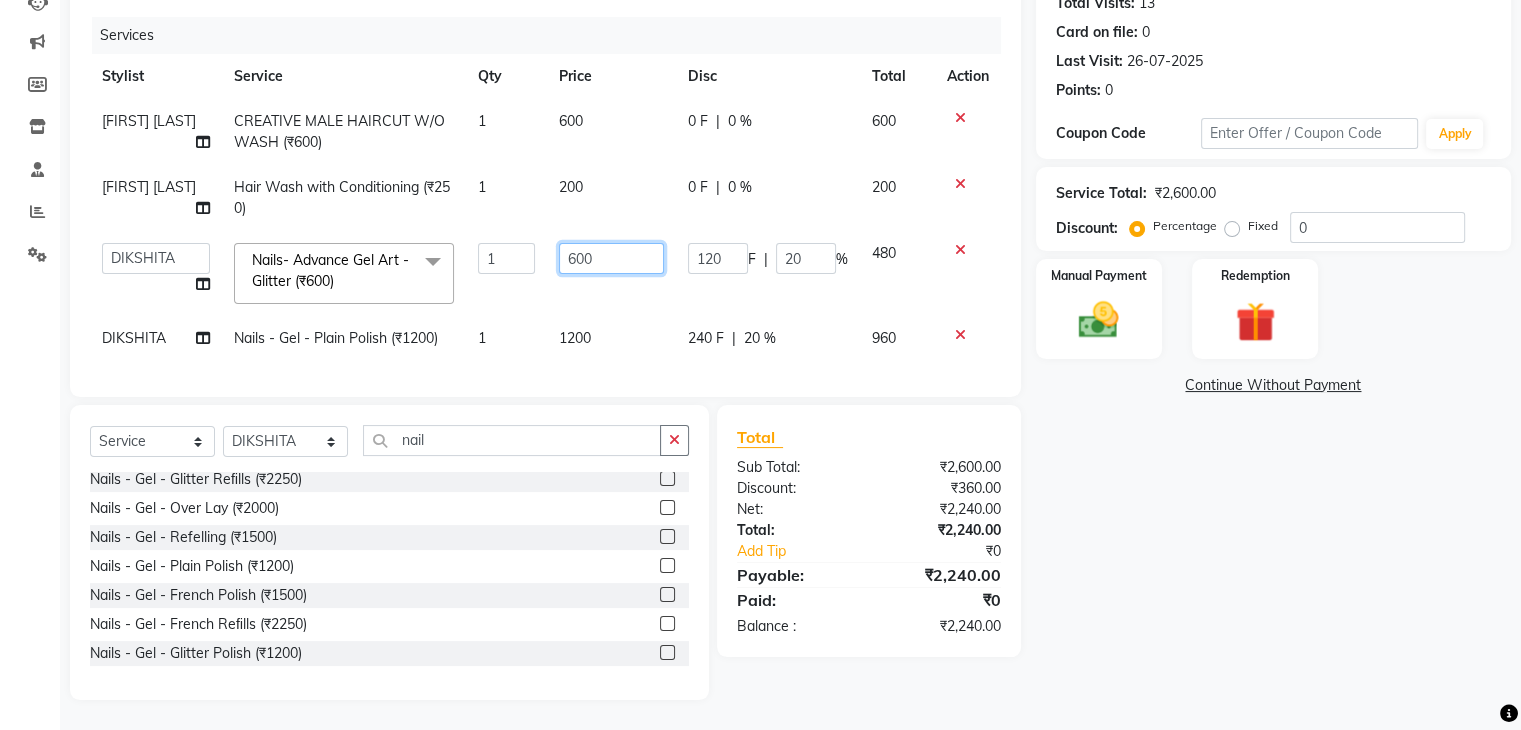 click on "600" 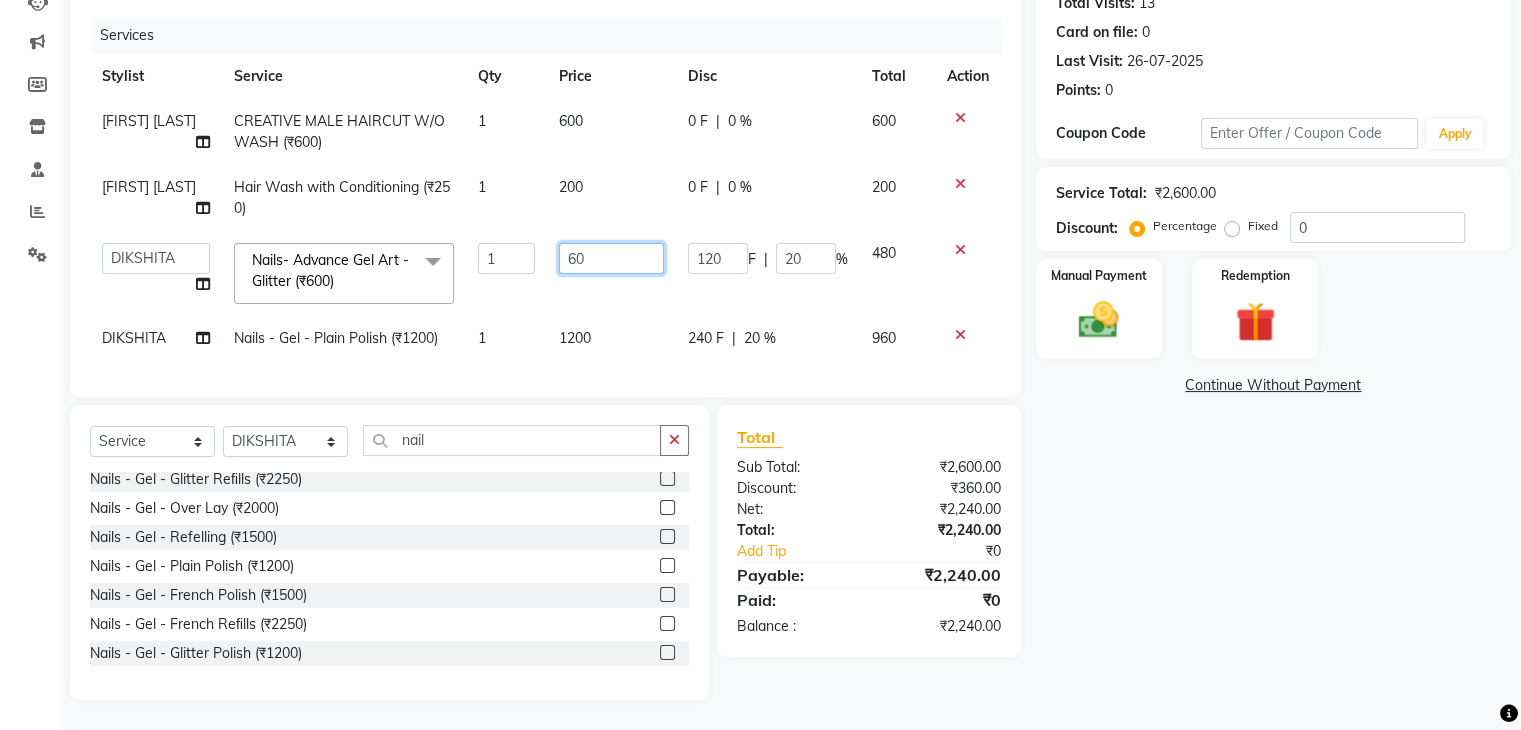 type on "6" 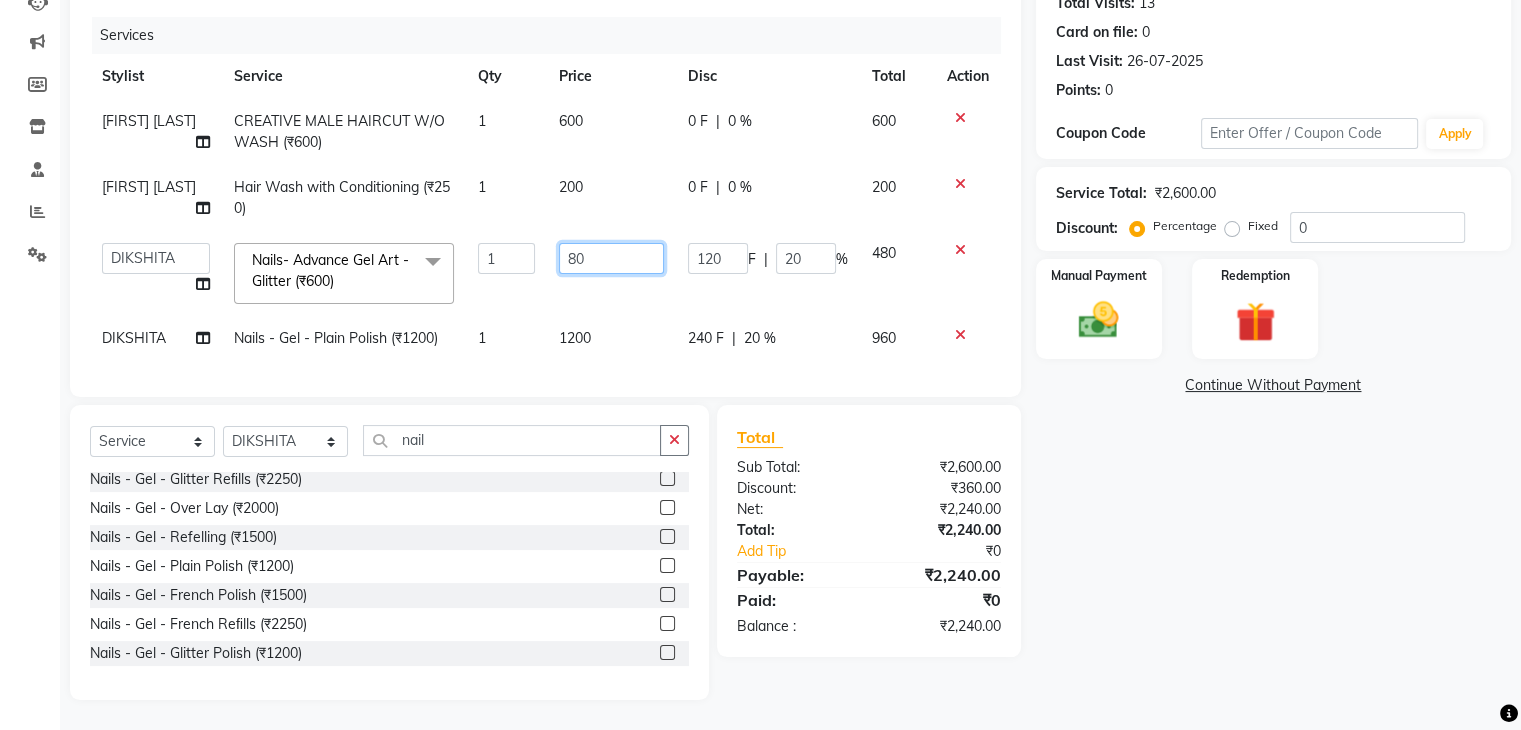 type on "800" 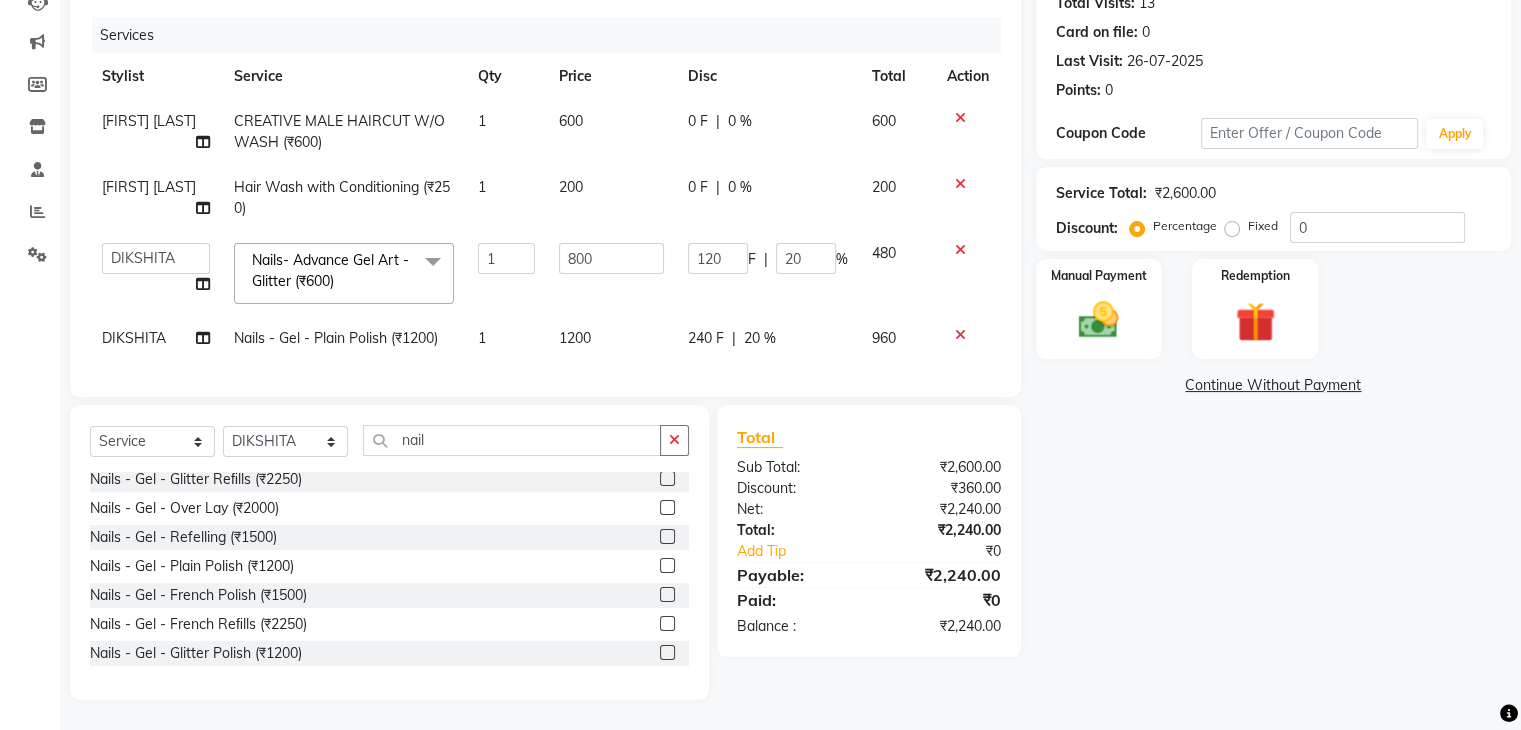 click on "Name: [FIRST] [LAST] Membership:  No Active Membership  Total Visits:  13 Card on file:  0 Last Visit:   26-07-2025 Points:   0  Coupon Code Apply Service Total:  ₹2,600.00  Discount:  Percentage   Fixed  0 Manual Payment Redemption  Continue Without Payment" 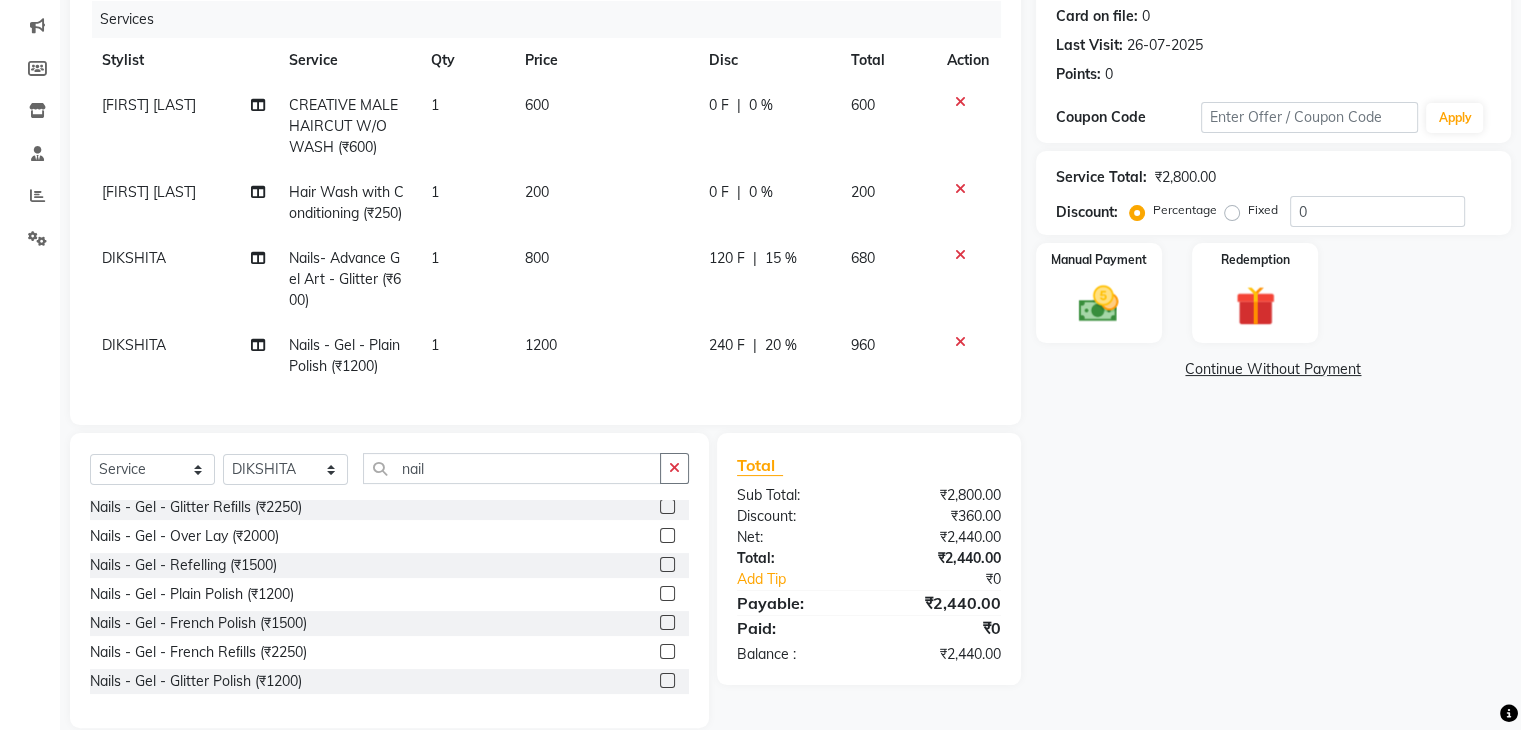 click on "800" 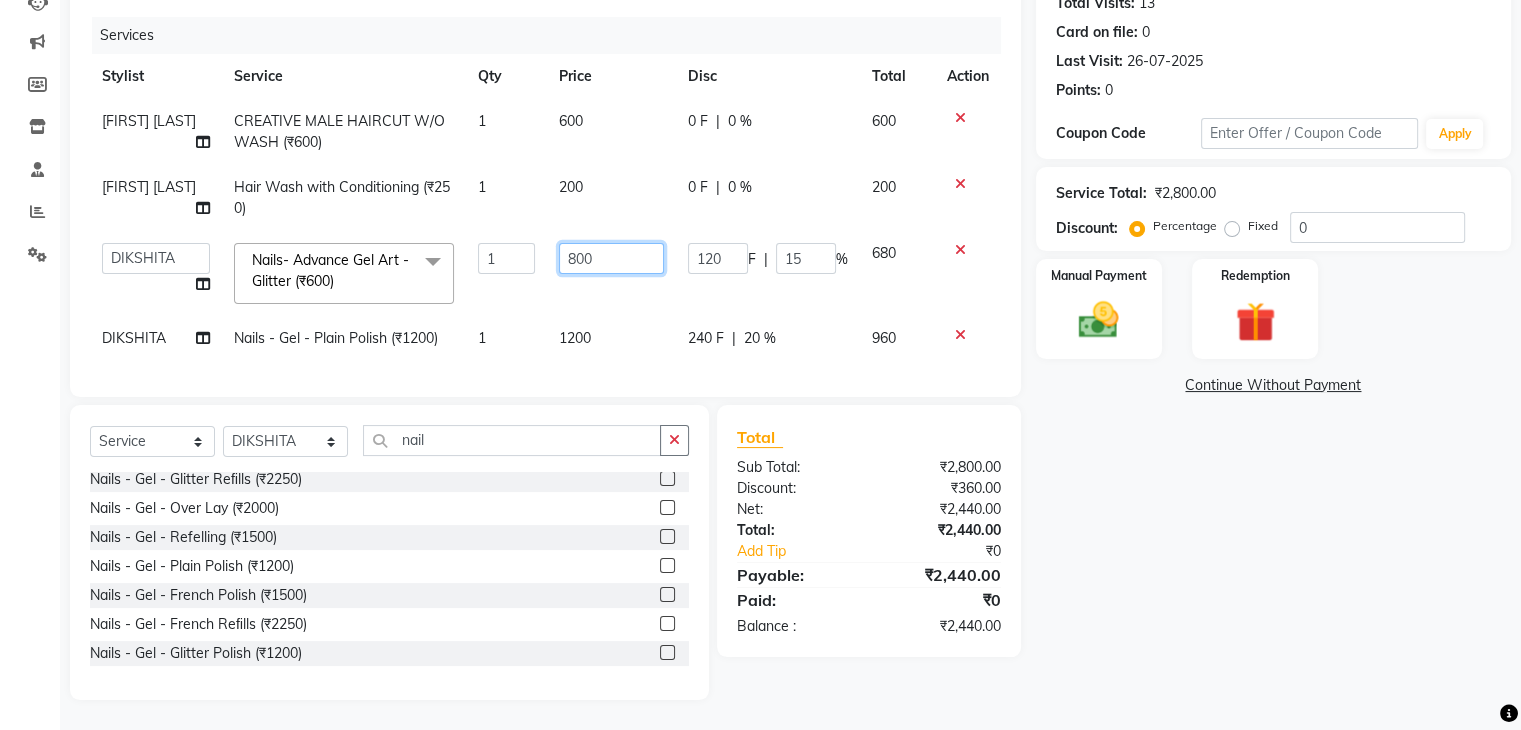 click on "800" 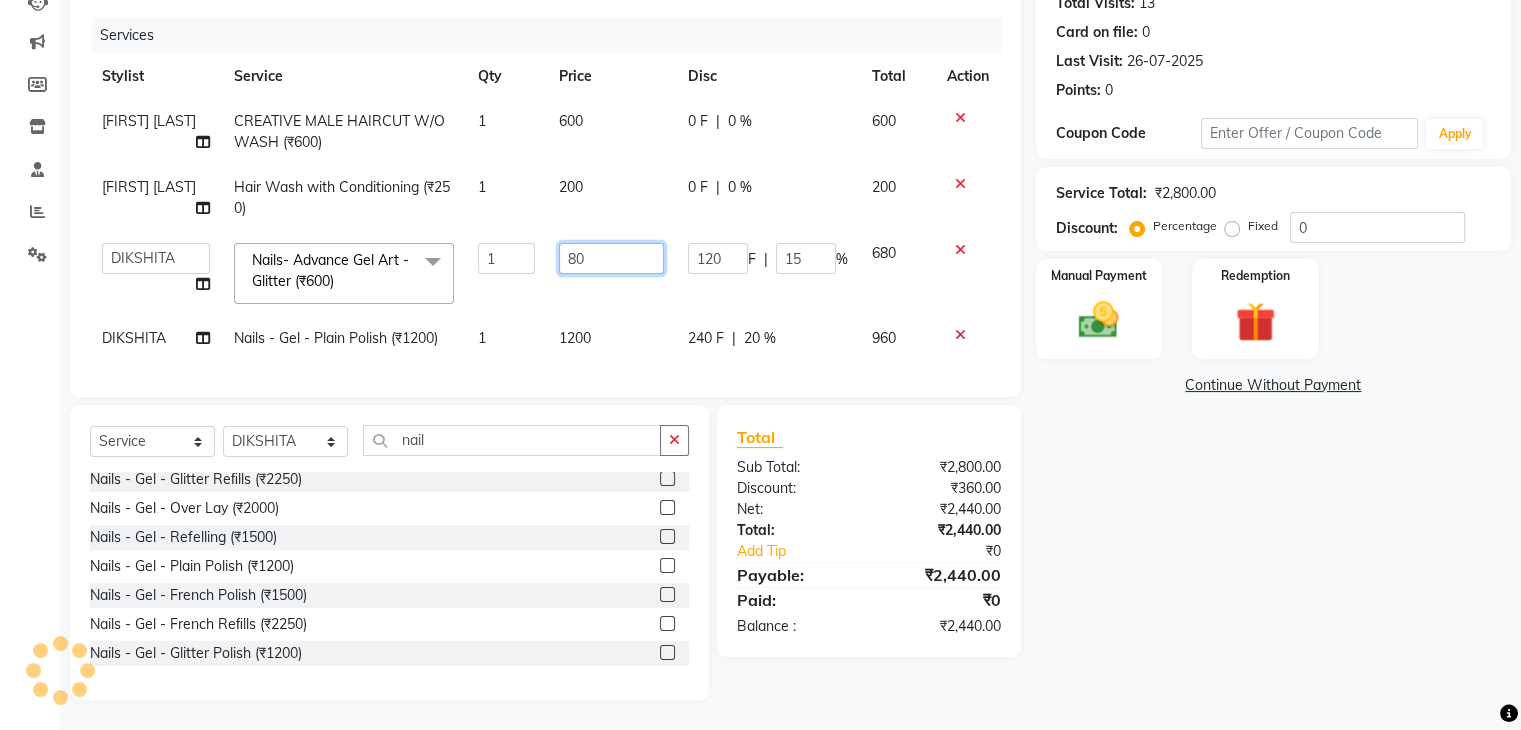 type on "8" 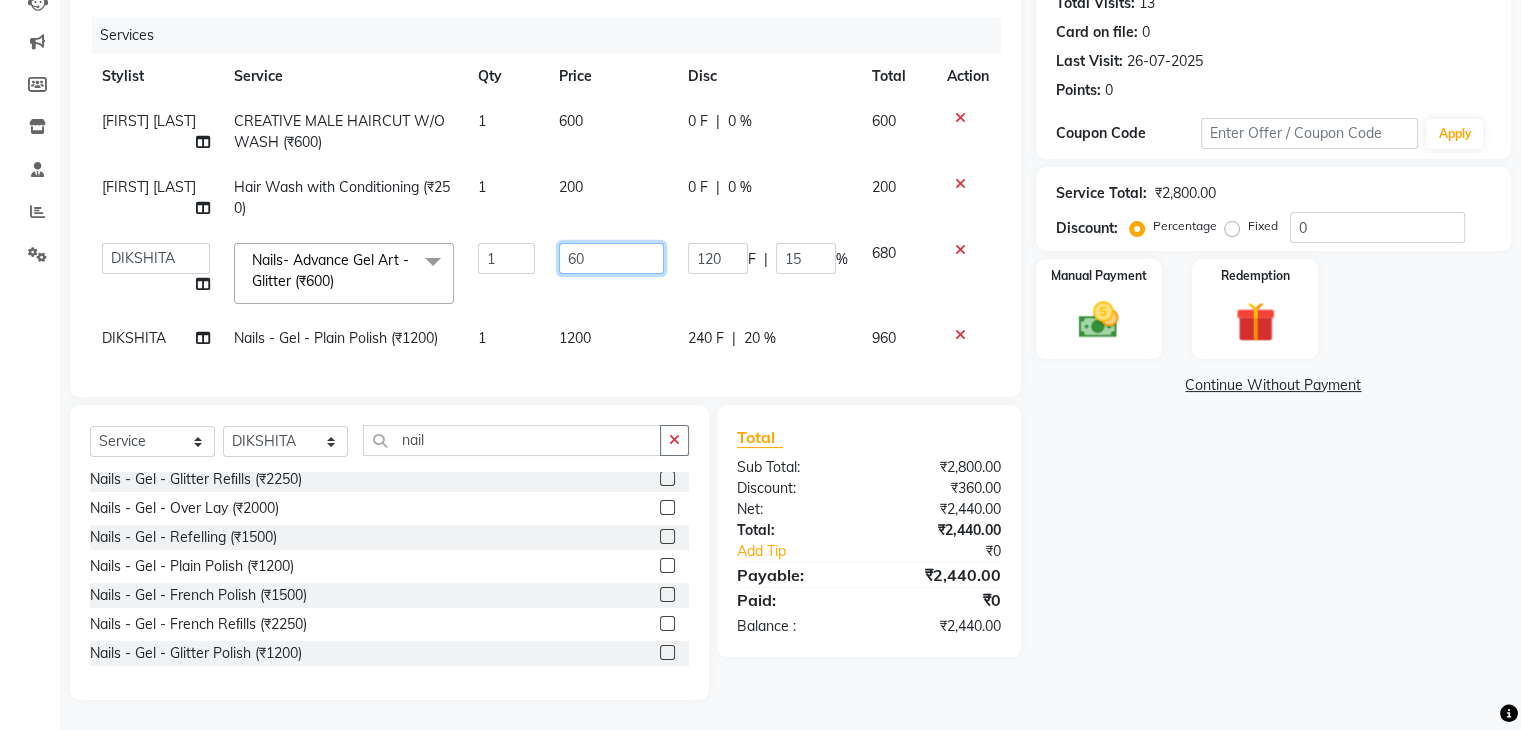 type on "600" 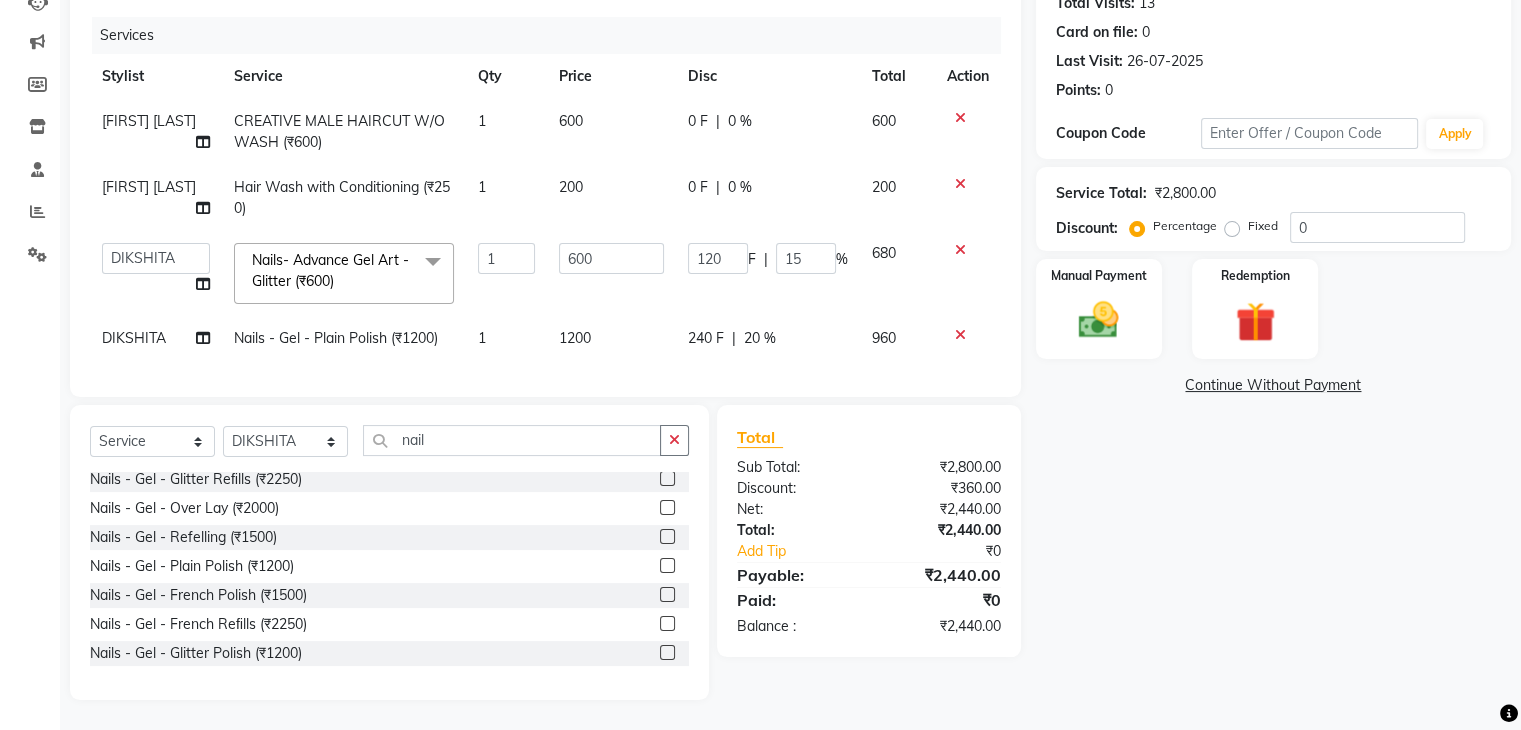 click on "[FIRST] [LAST] CREATIVE MALE HAIRCUT W/O WASH (₹600) 1 600 0 F | 0 % 600 [FIRST] [LAST] Hair Wash with Conditioning (₹250) 1 200 0 F | 0 % 200  AHSAN   [FIRST] [LAST]   DIKSHITA   Kaleem salmani   Praveen bhandari   Preet sanjay   Sultan hawari   TEHSIN   vishes  Nails- Advance Gel Art - Glitter (₹600)  x Hair Wash with Conditioning (₹250) Hair Set (₹300) Beard Trim (₹300) Shave (₹350) Beard Styling (₹400) Master Haircut (W/O Hair Wash) (₹500) CREATIVE MALE HAIRCUT WITH WASH (₹800) Baby Mundan (₹1200) Hair Wash With Conditioning (L'Oreal) - Up to Shoulder (₹350) Hair Wash With Conditioning (L'Oreal) - Below Shoulder (₹500) Hair Wash With Conditioning (L'Oreal) - Up to Waist (₹600) Hair Wash With Conditiong (Moroccanoil / Naturica / Keratin)- Up to Shoulder (₹500) Hair Wash With Conditiong (Moroccanoil / Naturica / Keratin)- Below Shoulder (₹700) Hair Wash With Conditiong (Moroccanoil / Naturica / Keratin)- Up to Waist (₹800) CREATIVE MALE HAIRCUT W/O WASH (₹600) 1" 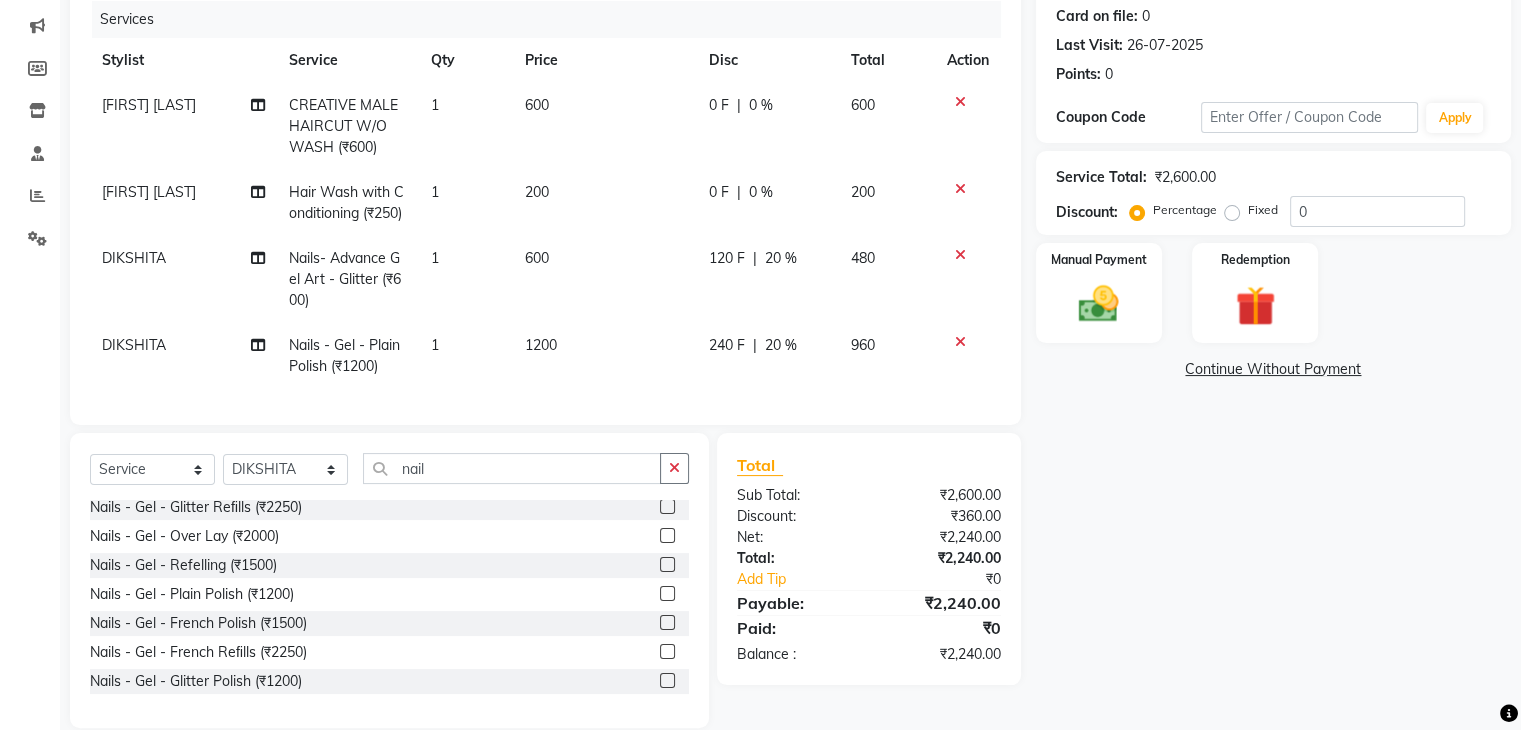 click on "1200" 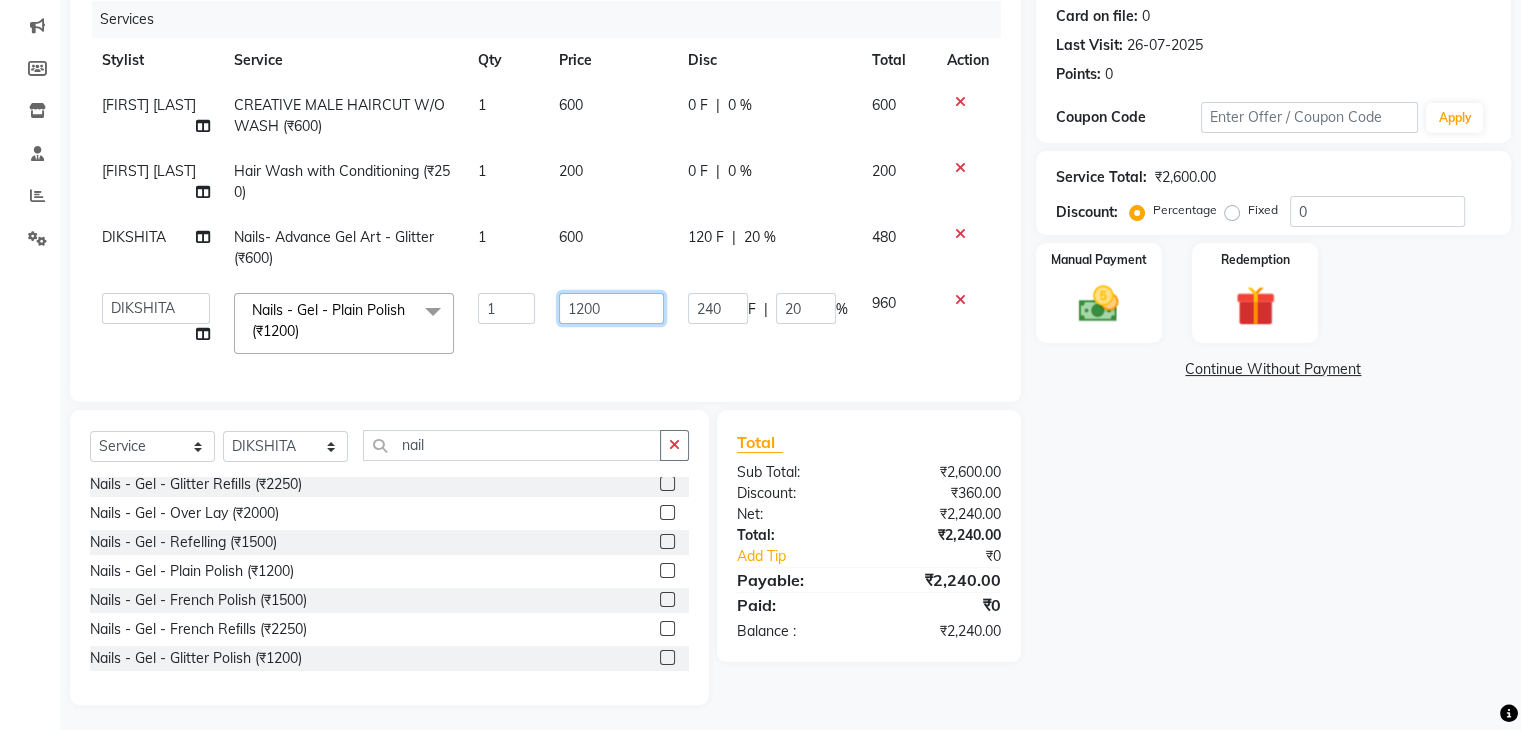 click on "1200" 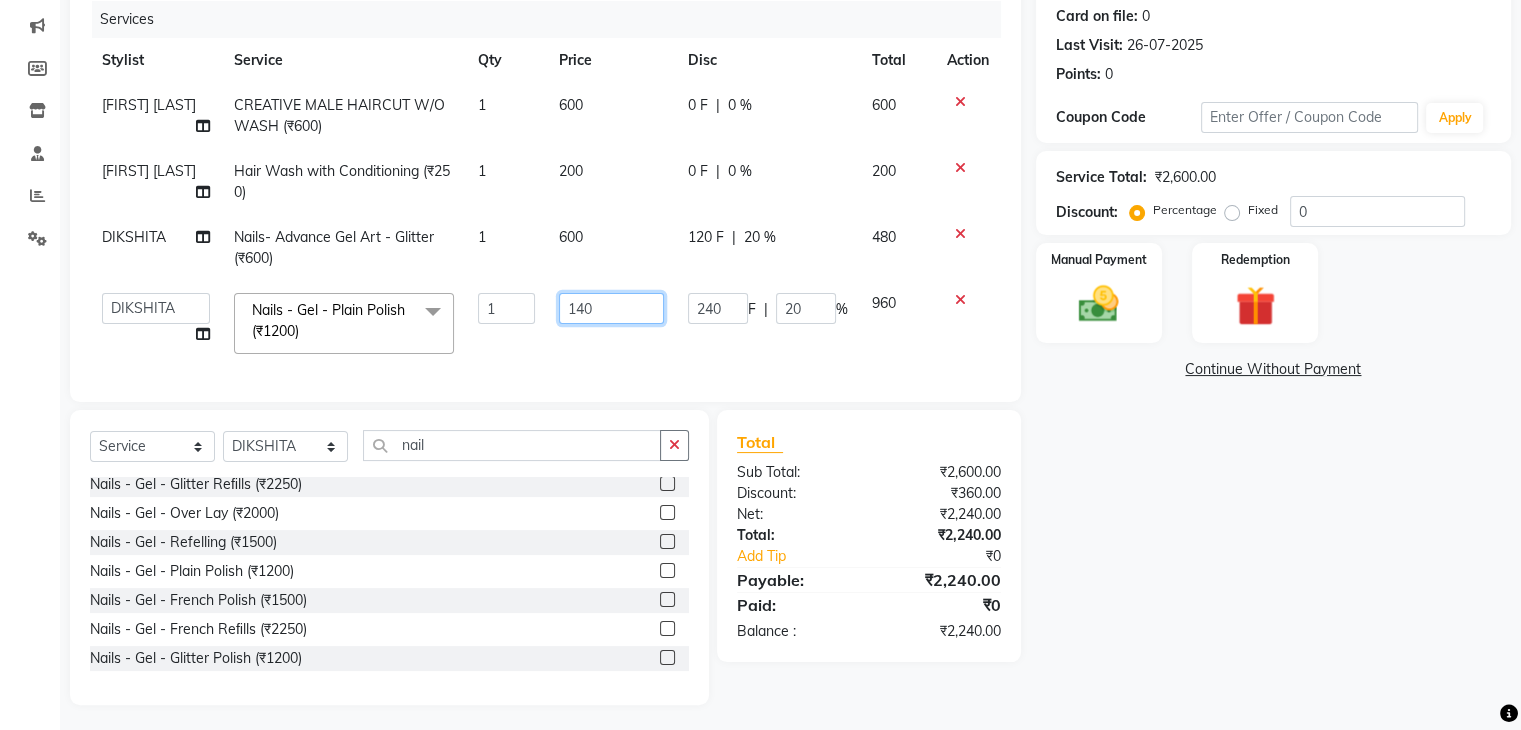 type on "1400" 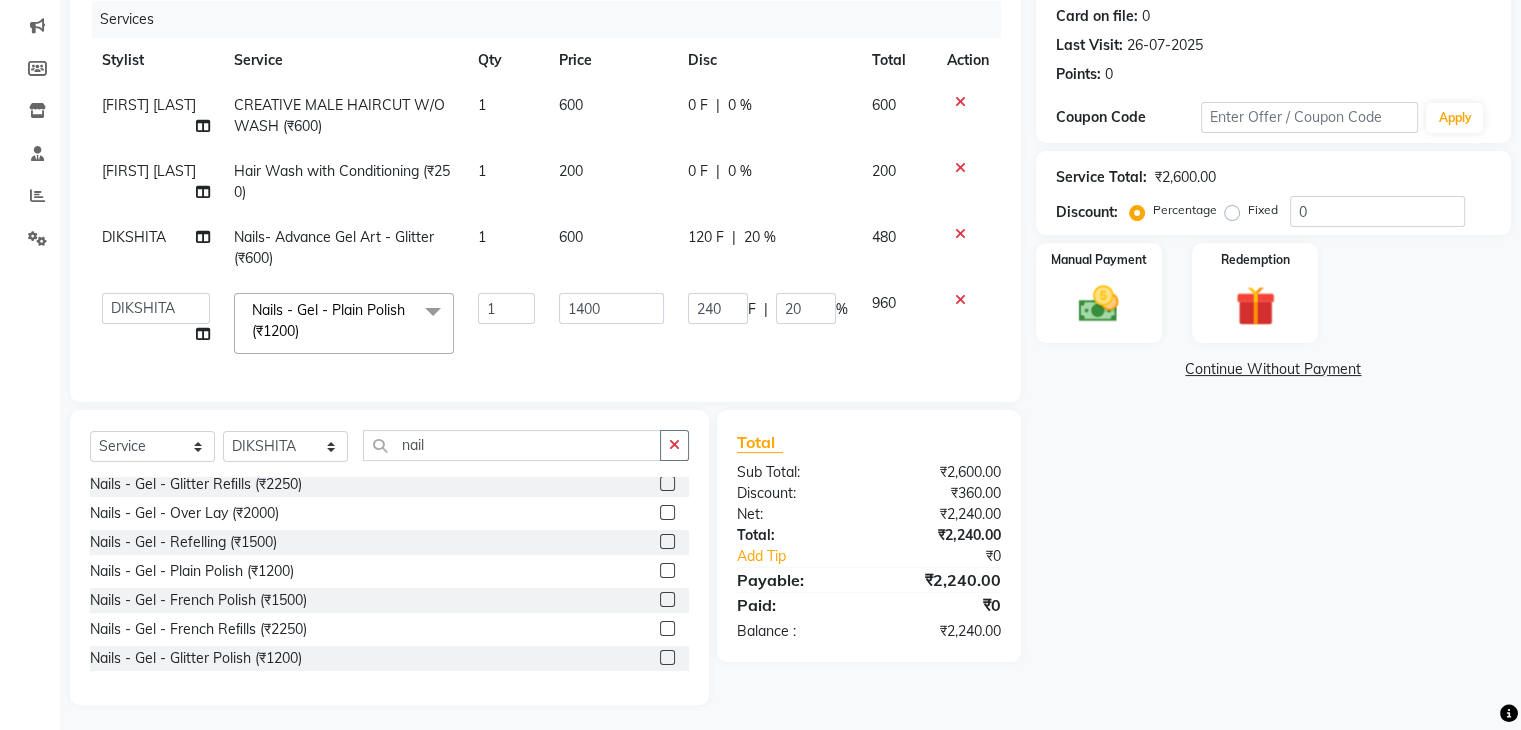 click on "Name: [FIRST] [LAST] Membership:  No Active Membership  Total Visits:  13 Card on file:  0 Last Visit:   26-07-2025 Points:   0  Coupon Code Apply Service Total:  ₹2,600.00  Discount:  Percentage   Fixed  0 Manual Payment Redemption  Continue Without Payment" 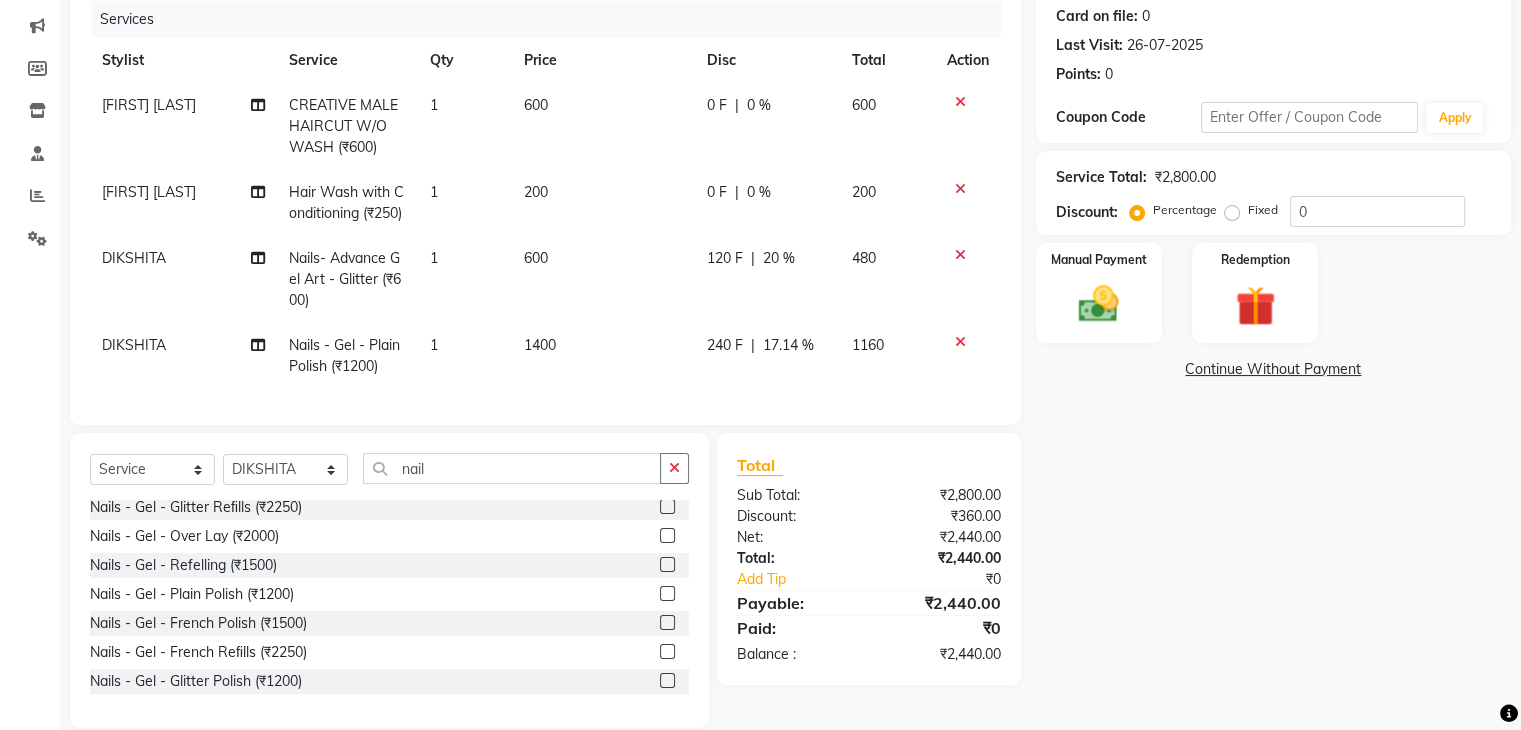 click on "1400" 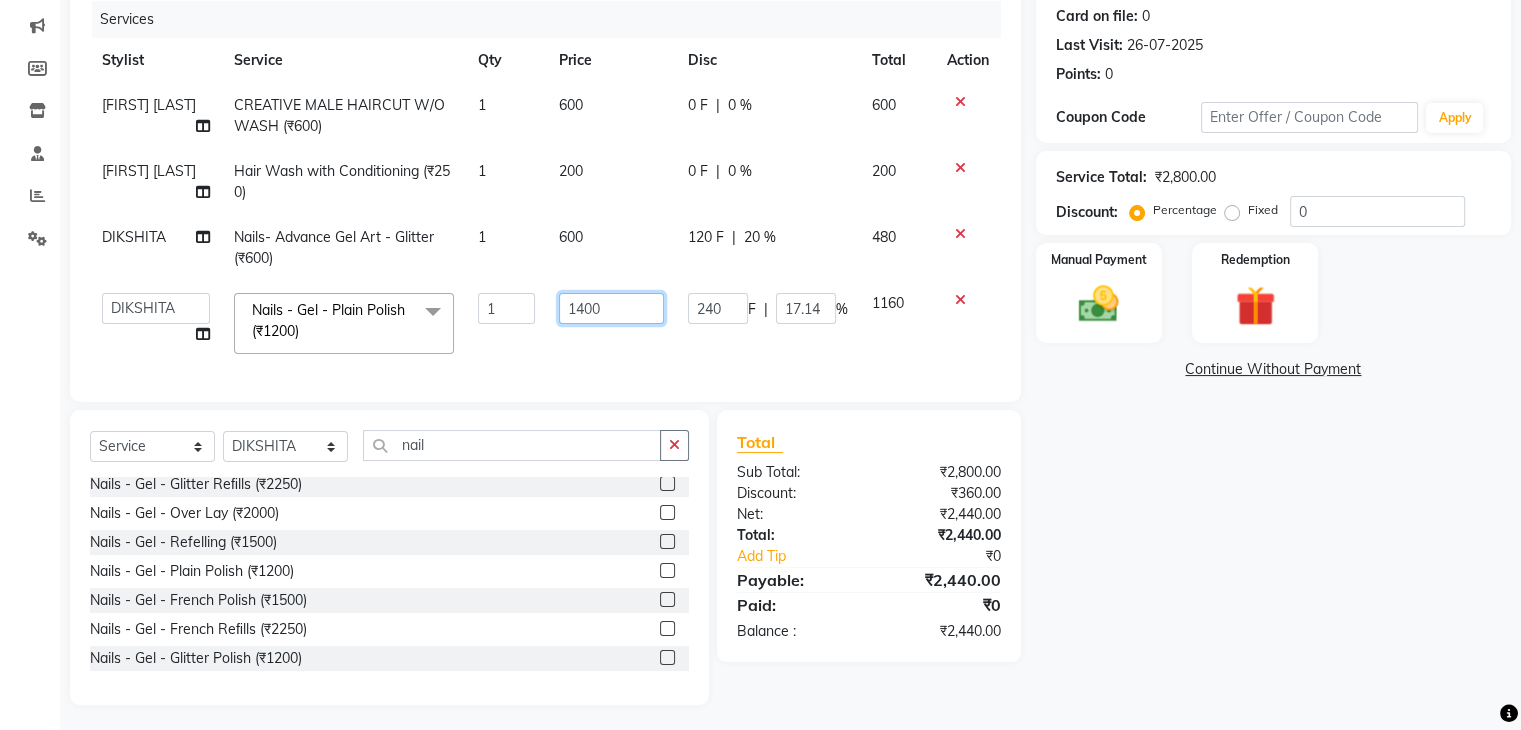 click on "1400" 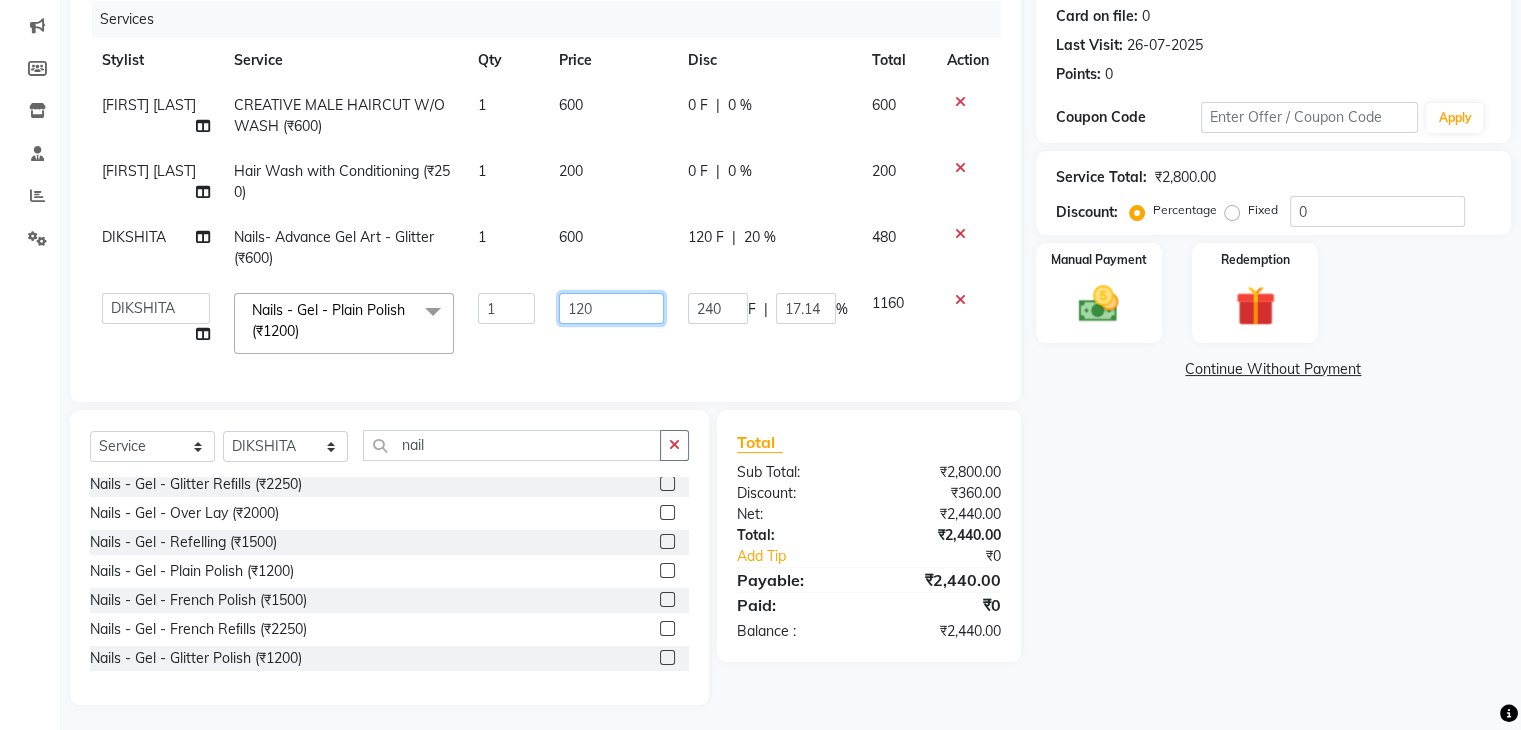 type on "1200" 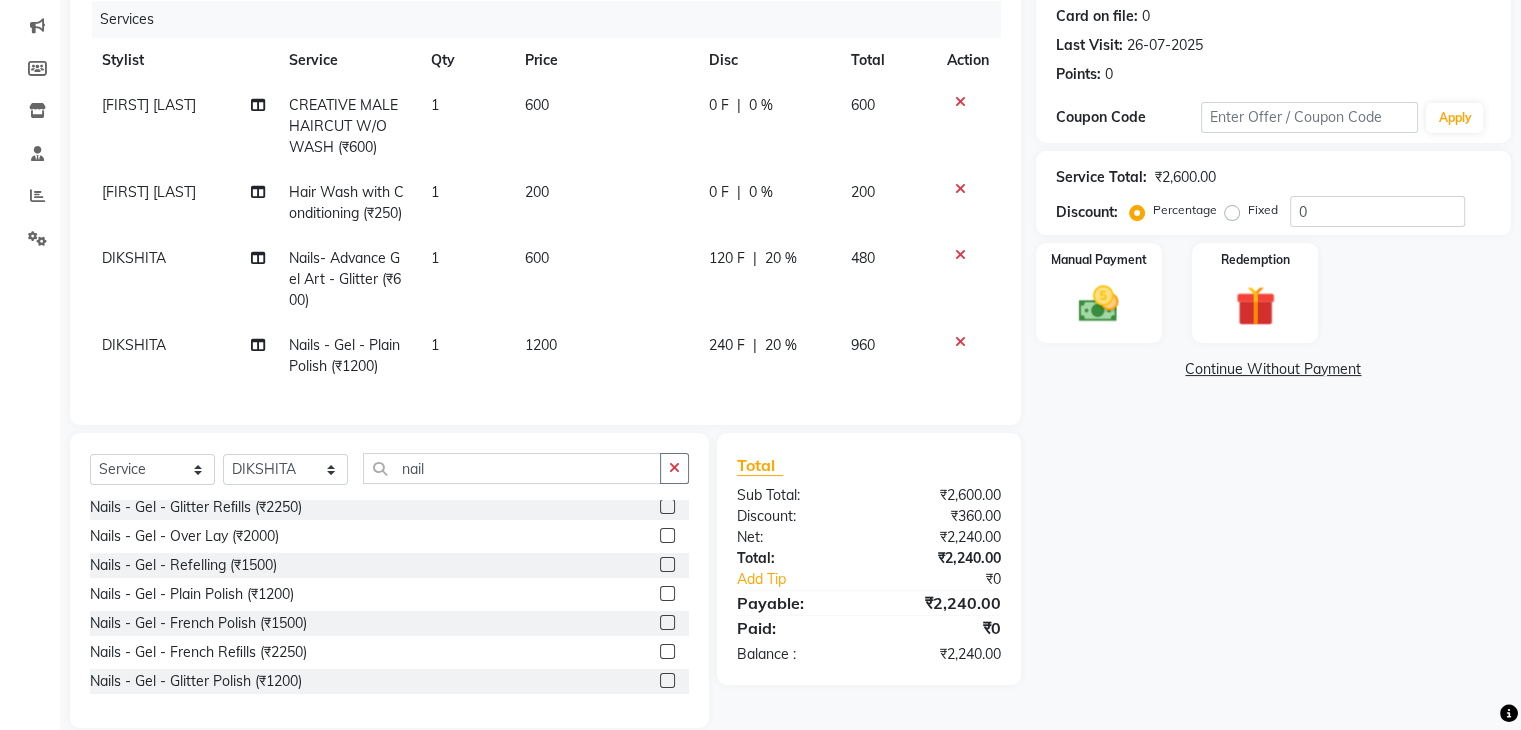 drag, startPoint x: 589, startPoint y: 236, endPoint x: 615, endPoint y: 247, distance: 28.231188 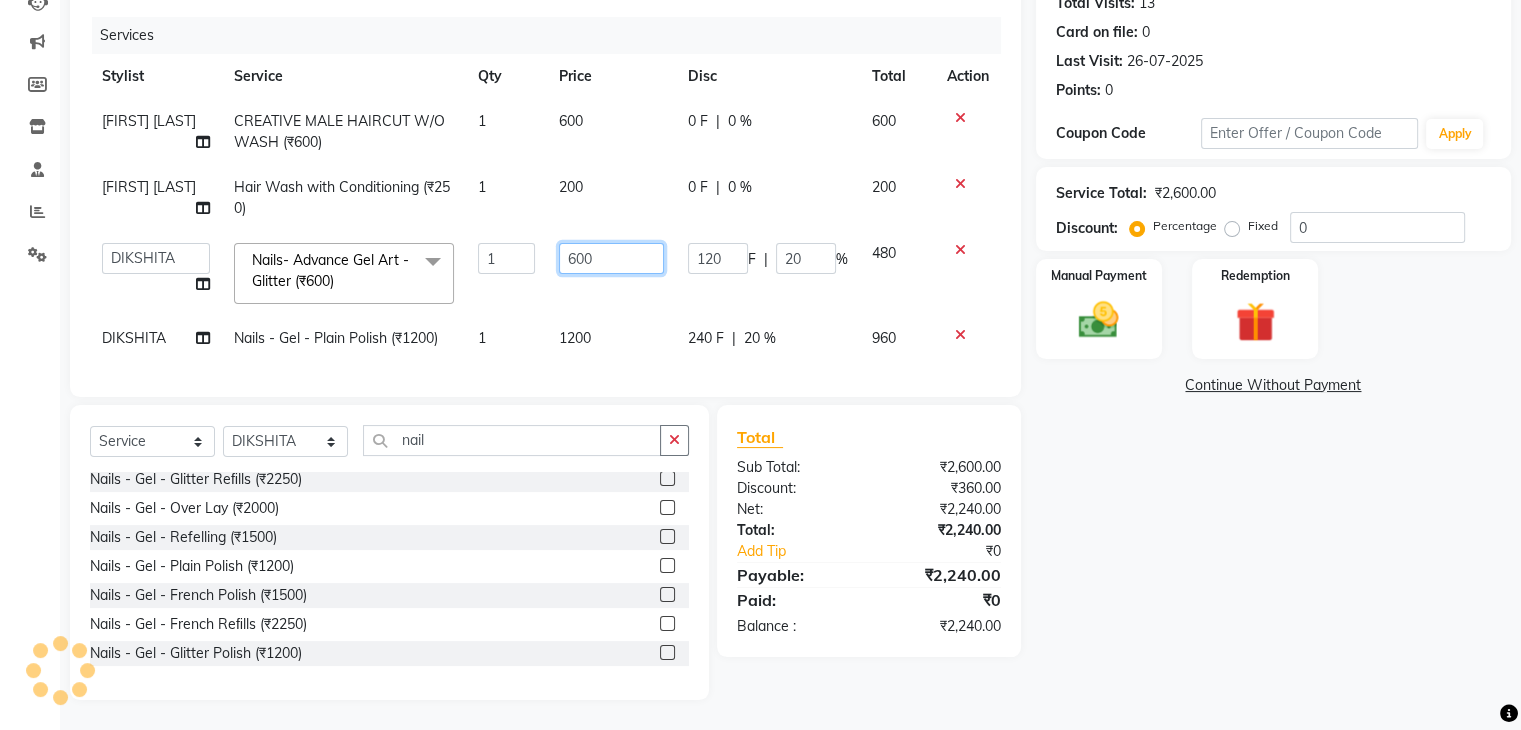 click on "600" 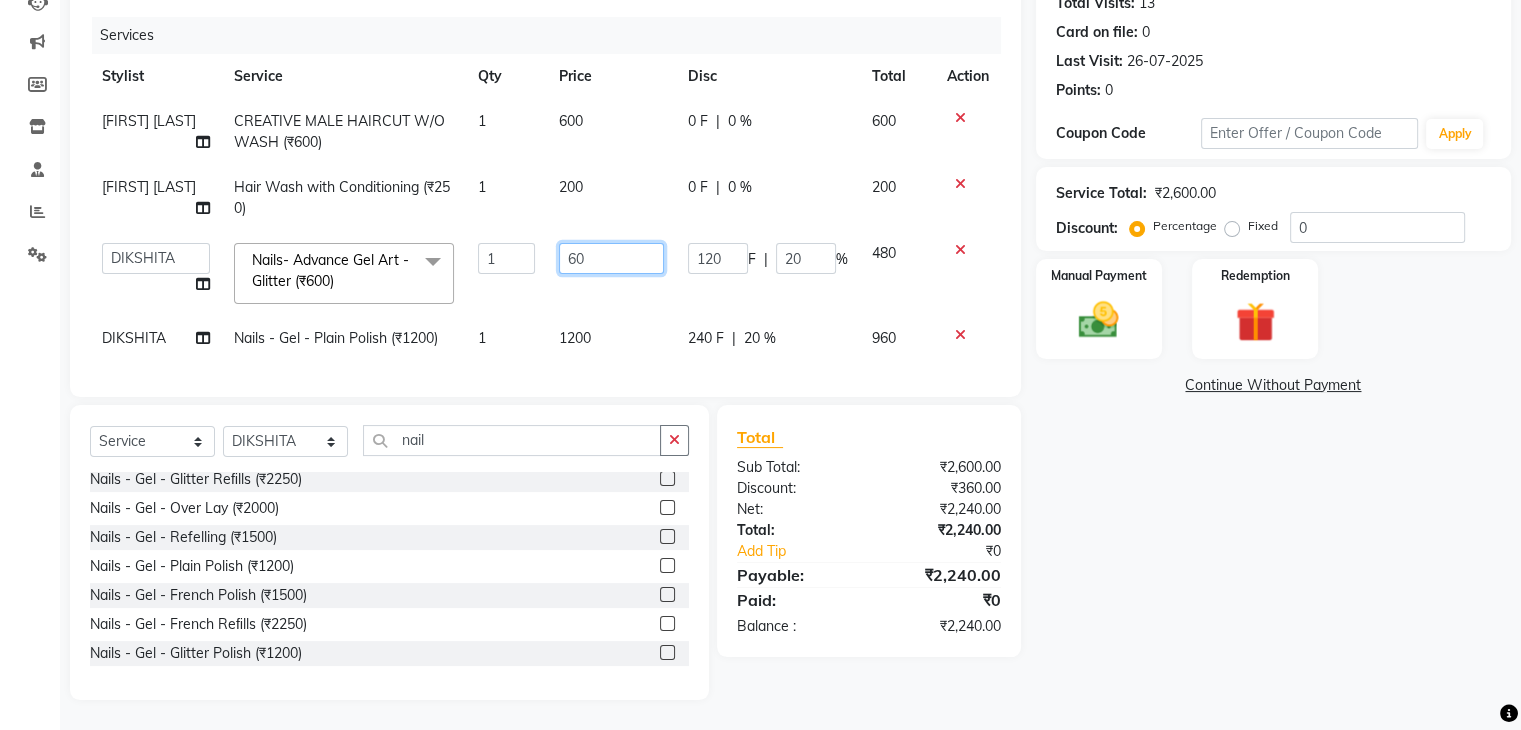 type on "6" 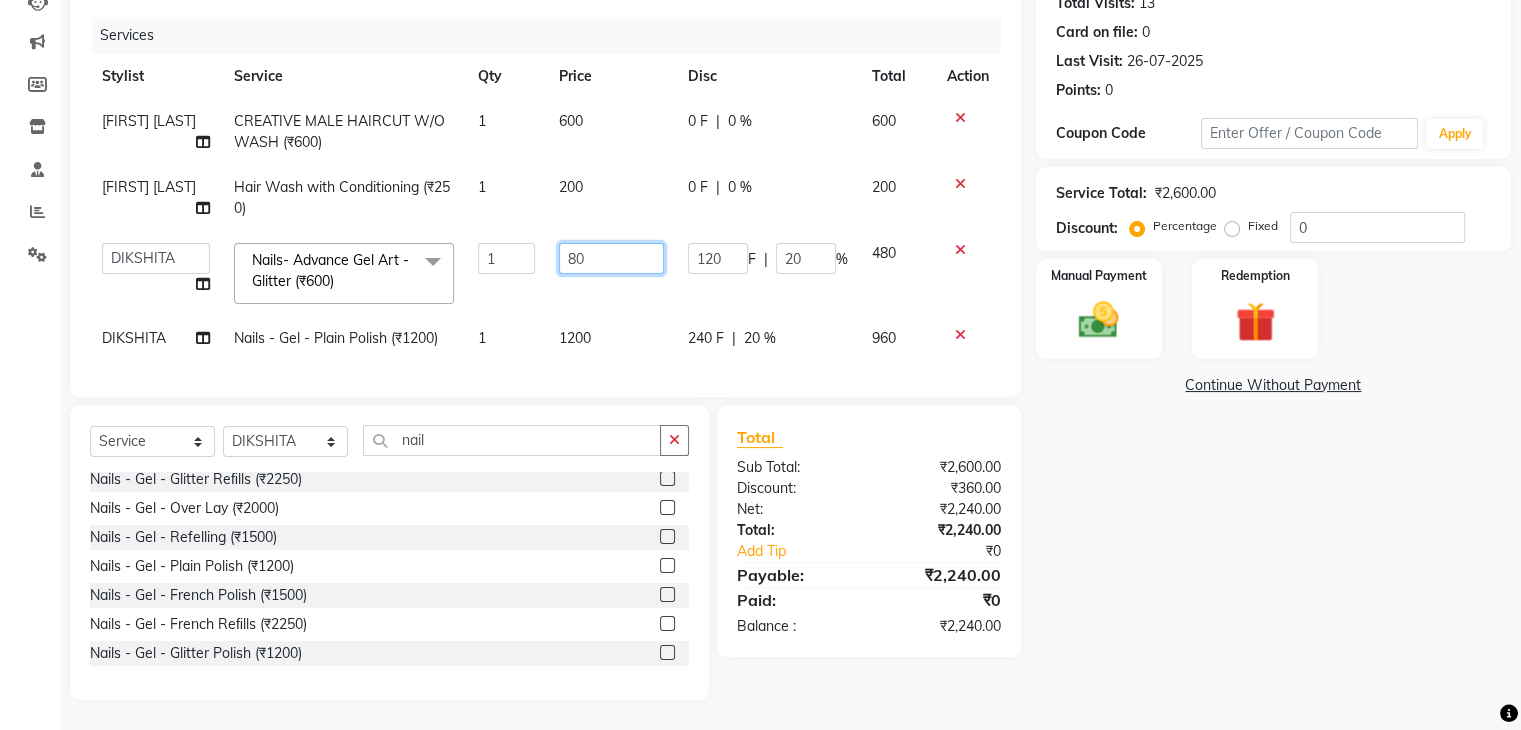 type on "800" 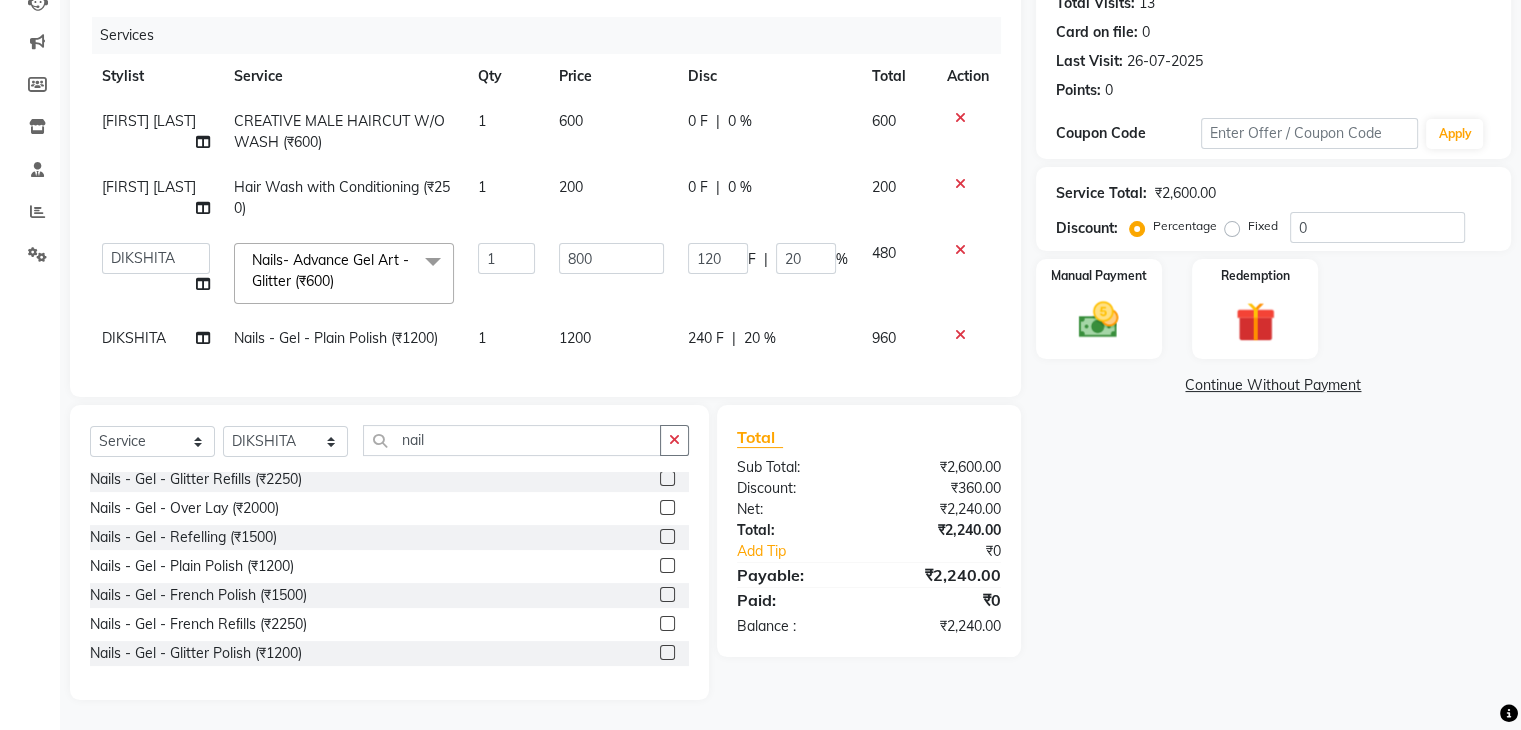 click on "Name: [FIRST] [LAST] Membership:  No Active Membership  Total Visits:  13 Card on file:  0 Last Visit:   26-07-2025 Points:   0  Coupon Code Apply Service Total:  ₹2,600.00  Discount:  Percentage   Fixed  0 Manual Payment Redemption  Continue Without Payment" 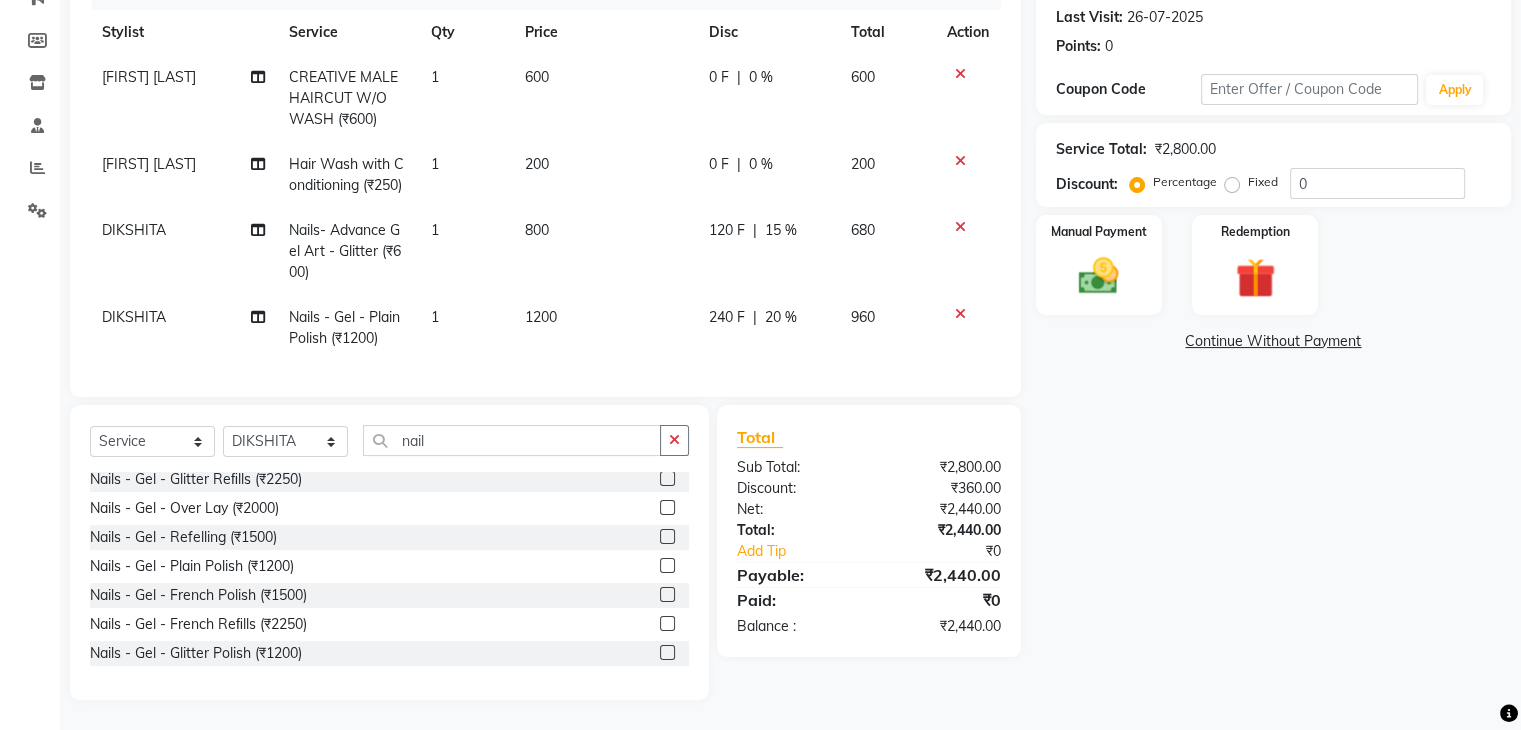 scroll, scrollTop: 312, scrollLeft: 0, axis: vertical 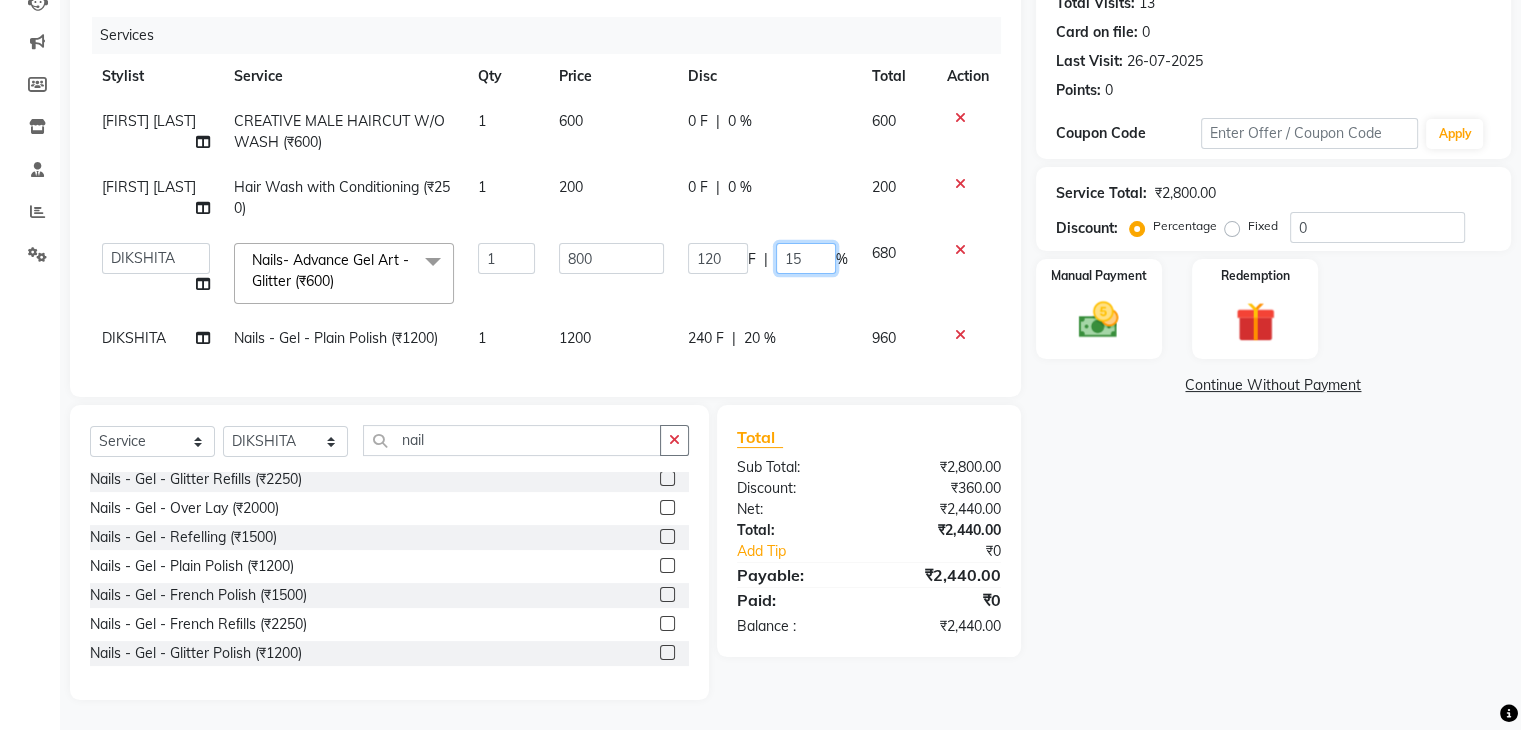 click on "15" 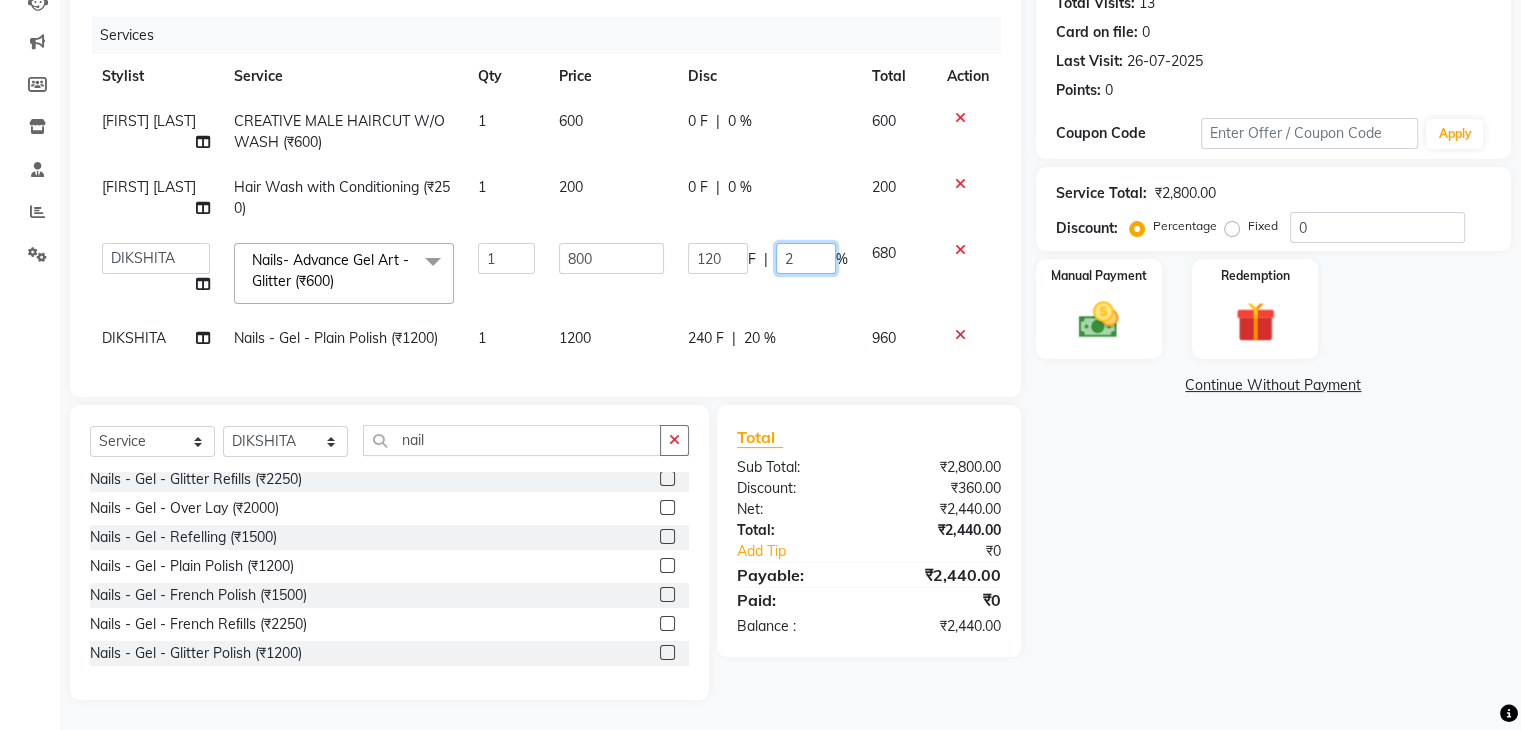 type on "20" 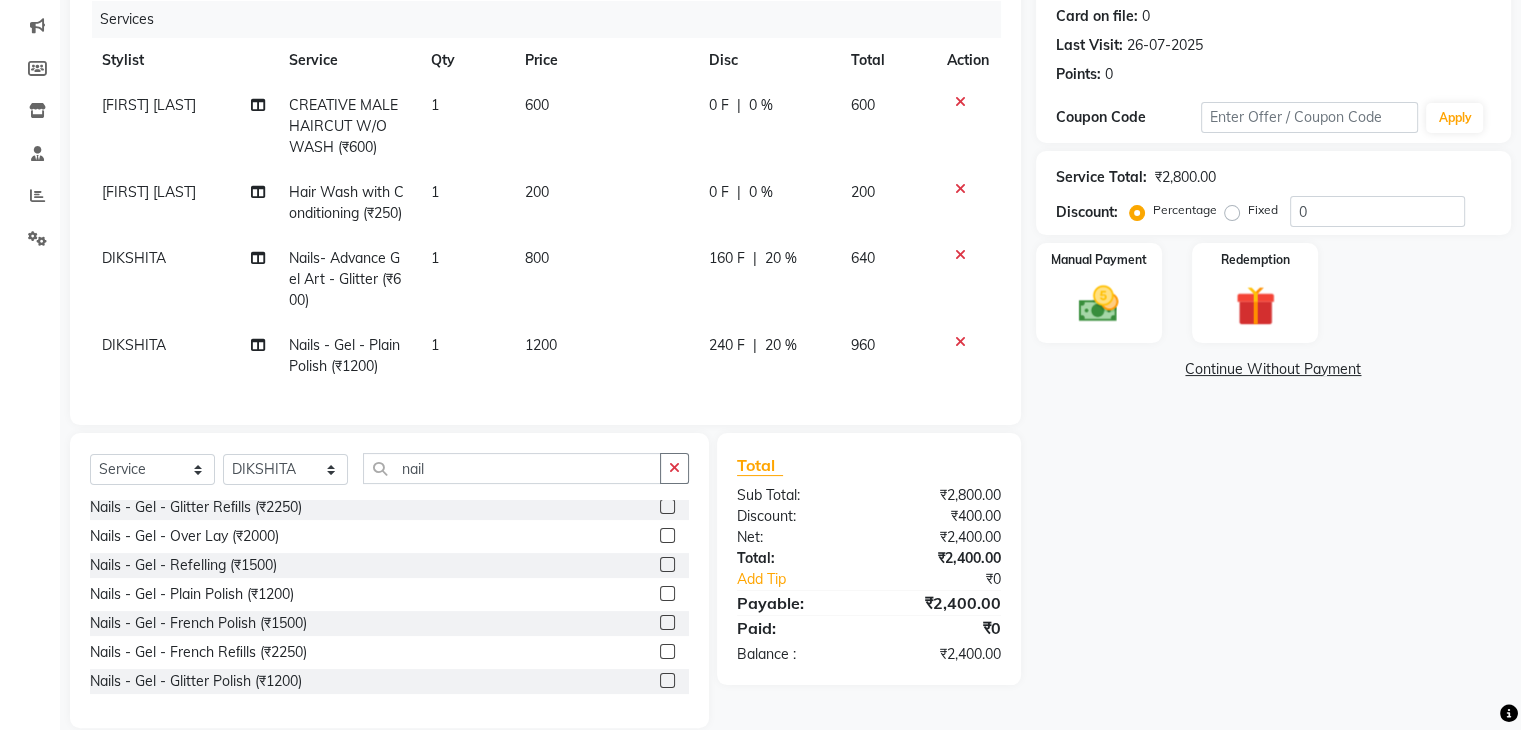 click on "Name: [FIRST] [LAST] Membership:  No Active Membership  Total Visits:  13 Card on file:  0 Last Visit:   26-07-2025 Points:   0  Coupon Code Apply Service Total:  ₹2,800.00  Discount:  Percentage   Fixed  0 Manual Payment Redemption  Continue Without Payment" 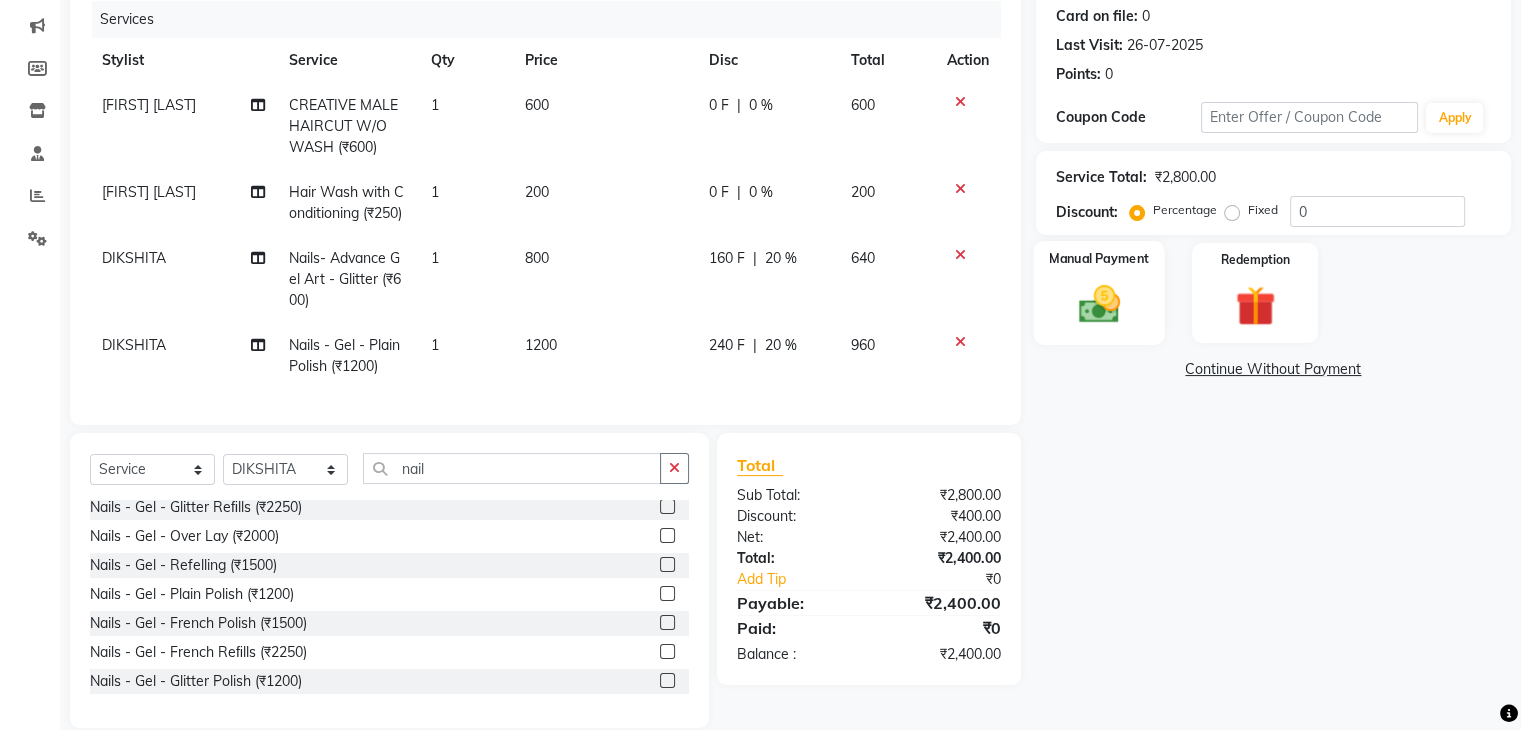 click 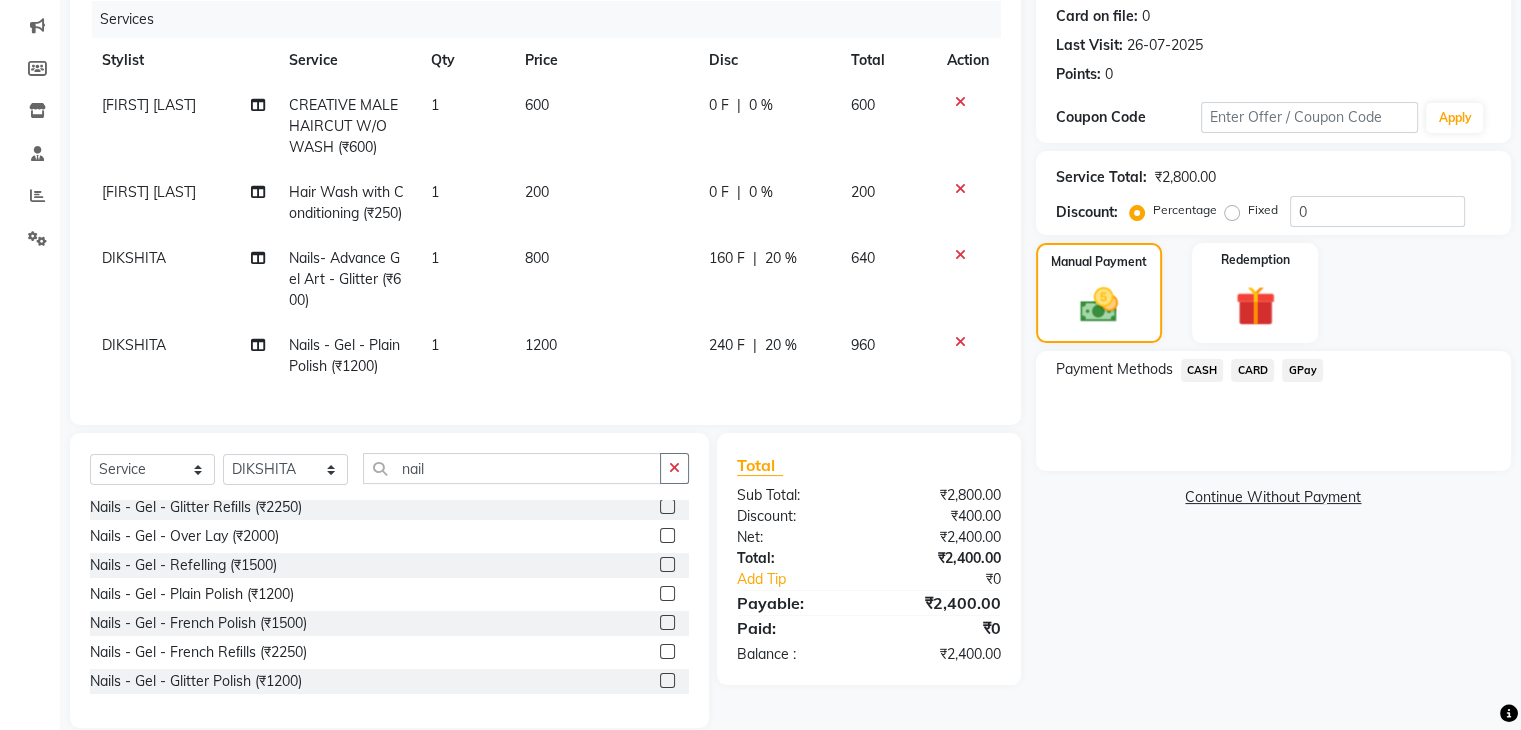 click on "CASH" 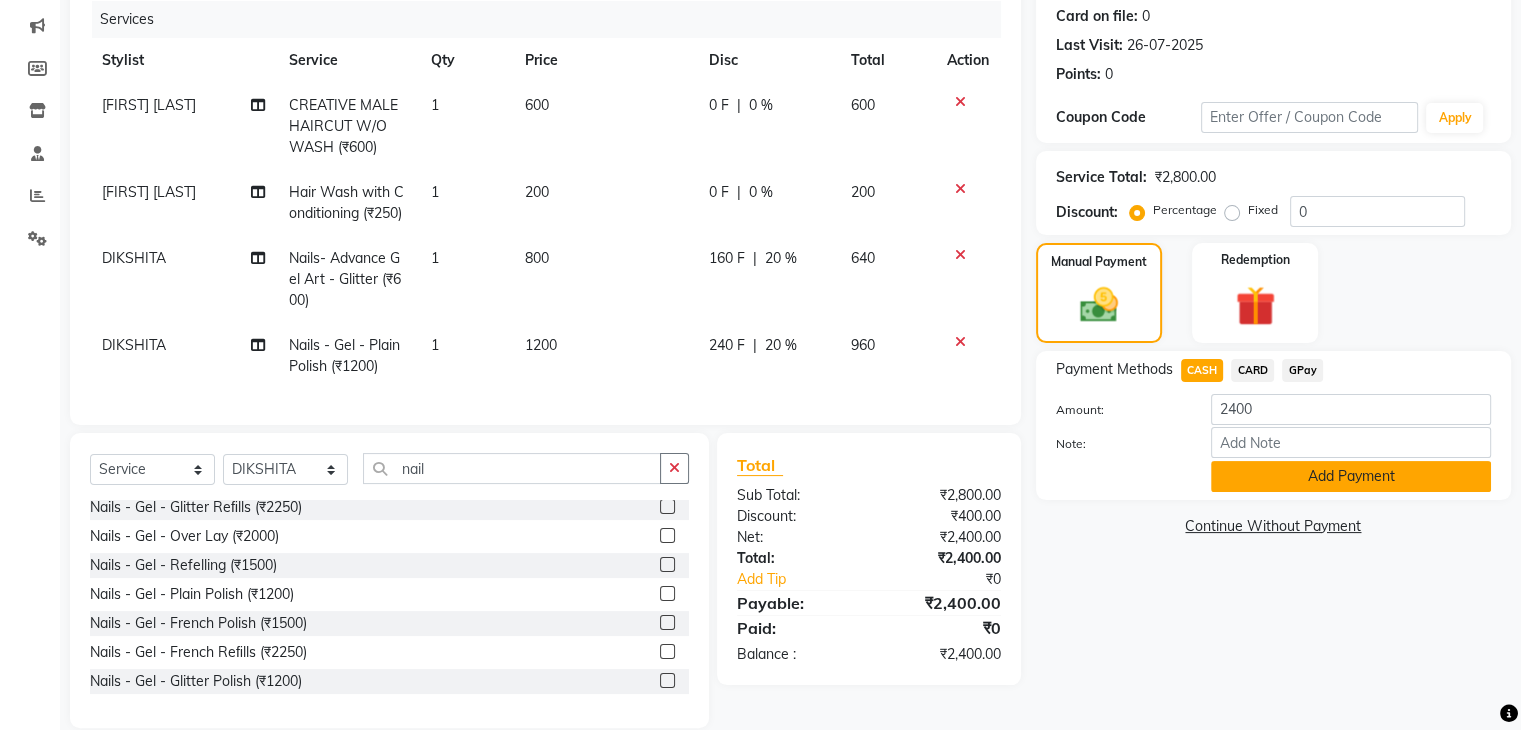 click on "Add Payment" 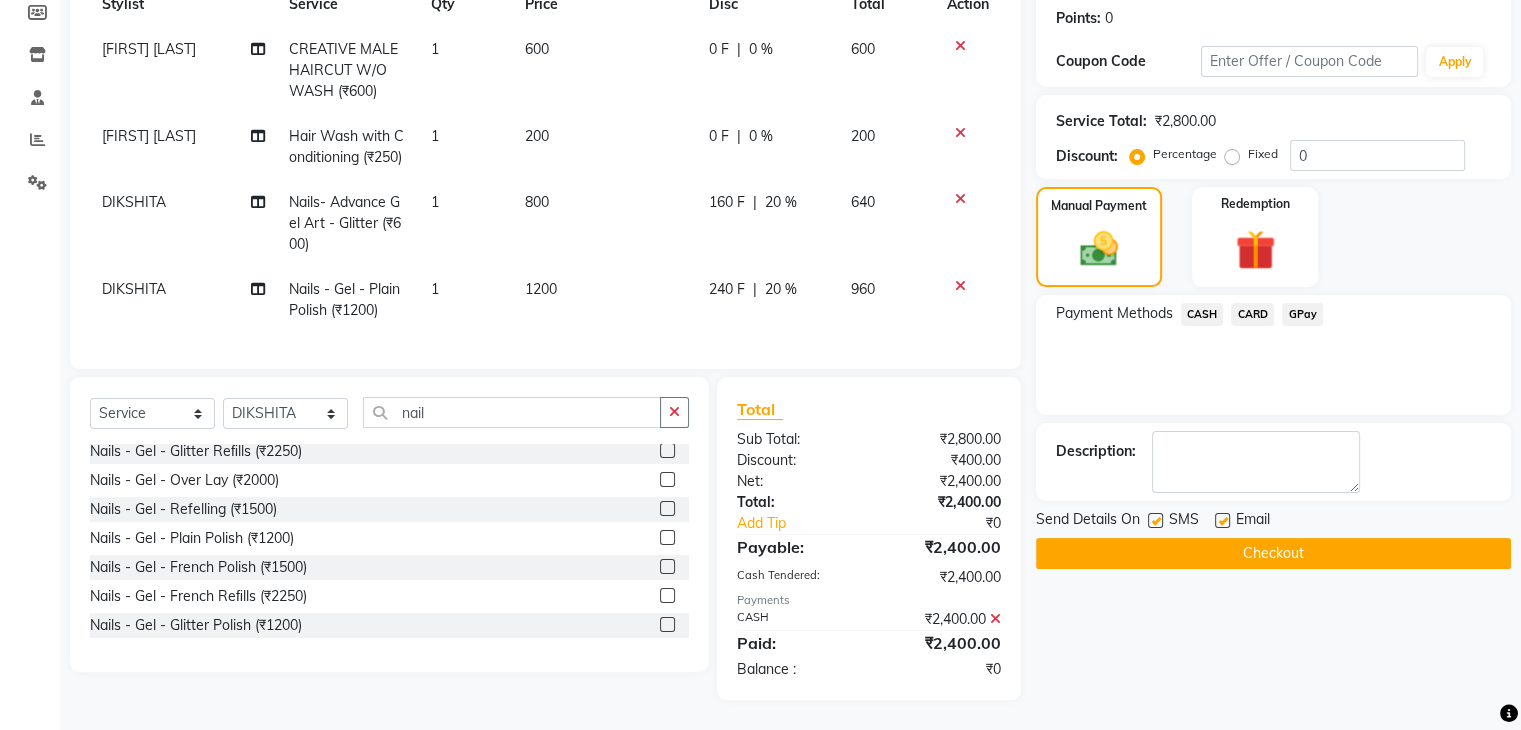 scroll, scrollTop: 340, scrollLeft: 0, axis: vertical 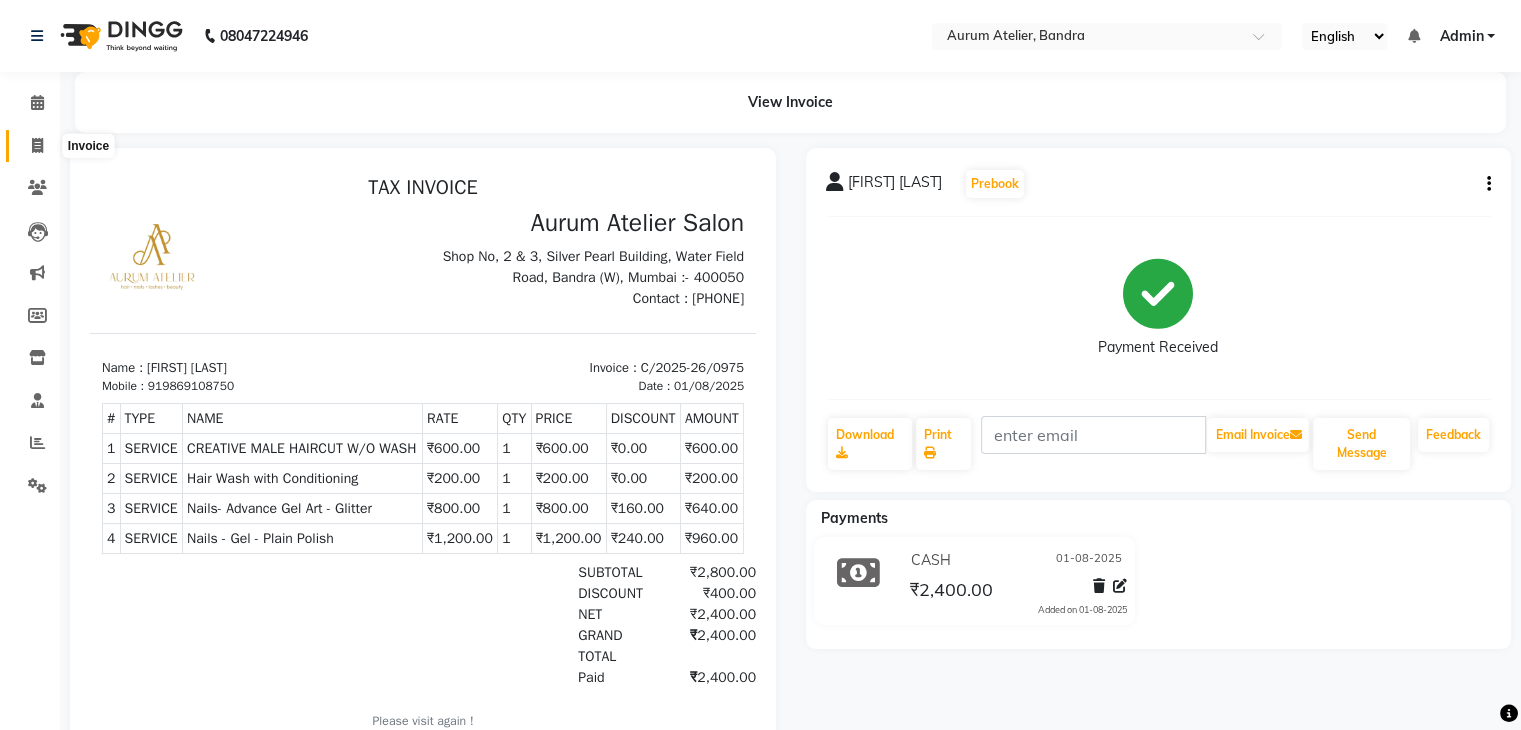 click 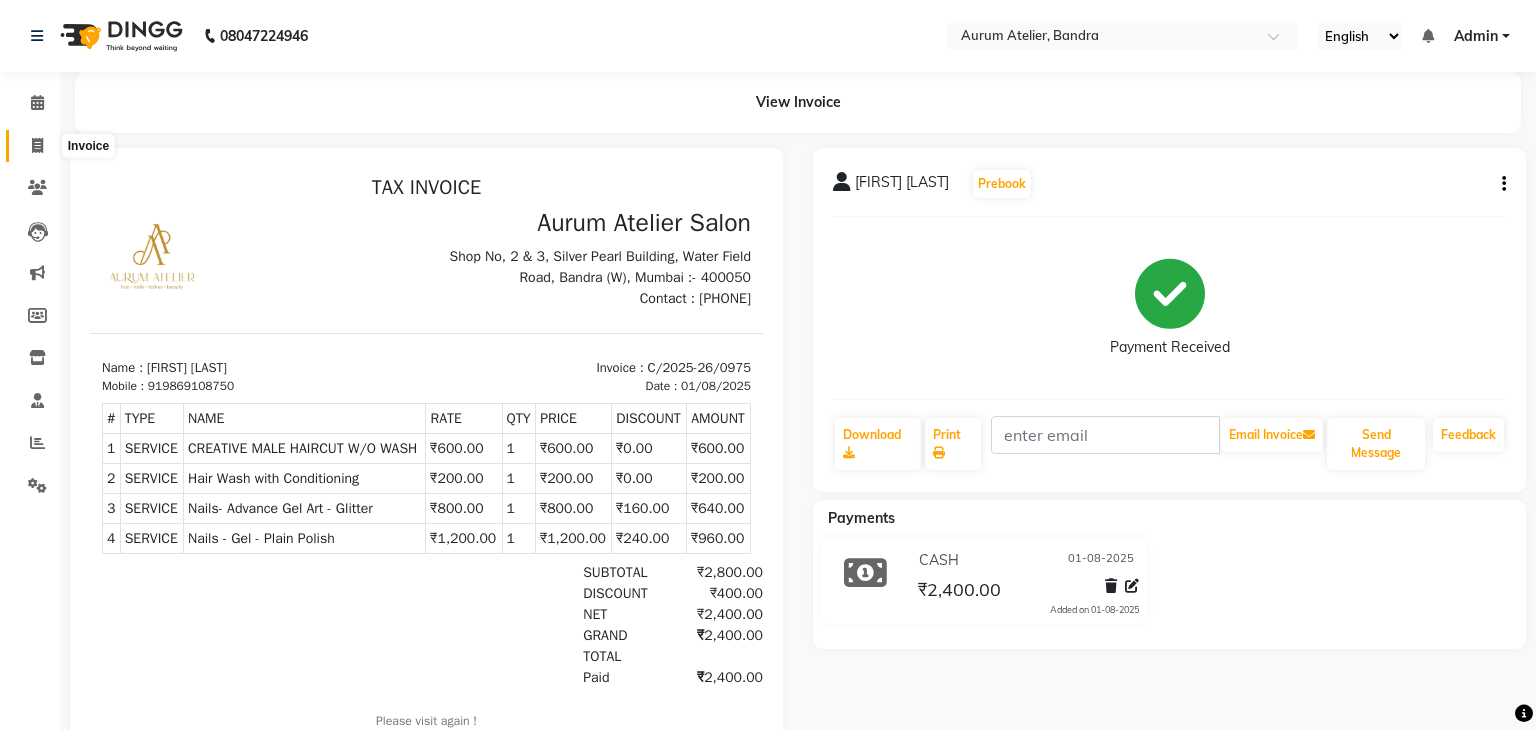 select on "7410" 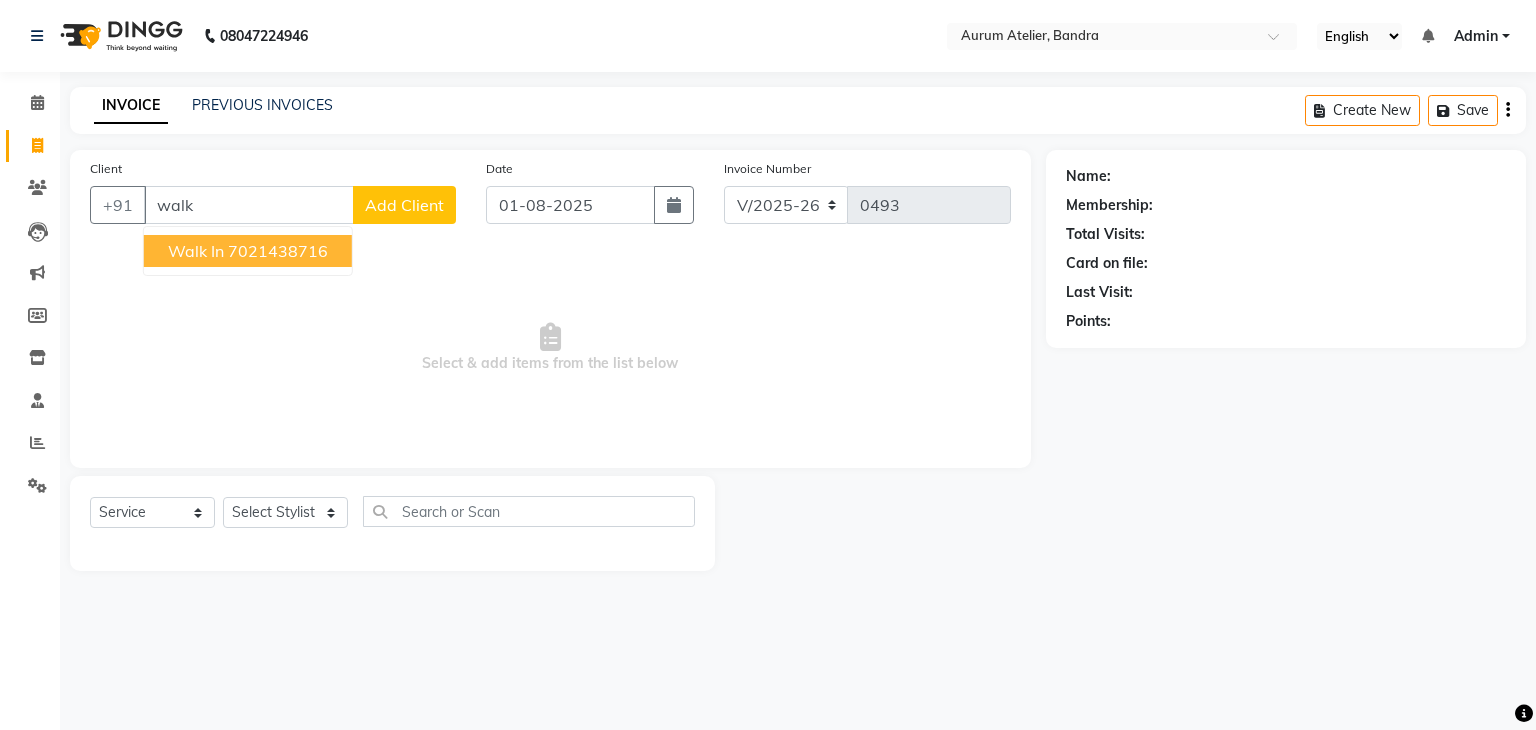 click on "walk in  [PHONE]" at bounding box center (248, 251) 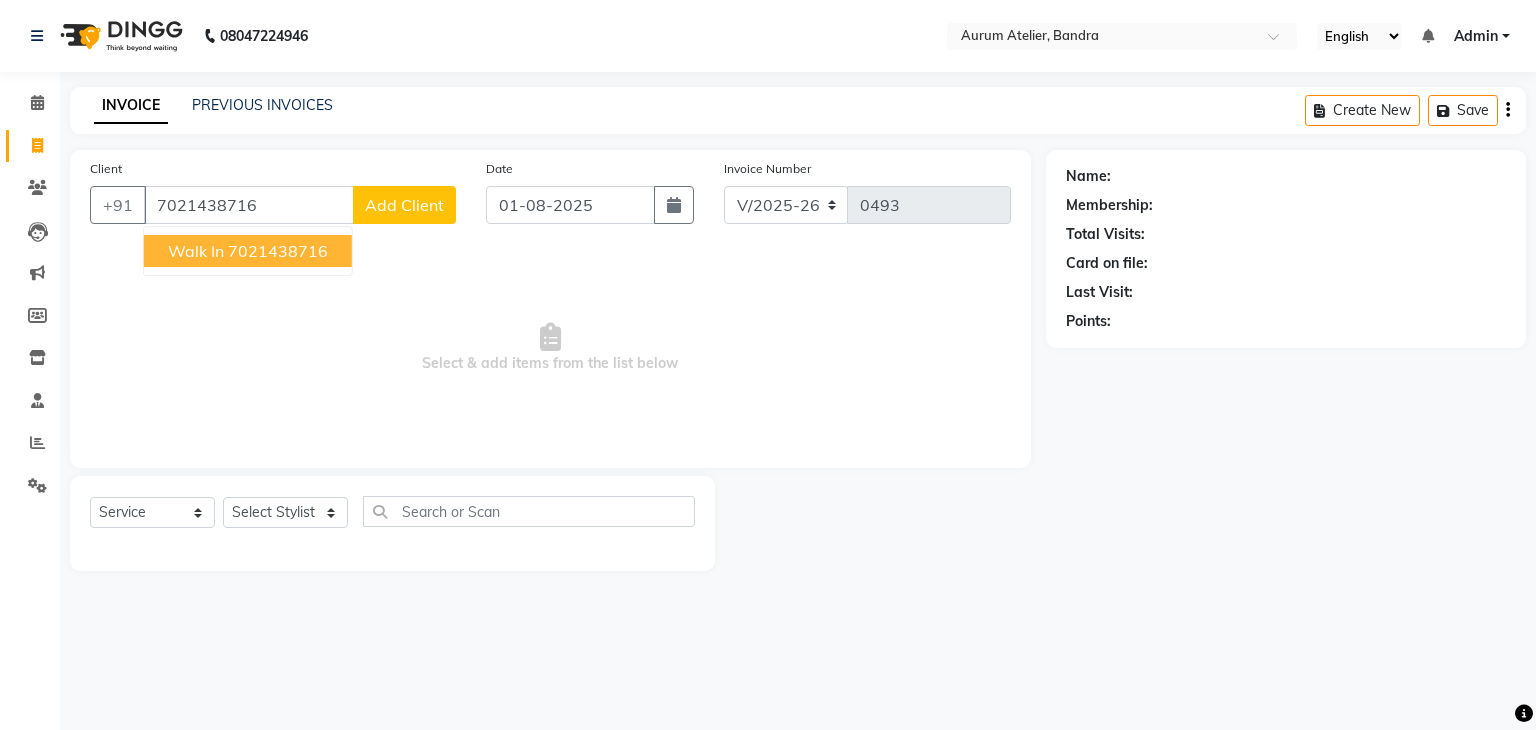 type on "7021438716" 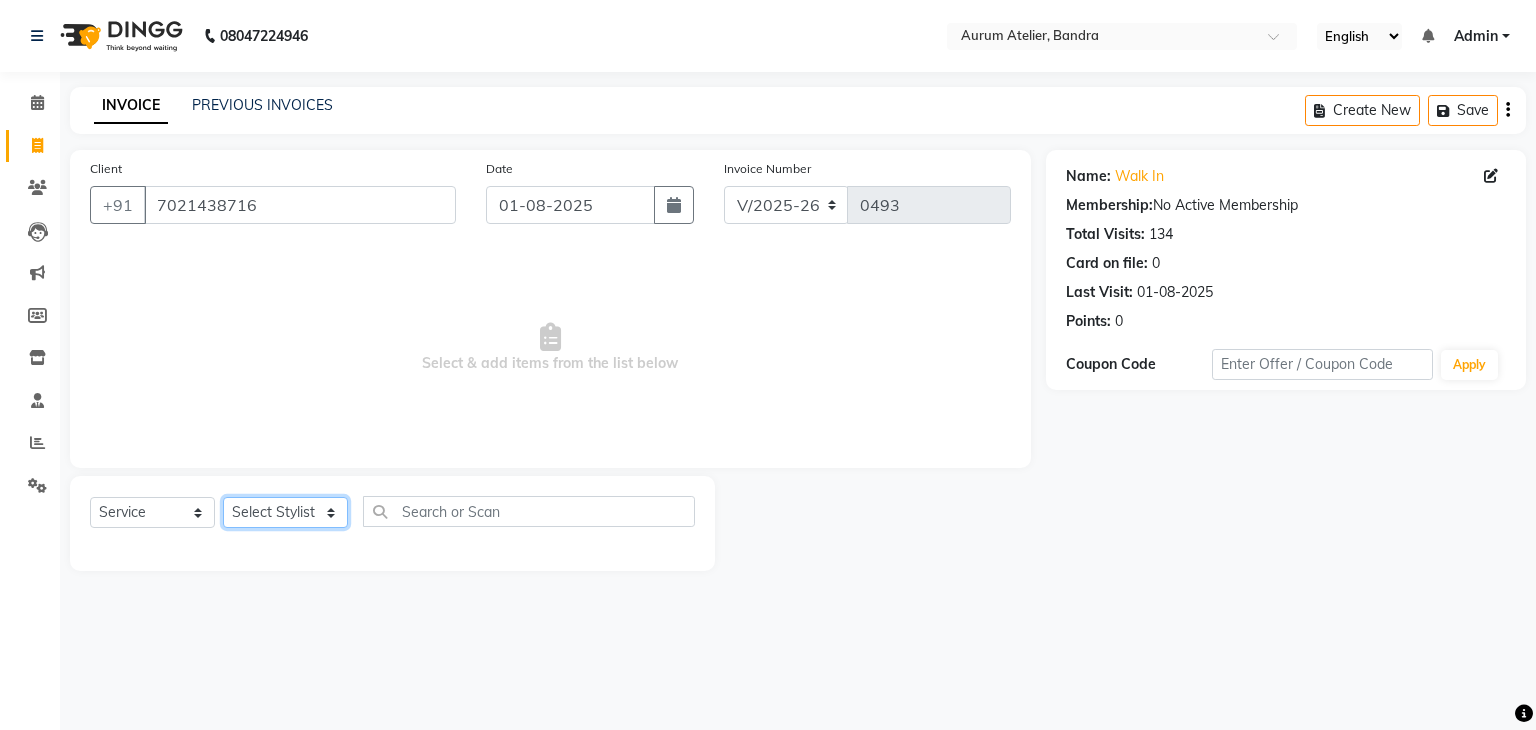 click on "Select Stylist AHSAN [FIRST] [LAST] DIKSHITA Kaleem salmani Praveen bhandari Preet sanjay Sultan hawari TEHSIN vishes" 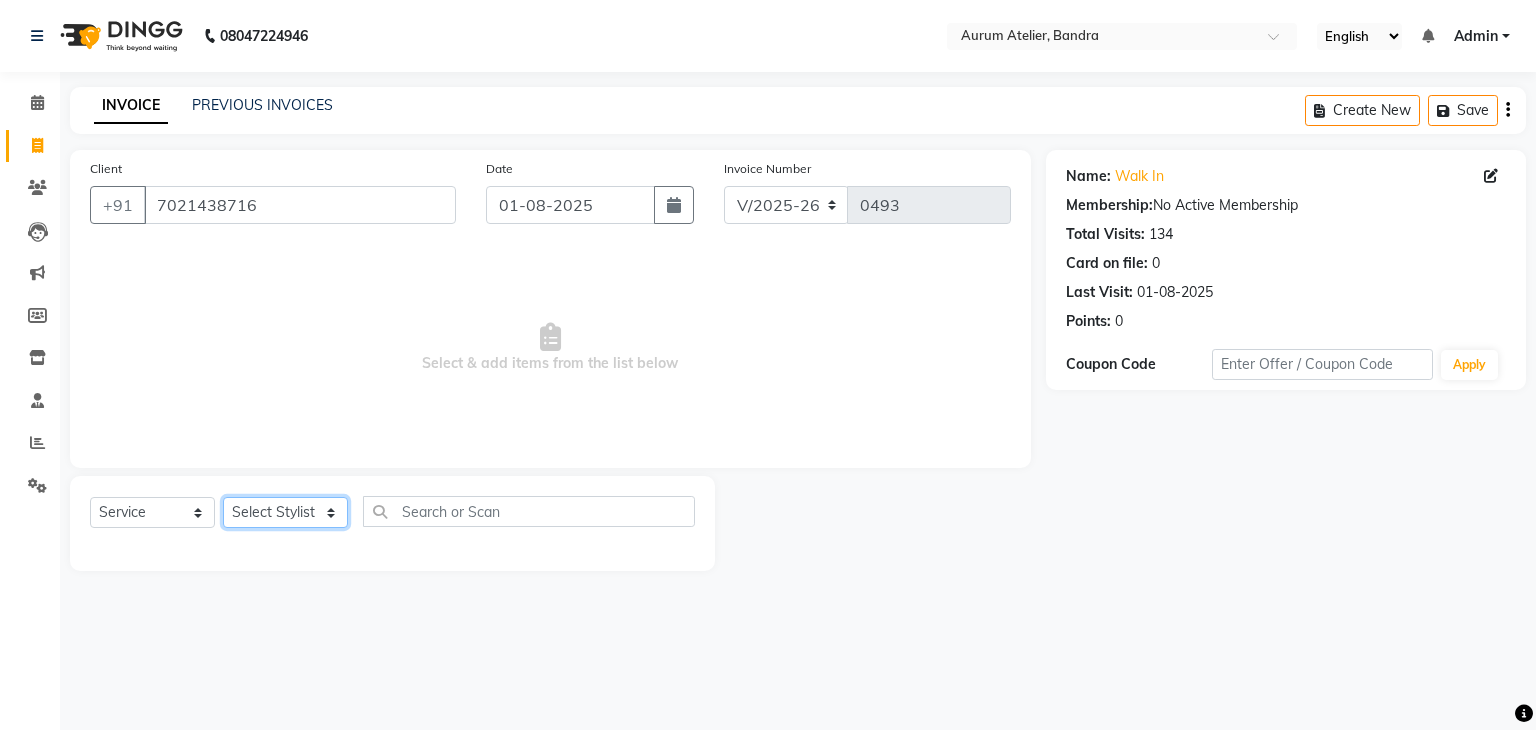 select on "66081" 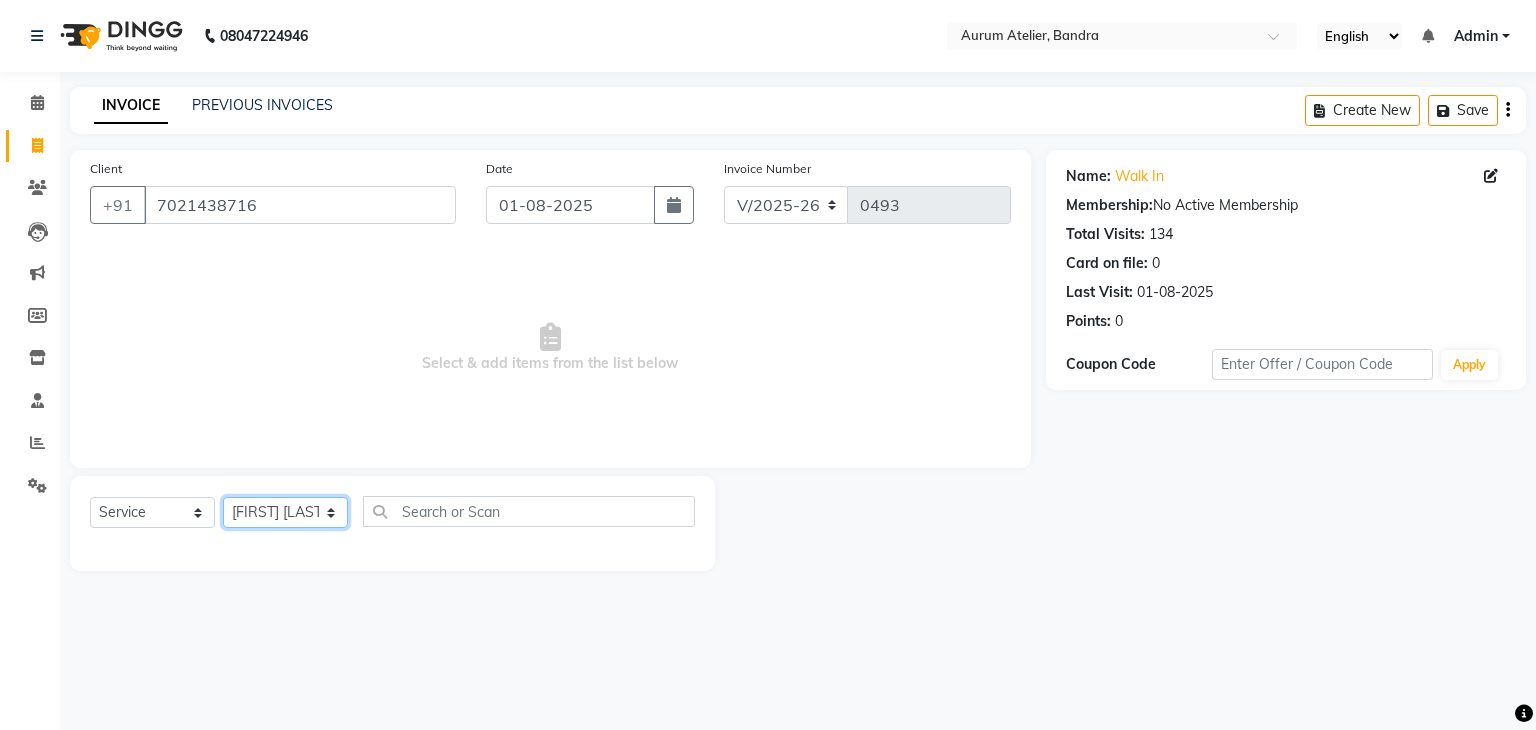 click on "Select Stylist AHSAN [FIRST] [LAST] DIKSHITA Kaleem salmani Praveen bhandari Preet sanjay Sultan hawari TEHSIN vishes" 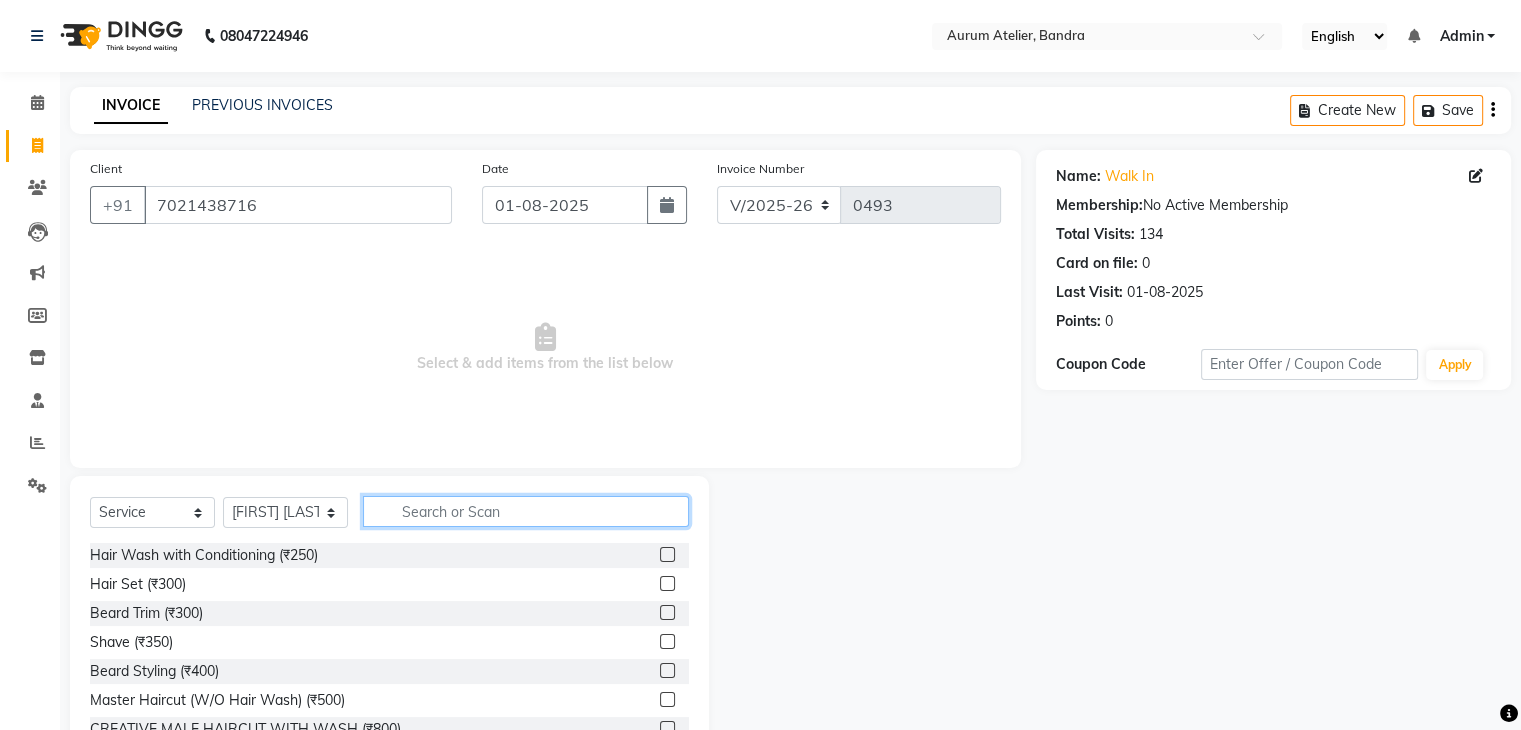 click 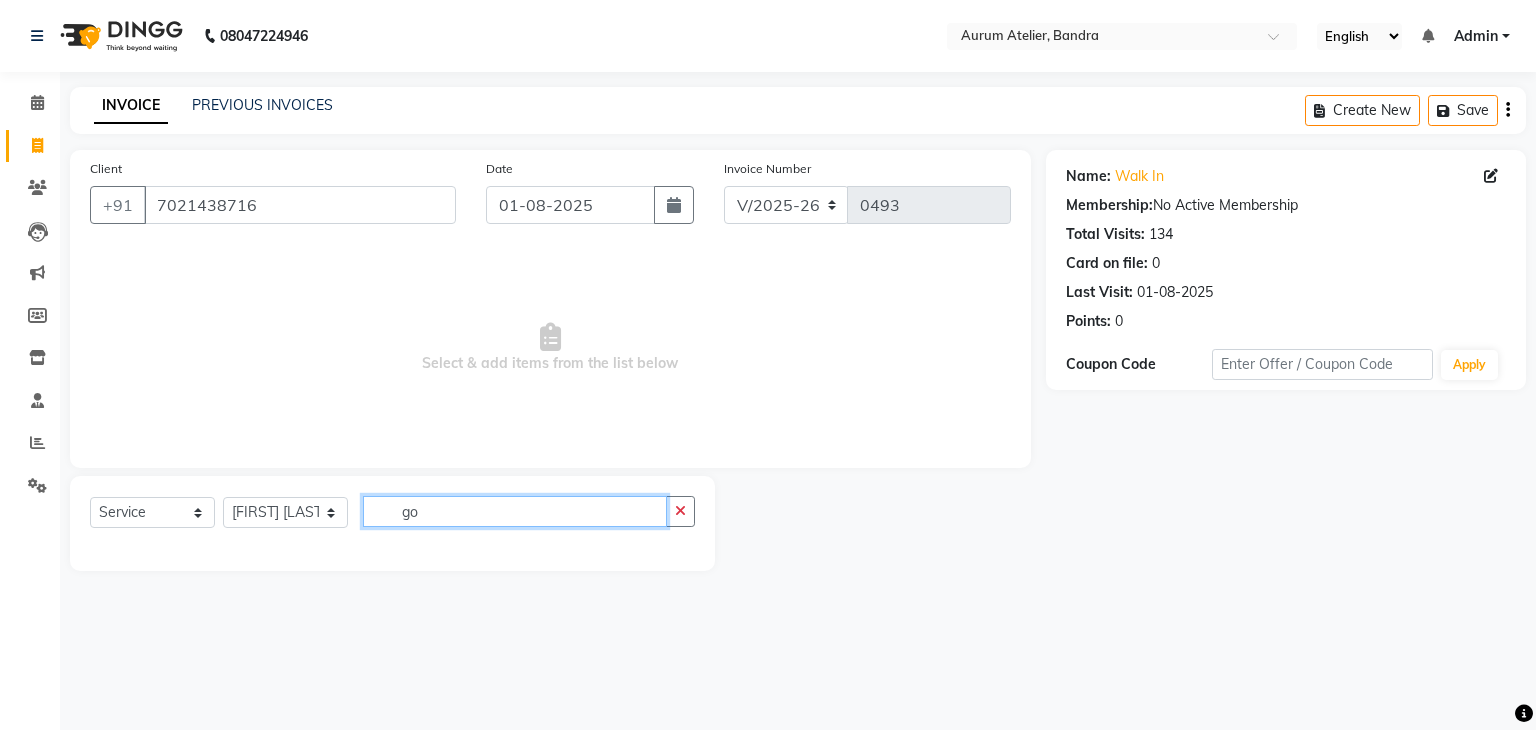 type on "g" 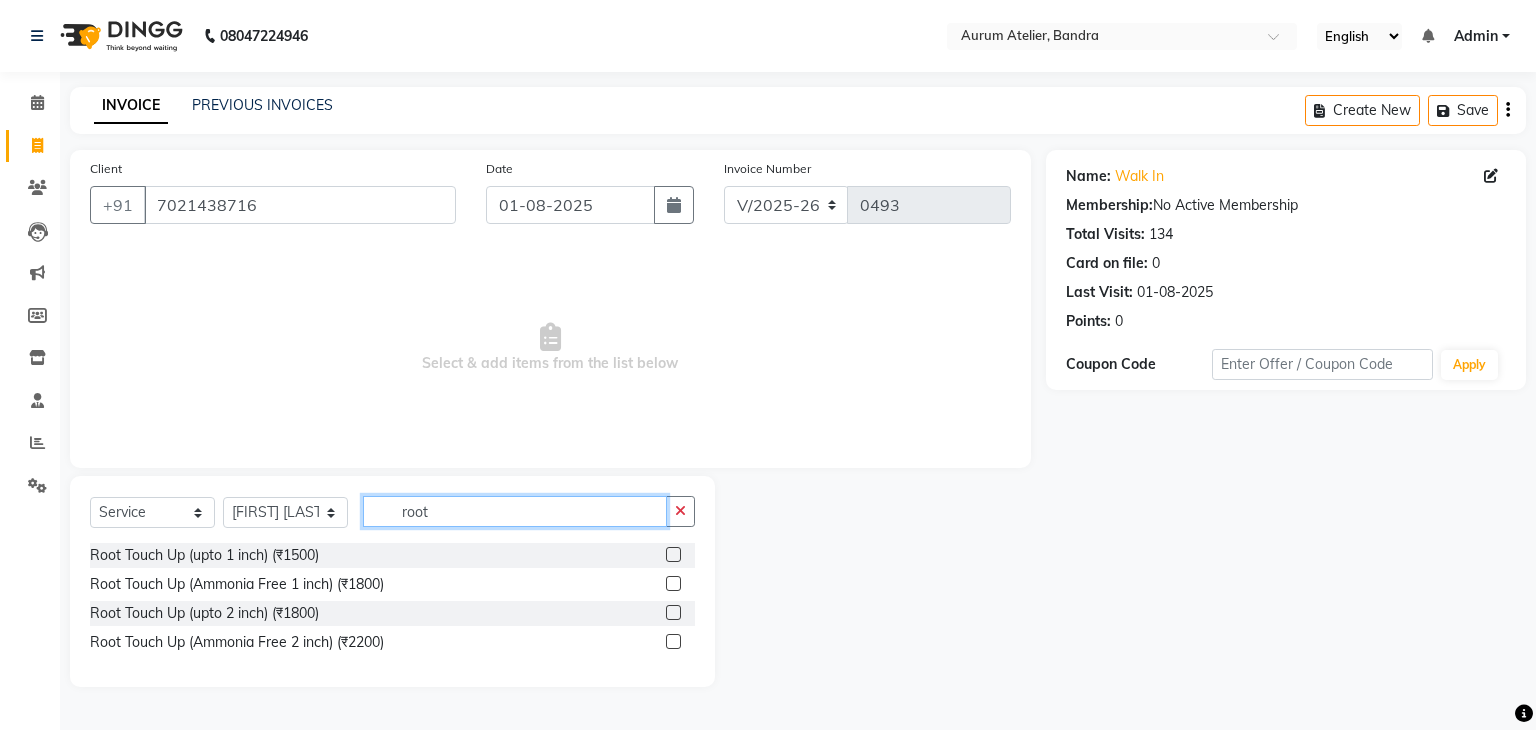 type on "root" 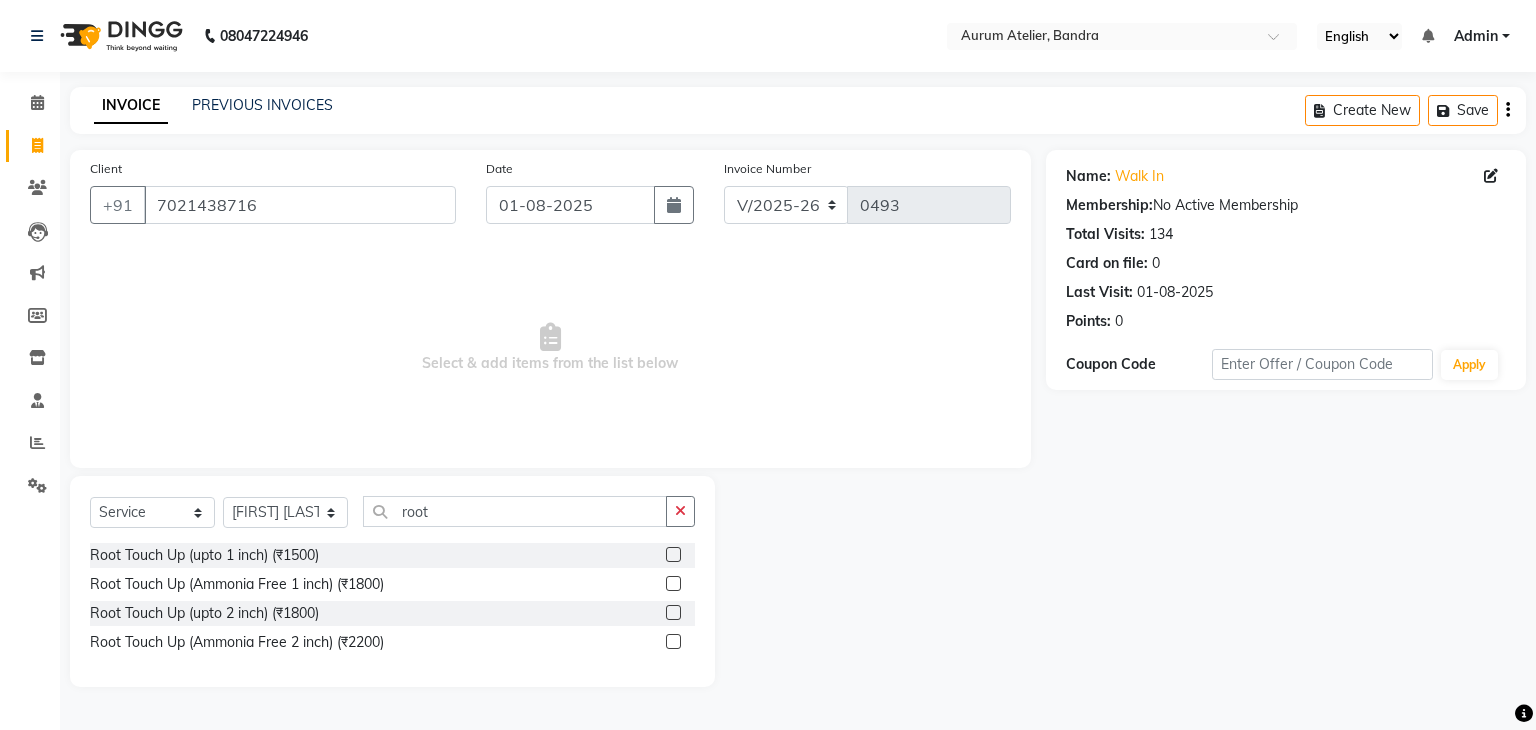 click 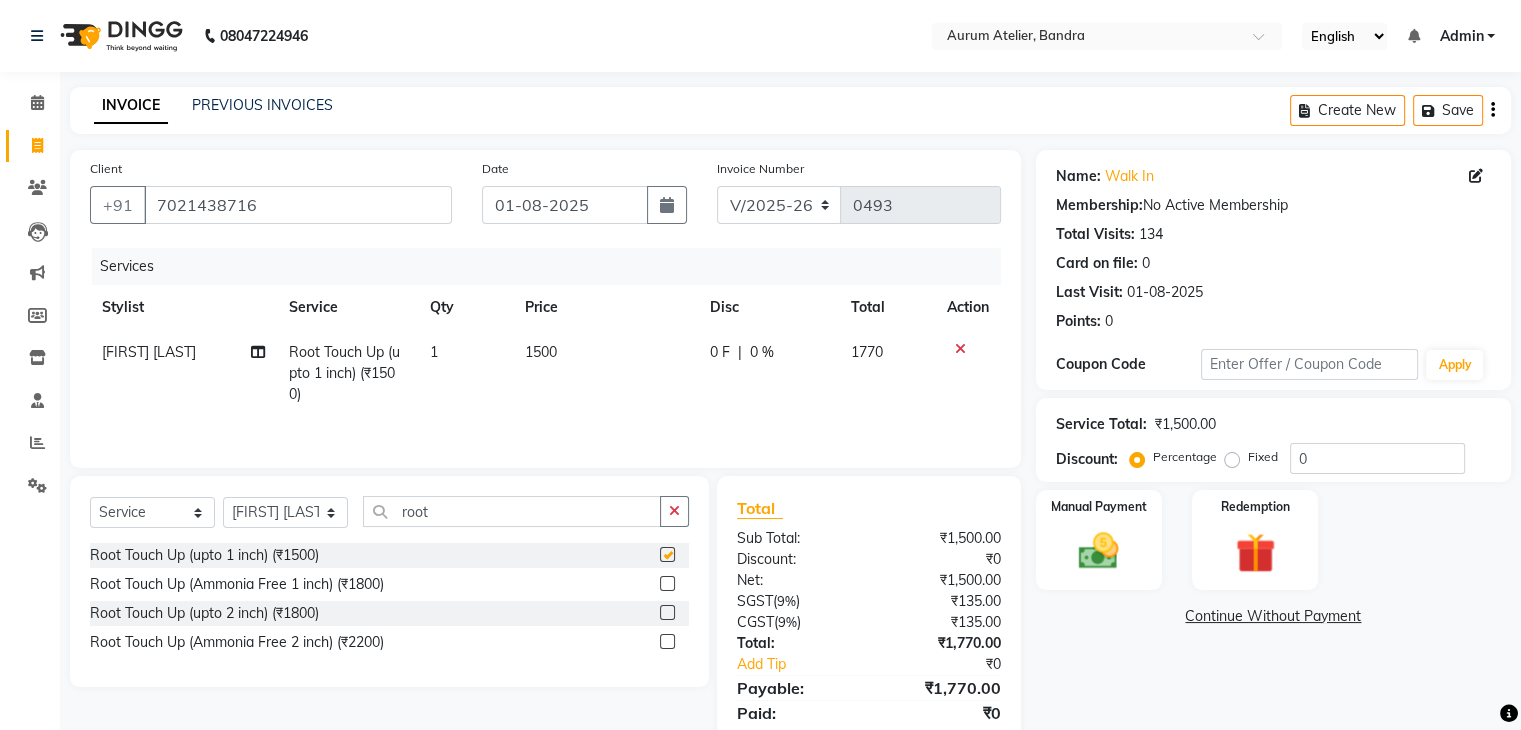 checkbox on "false" 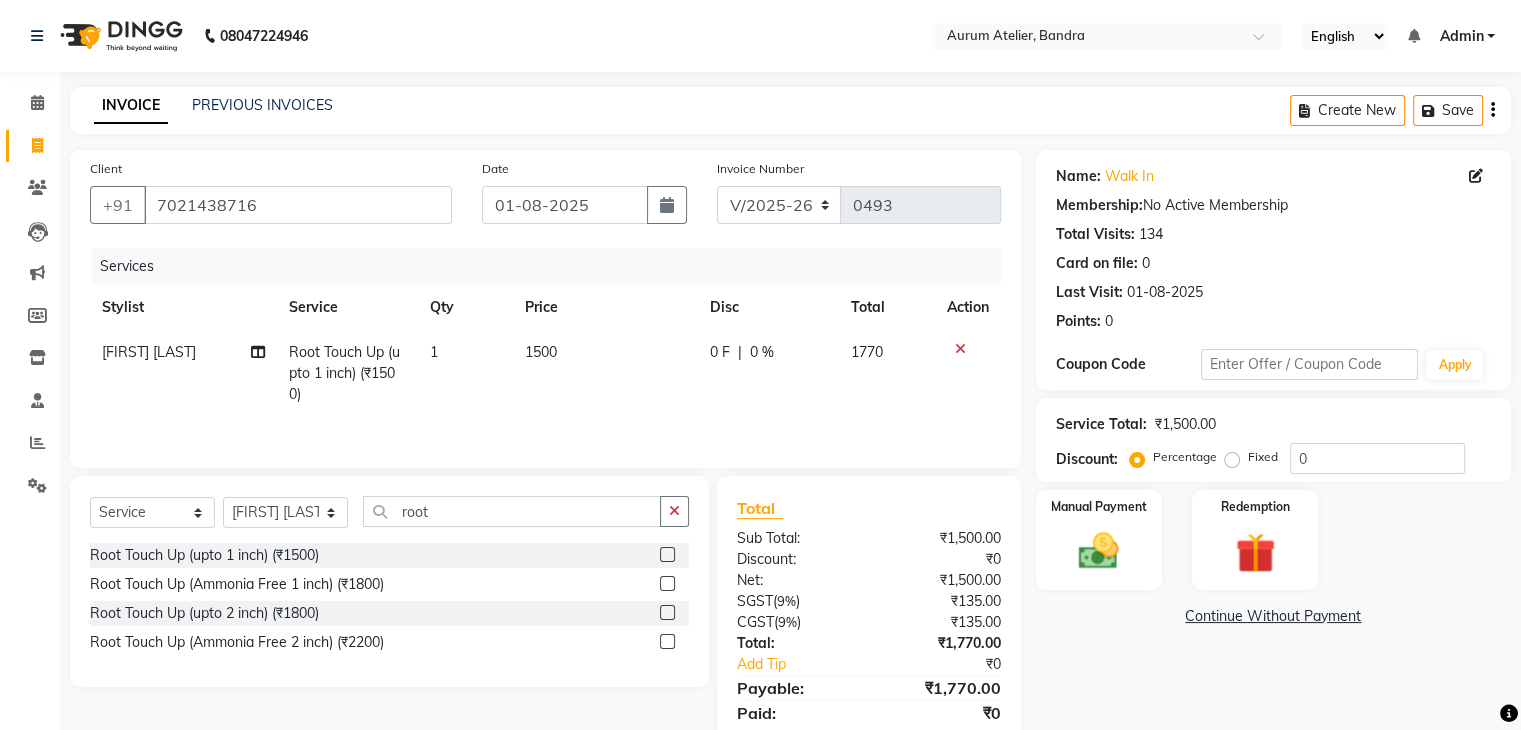 click on "1500" 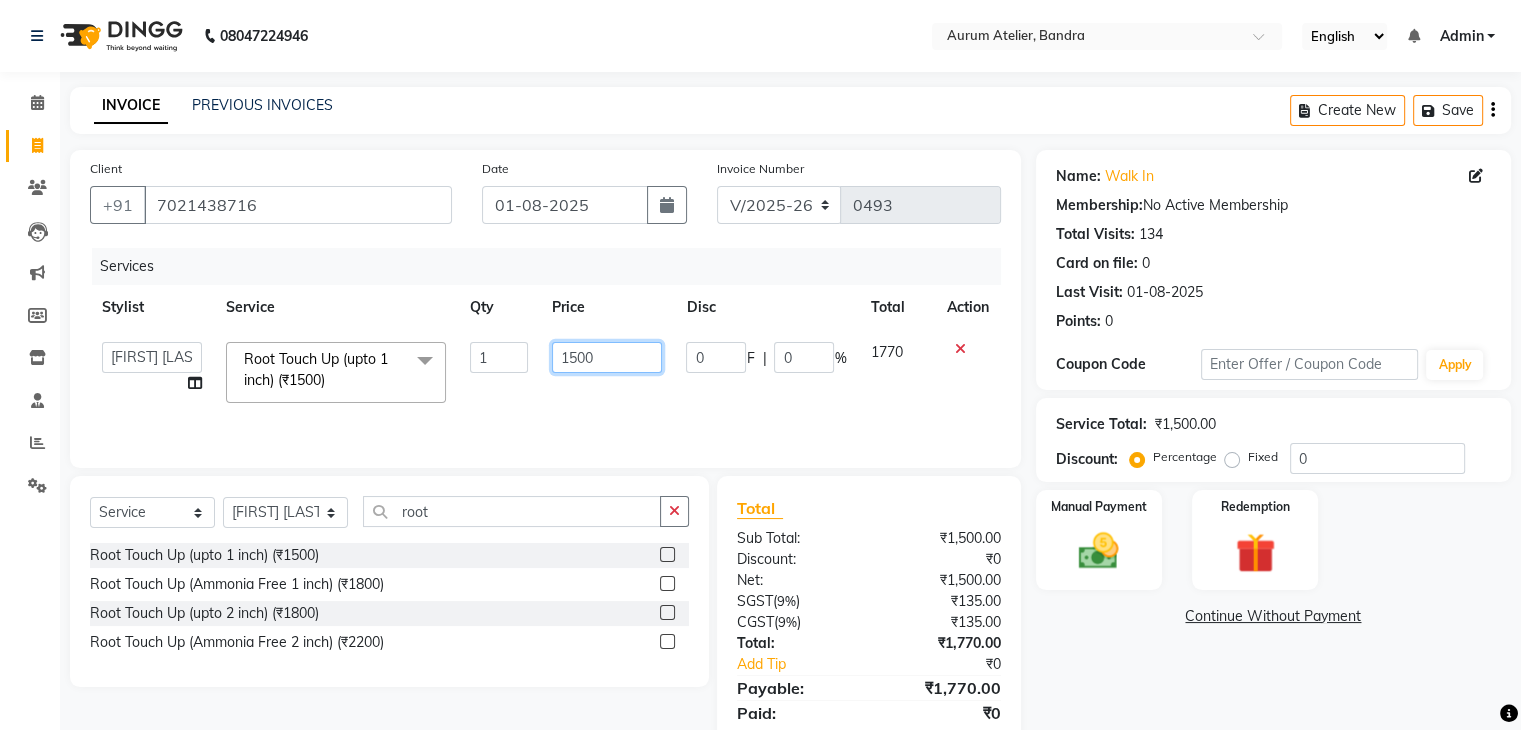click on "1500" 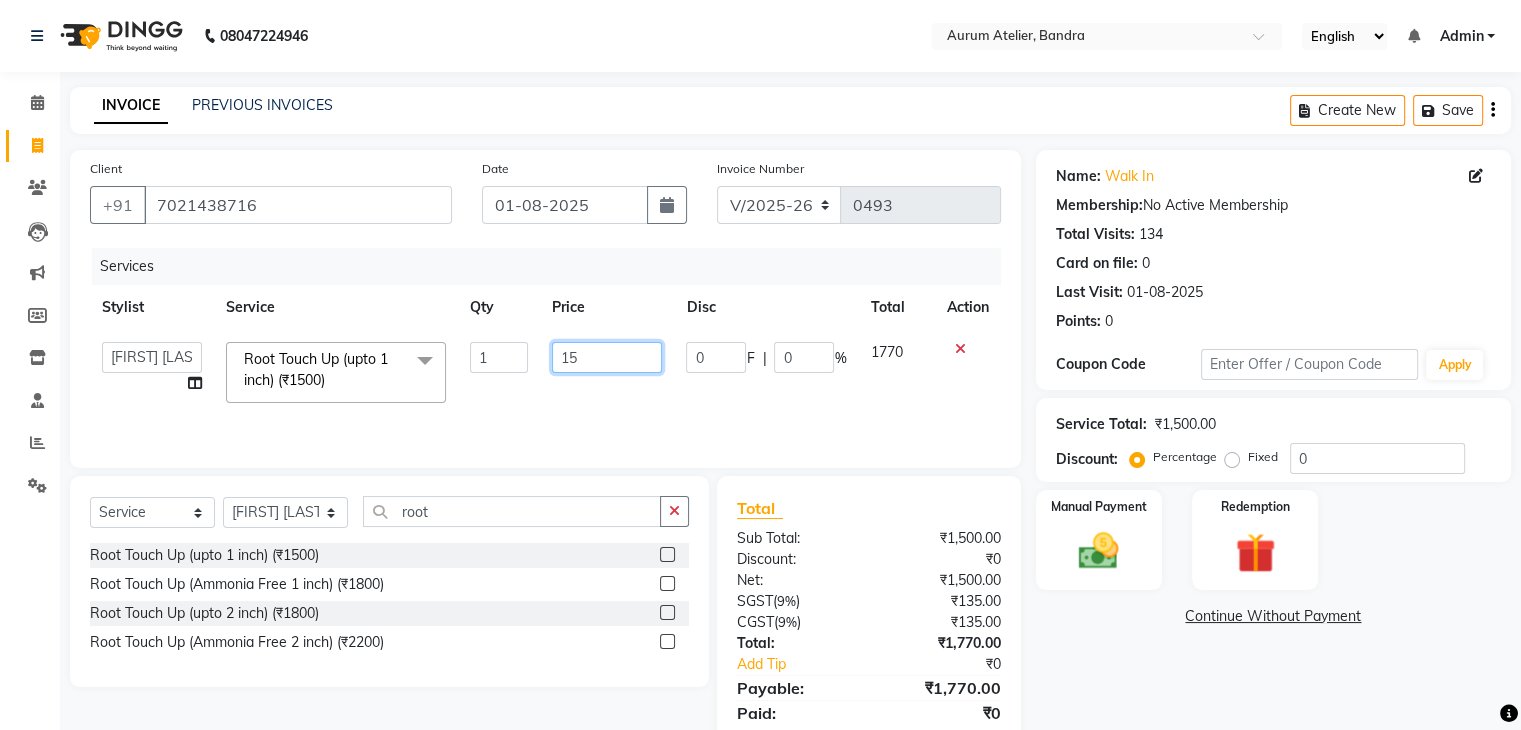 type on "1" 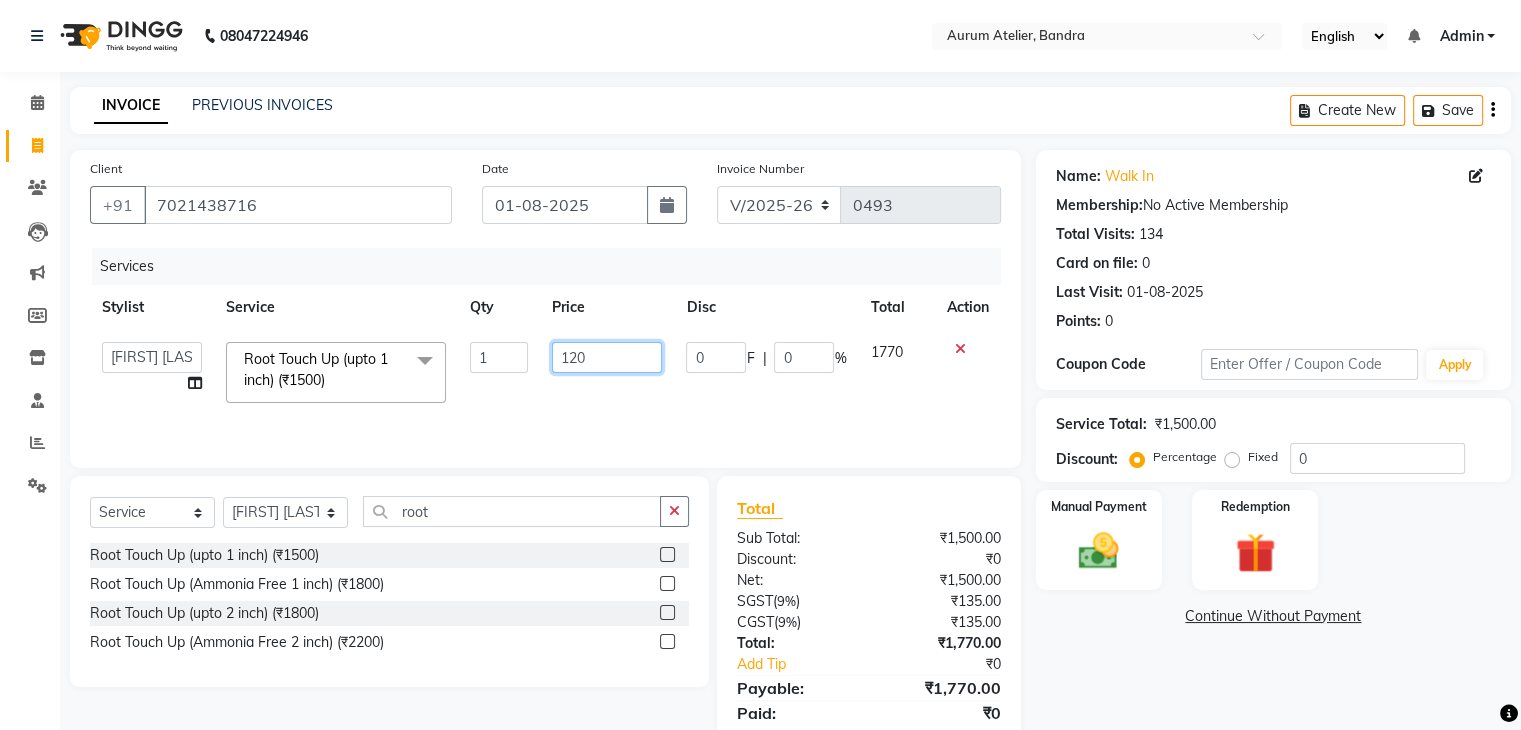 type on "1200" 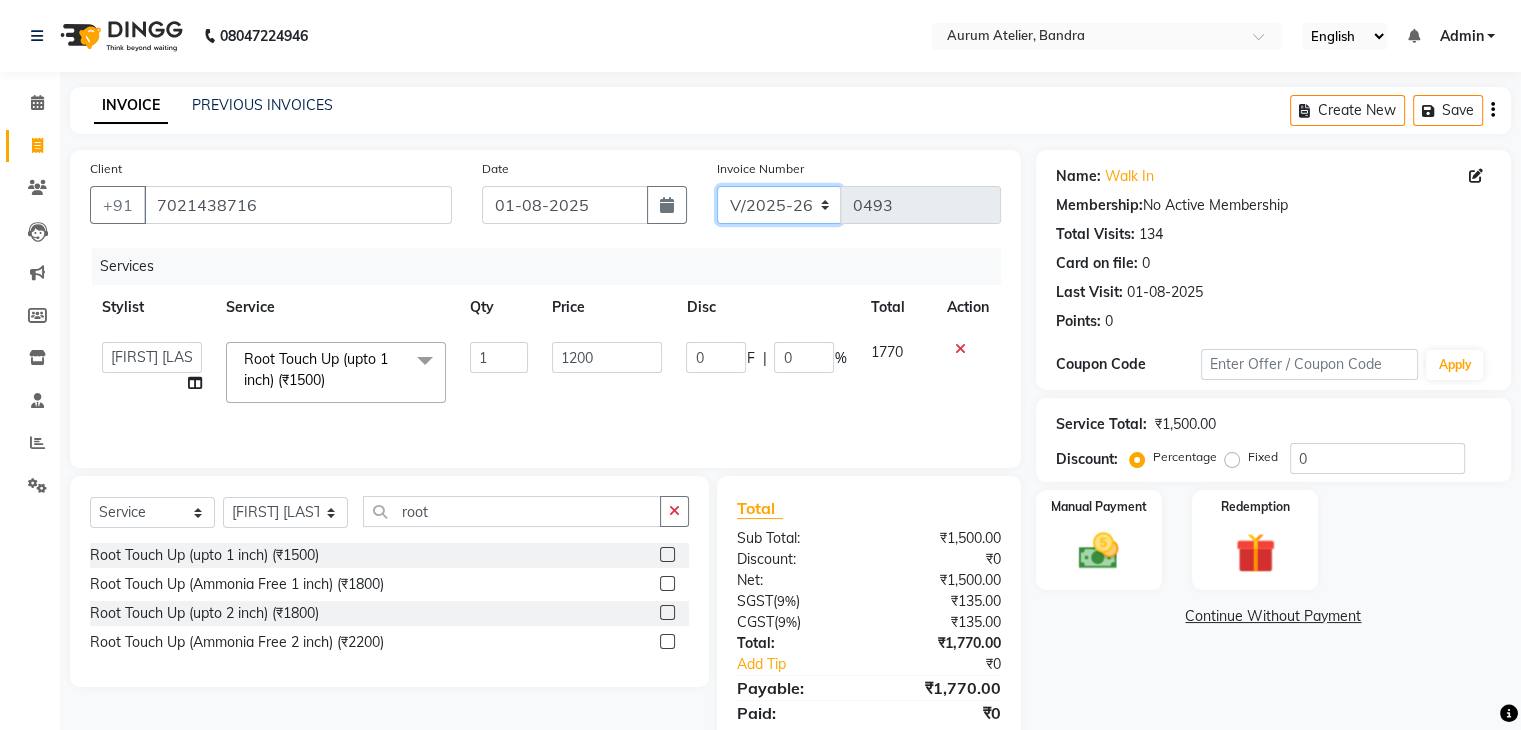 click on "C/2025-26 V/2025 V/2025-26" 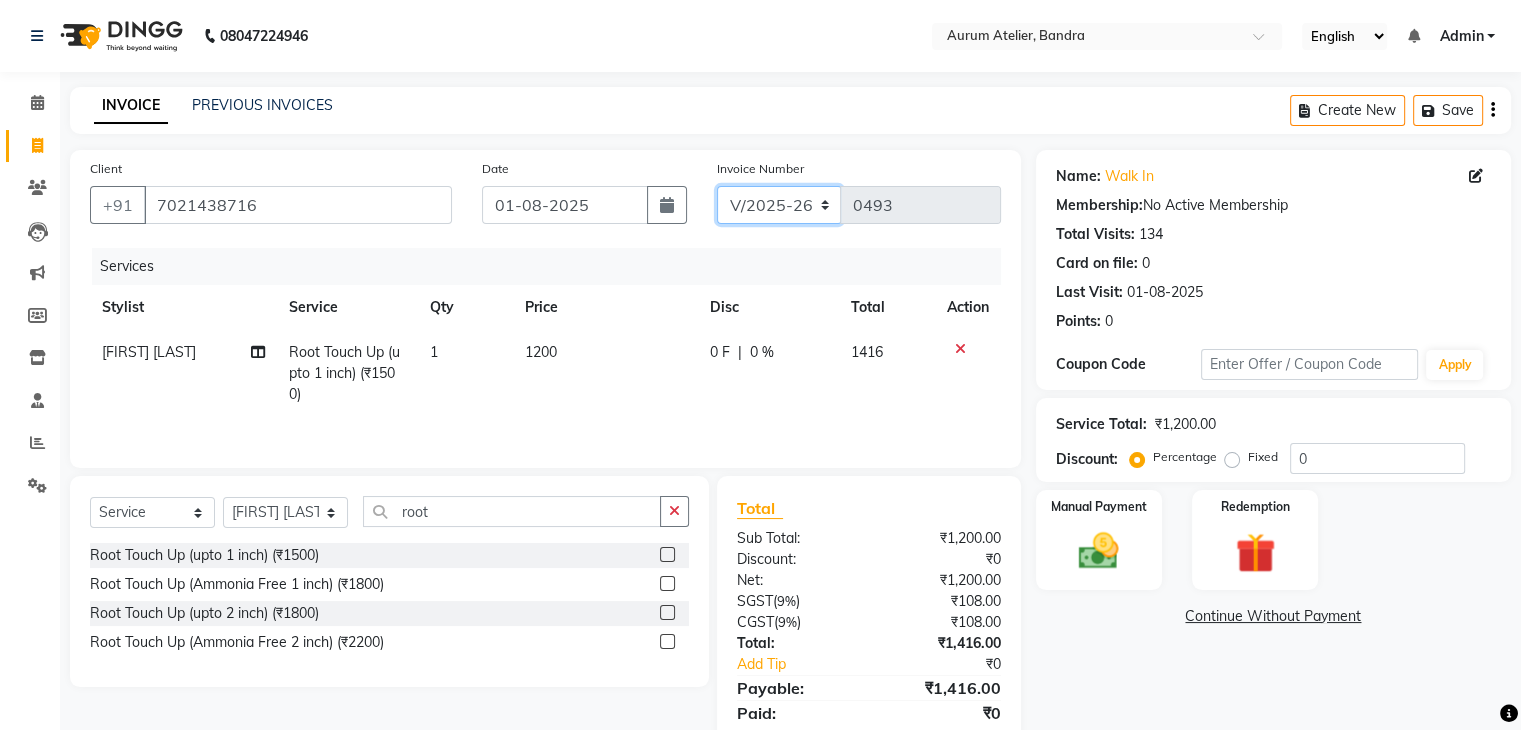 click on "C/2025-26 V/2025 V/2025-26" 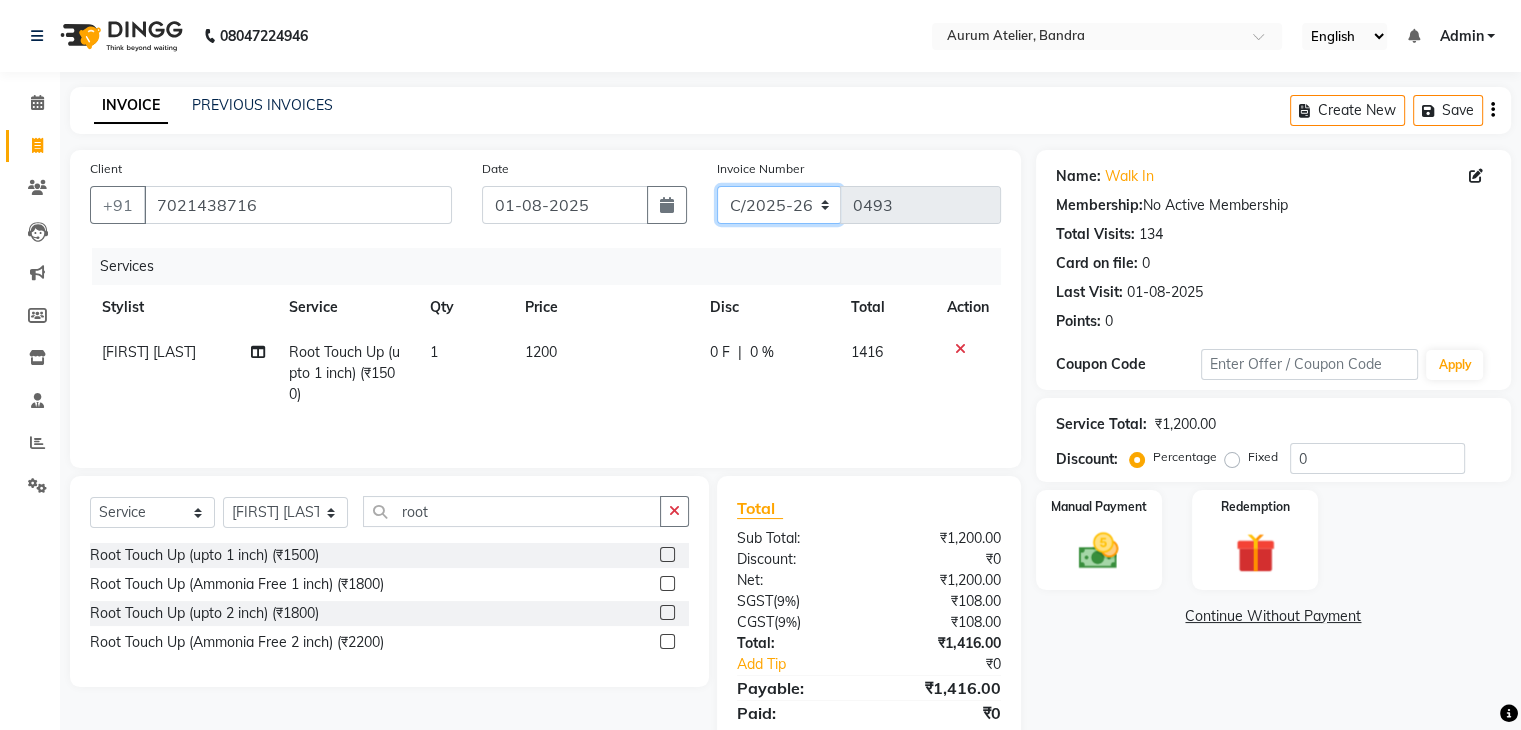 click on "C/2025-26 V/2025 V/2025-26" 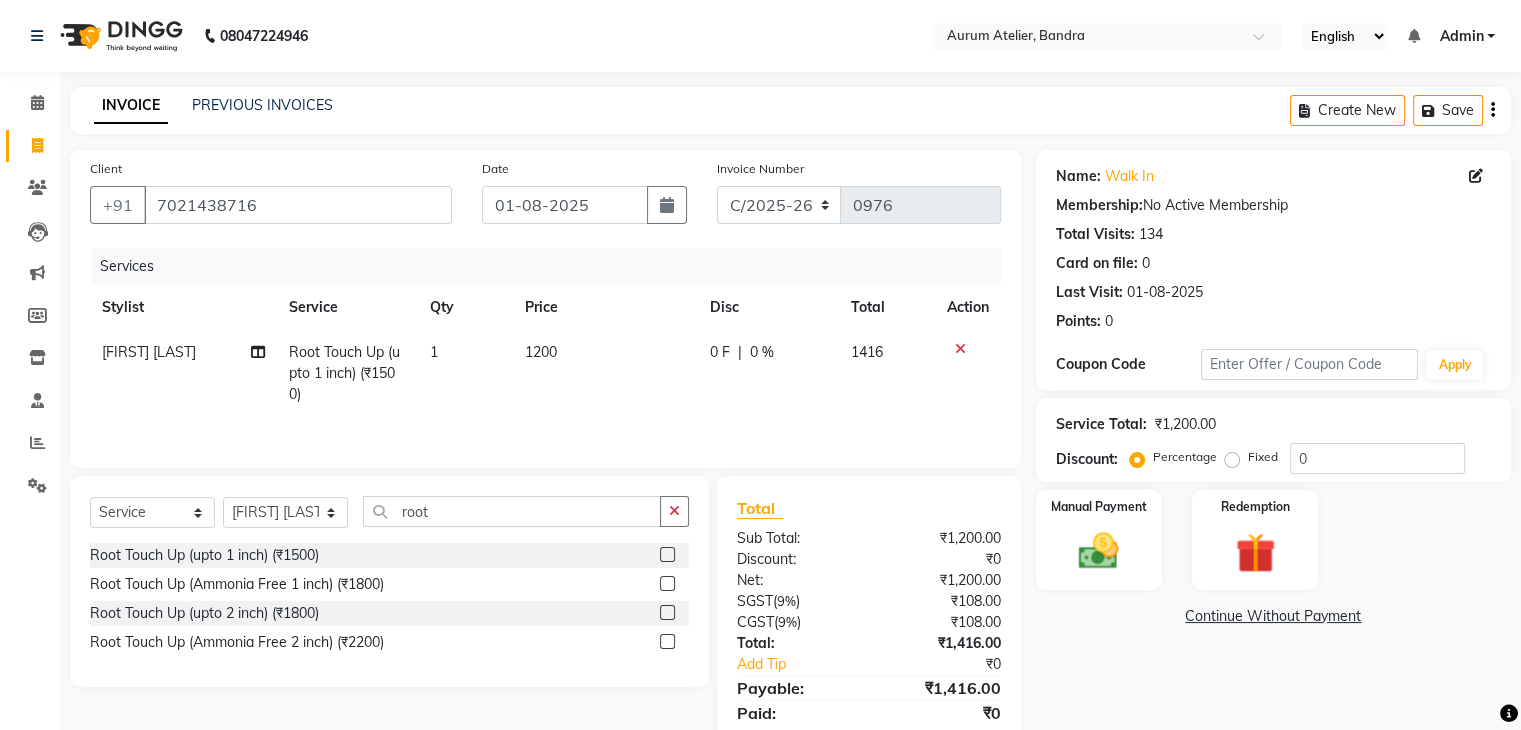 click 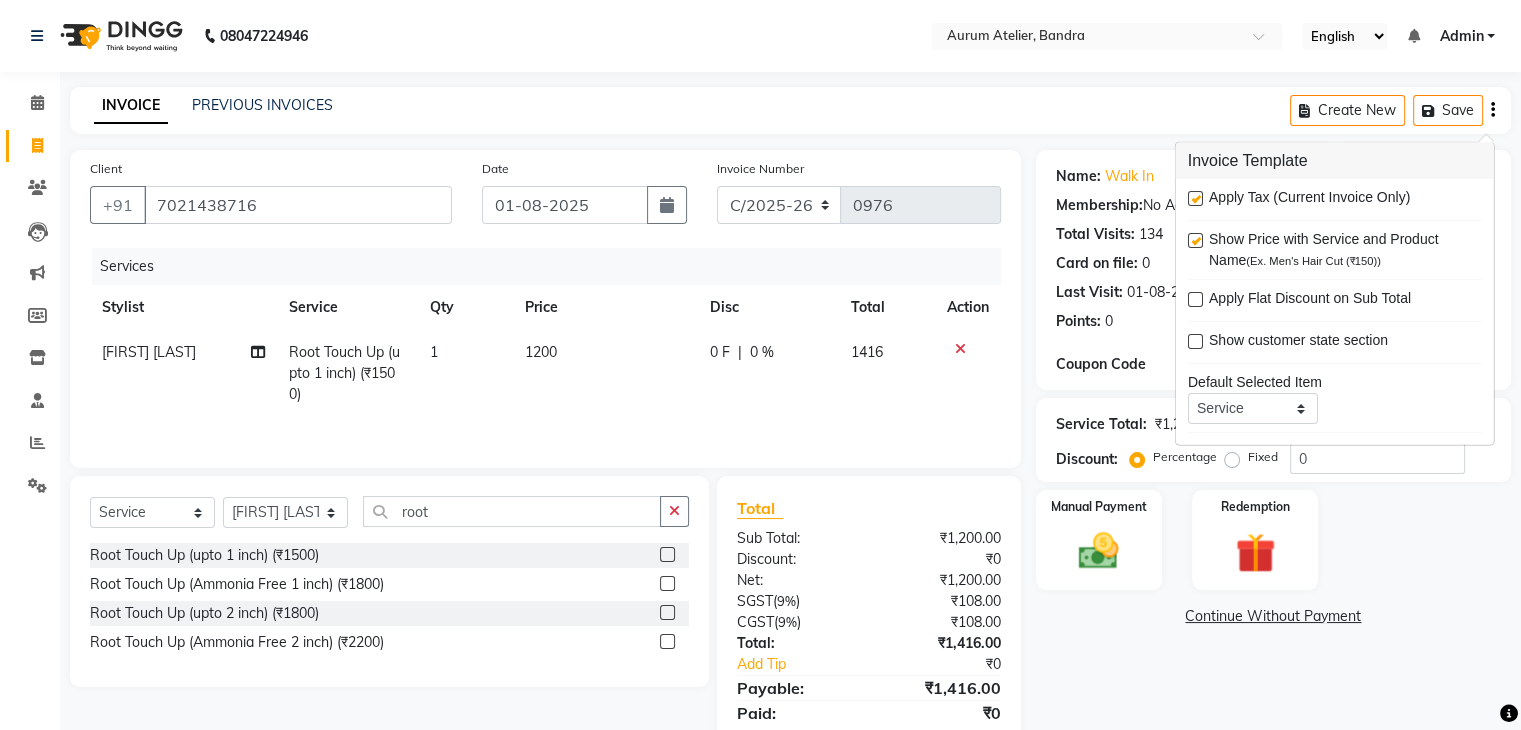 click at bounding box center (1195, 198) 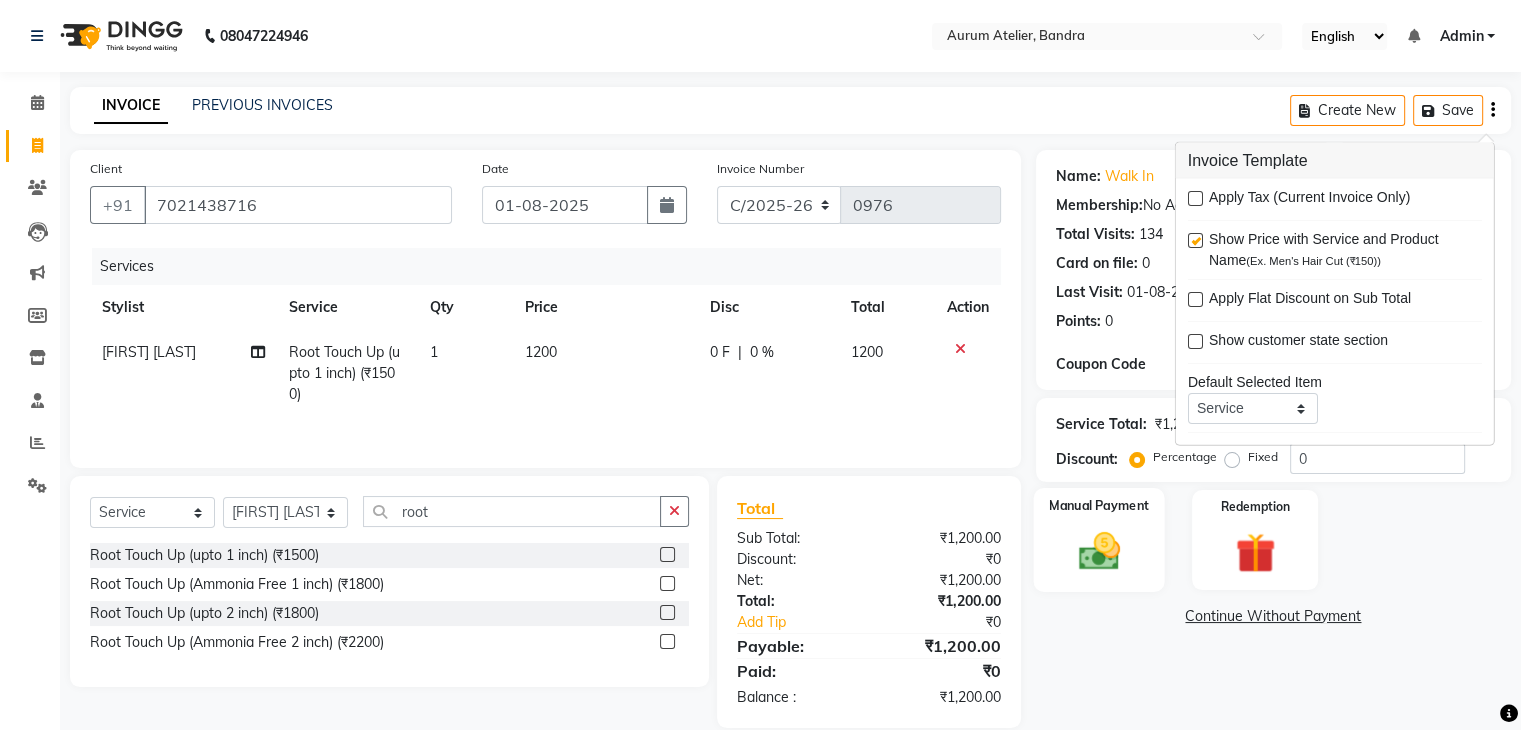 click on "Manual Payment" 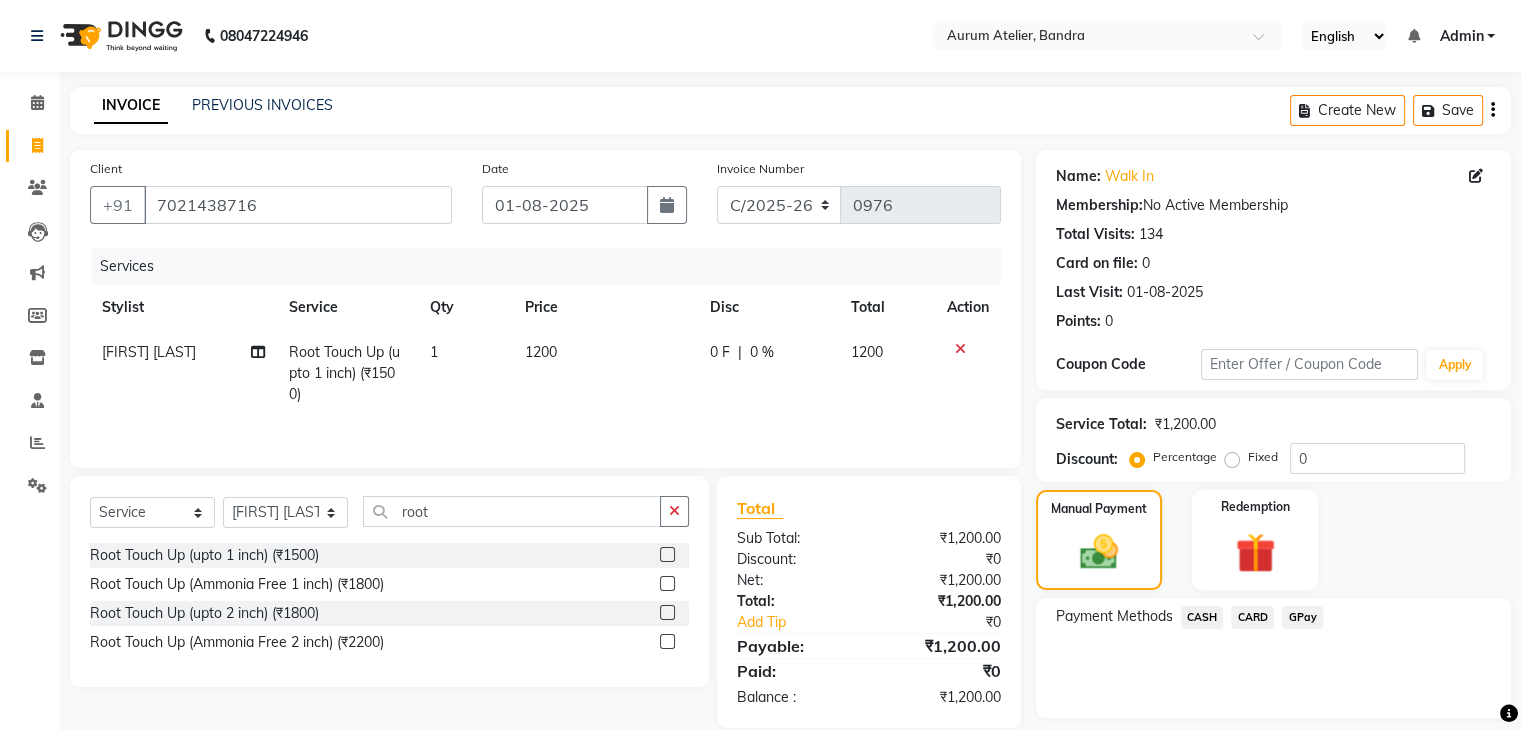 click on "CASH" 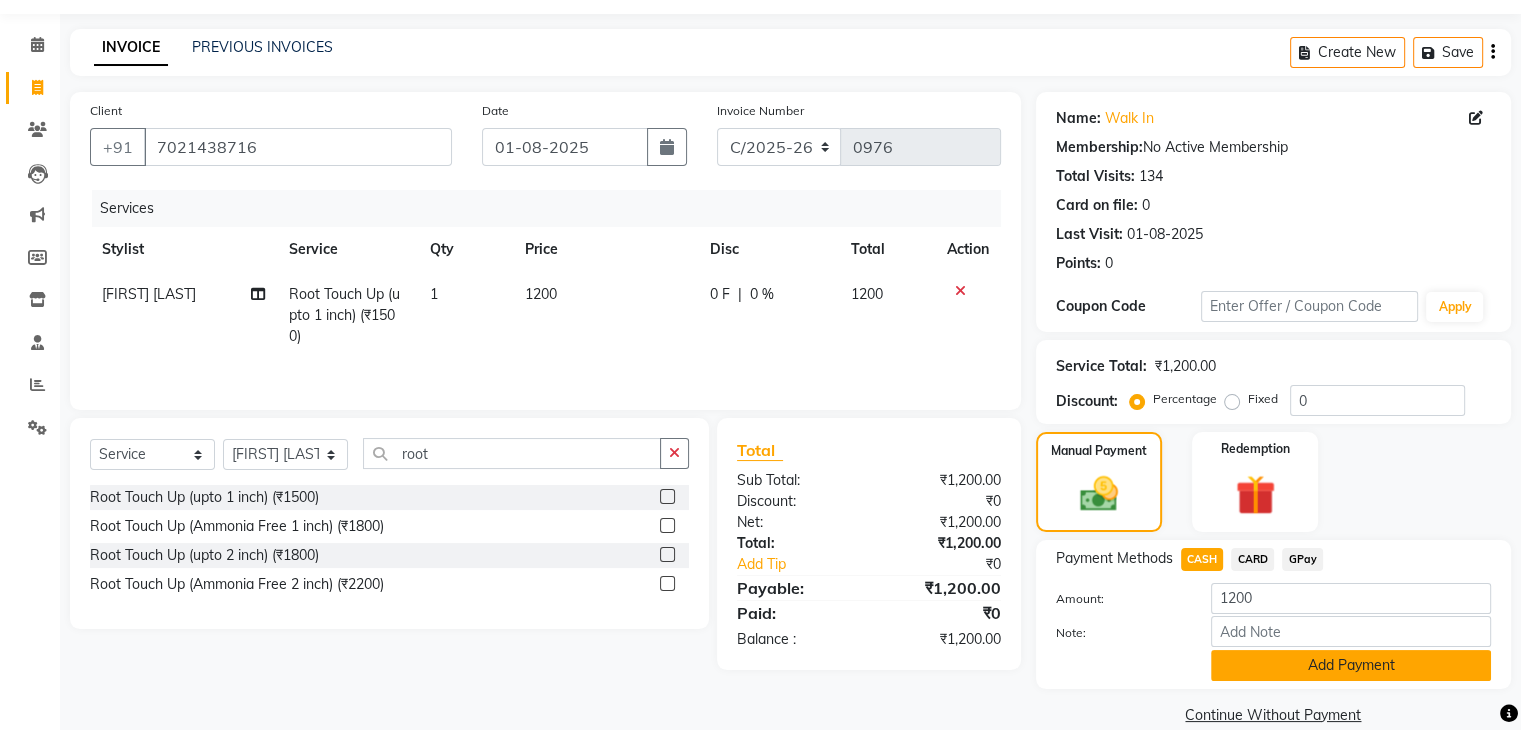 scroll, scrollTop: 89, scrollLeft: 0, axis: vertical 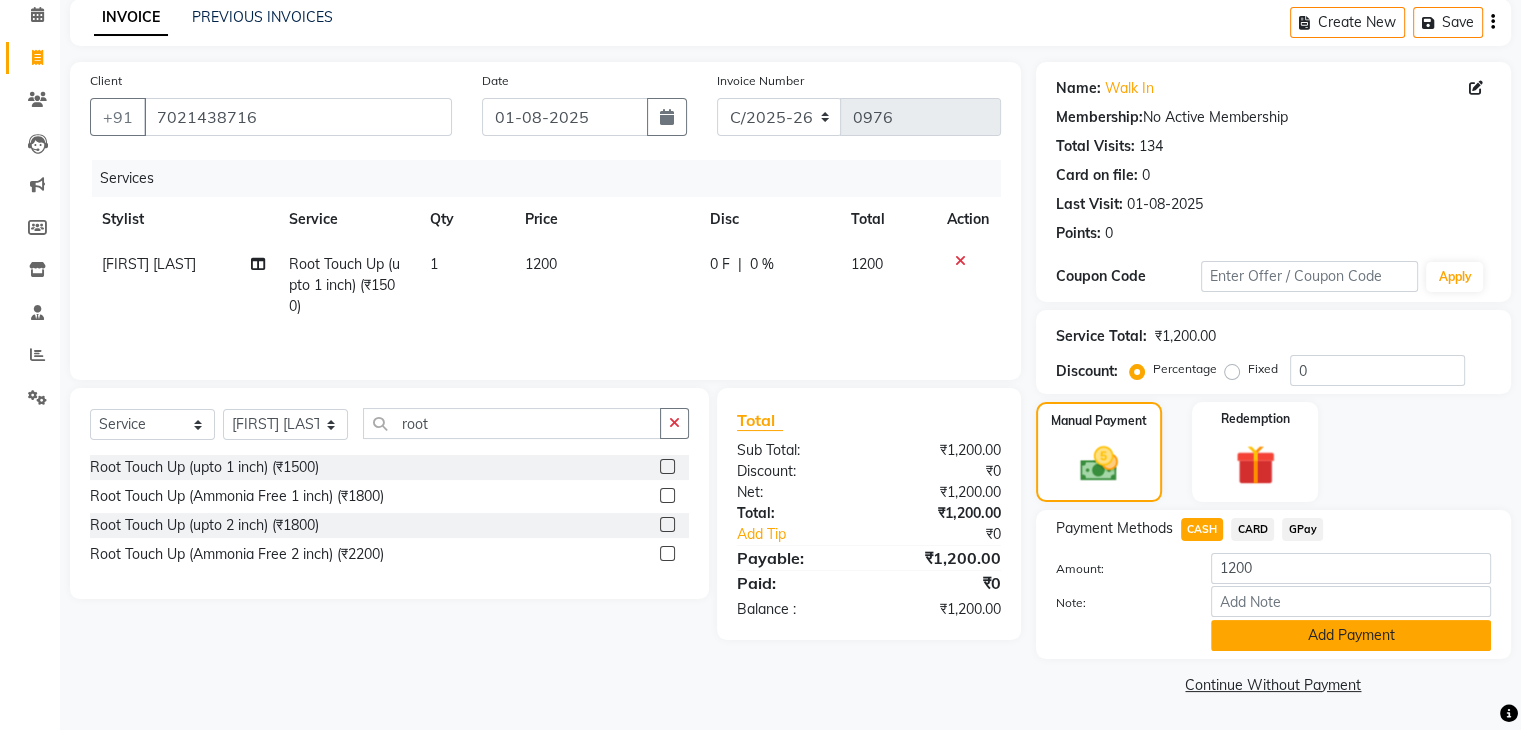 click on "Add Payment" 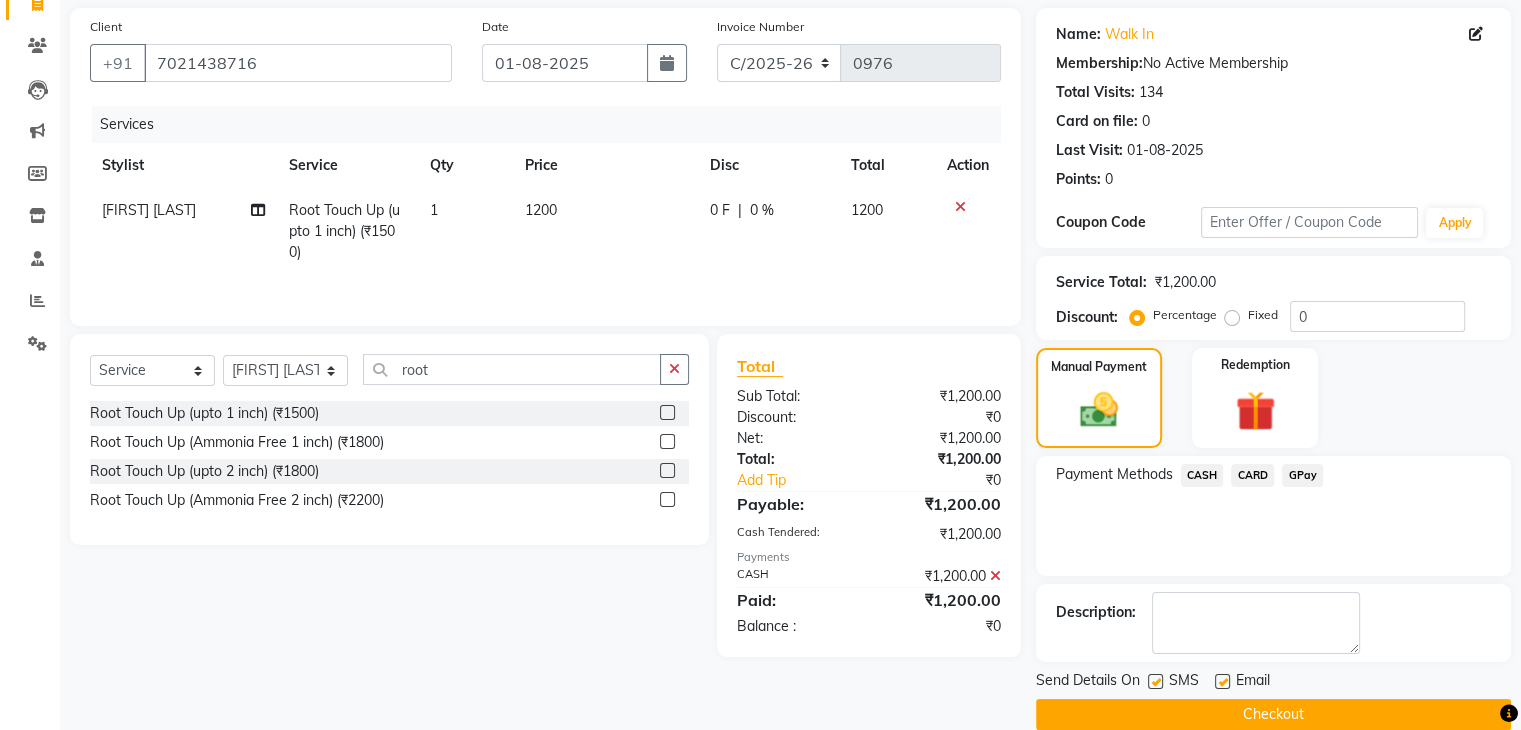 scroll, scrollTop: 171, scrollLeft: 0, axis: vertical 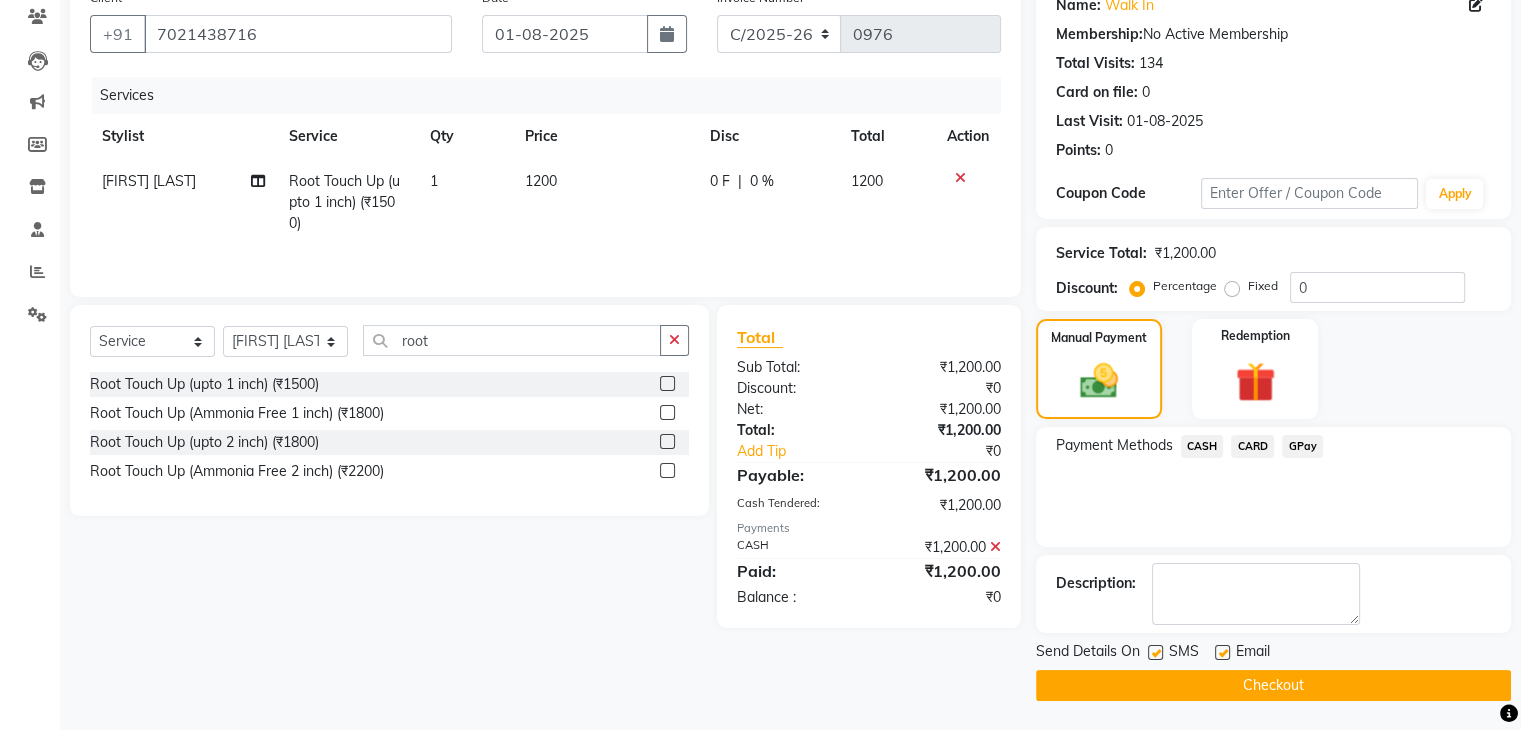click on "Checkout" 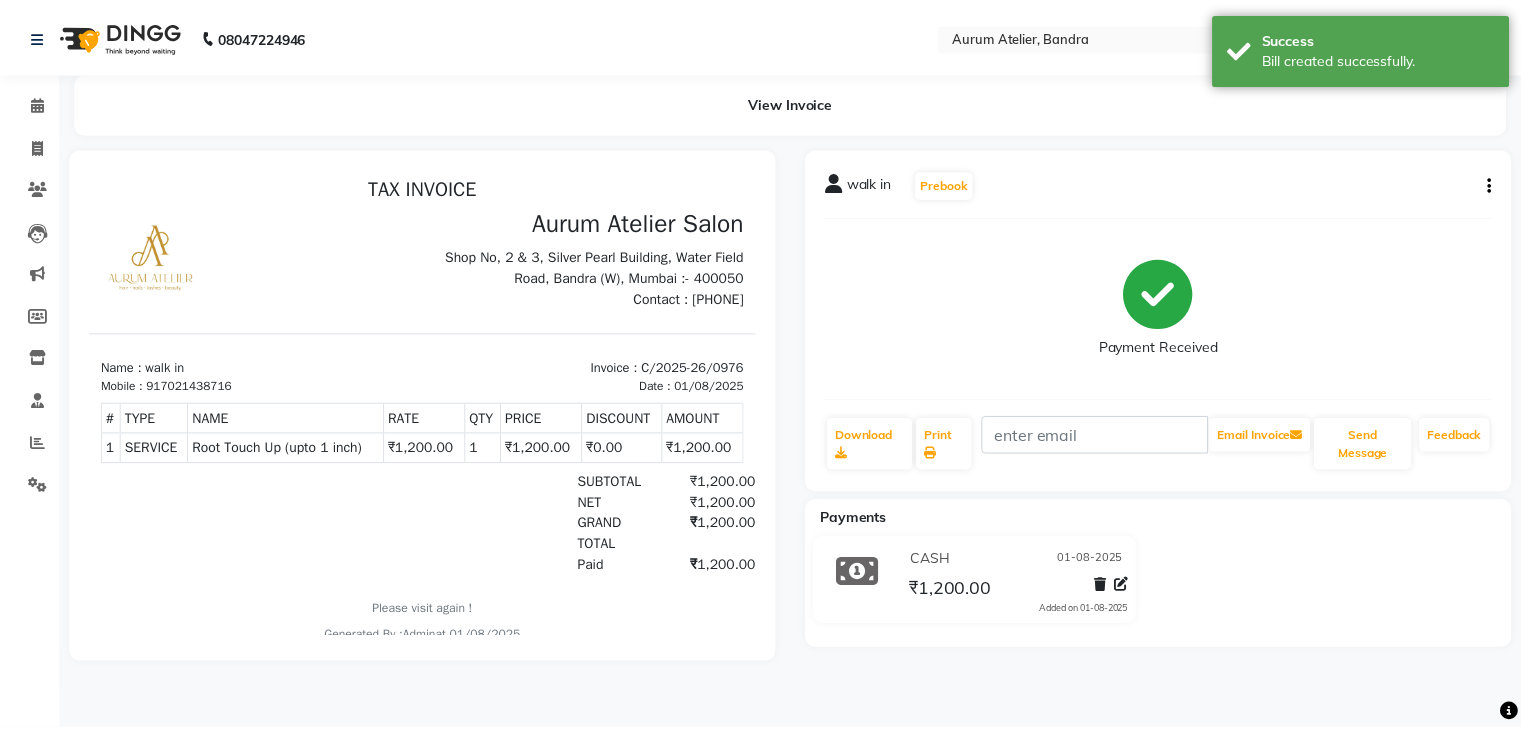 scroll, scrollTop: 0, scrollLeft: 0, axis: both 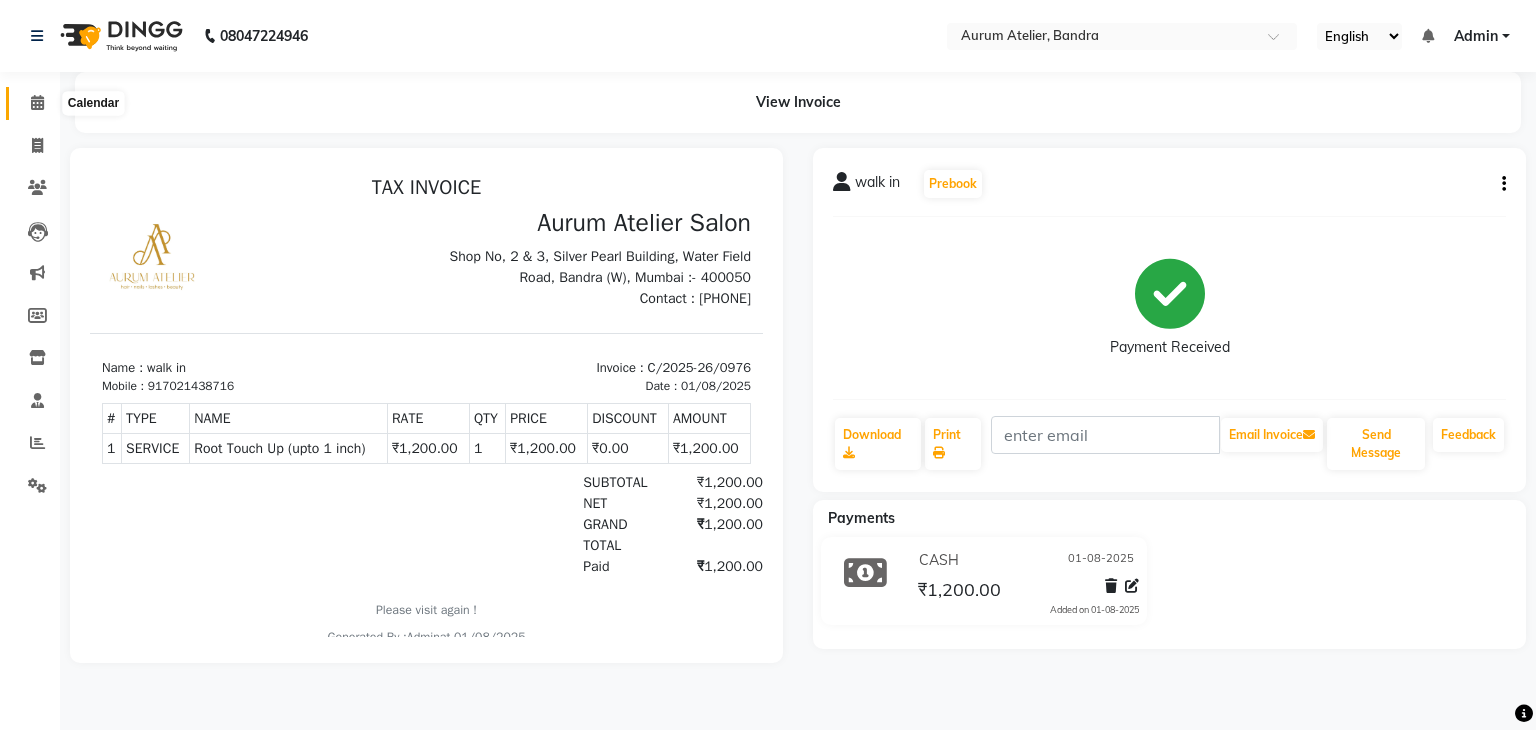 click 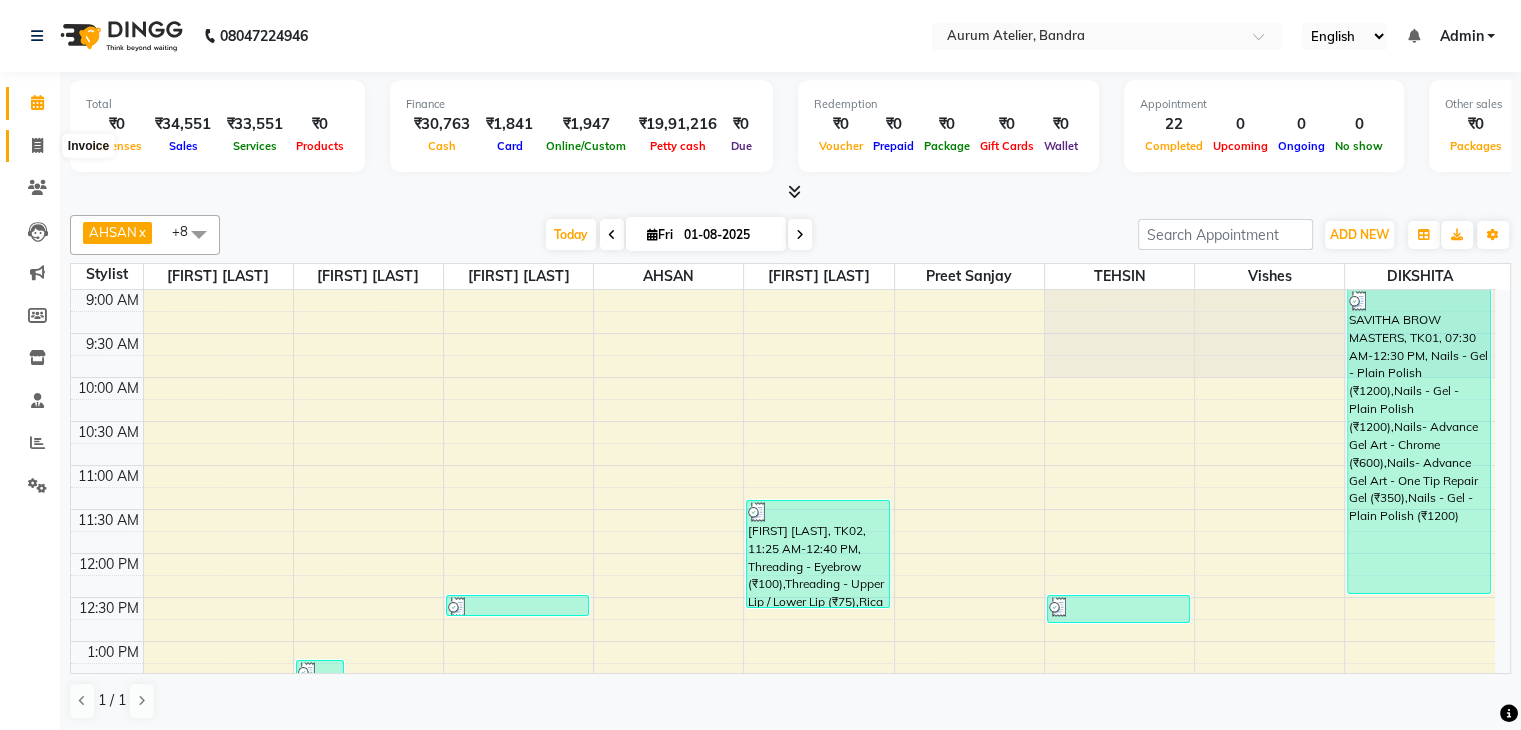 click 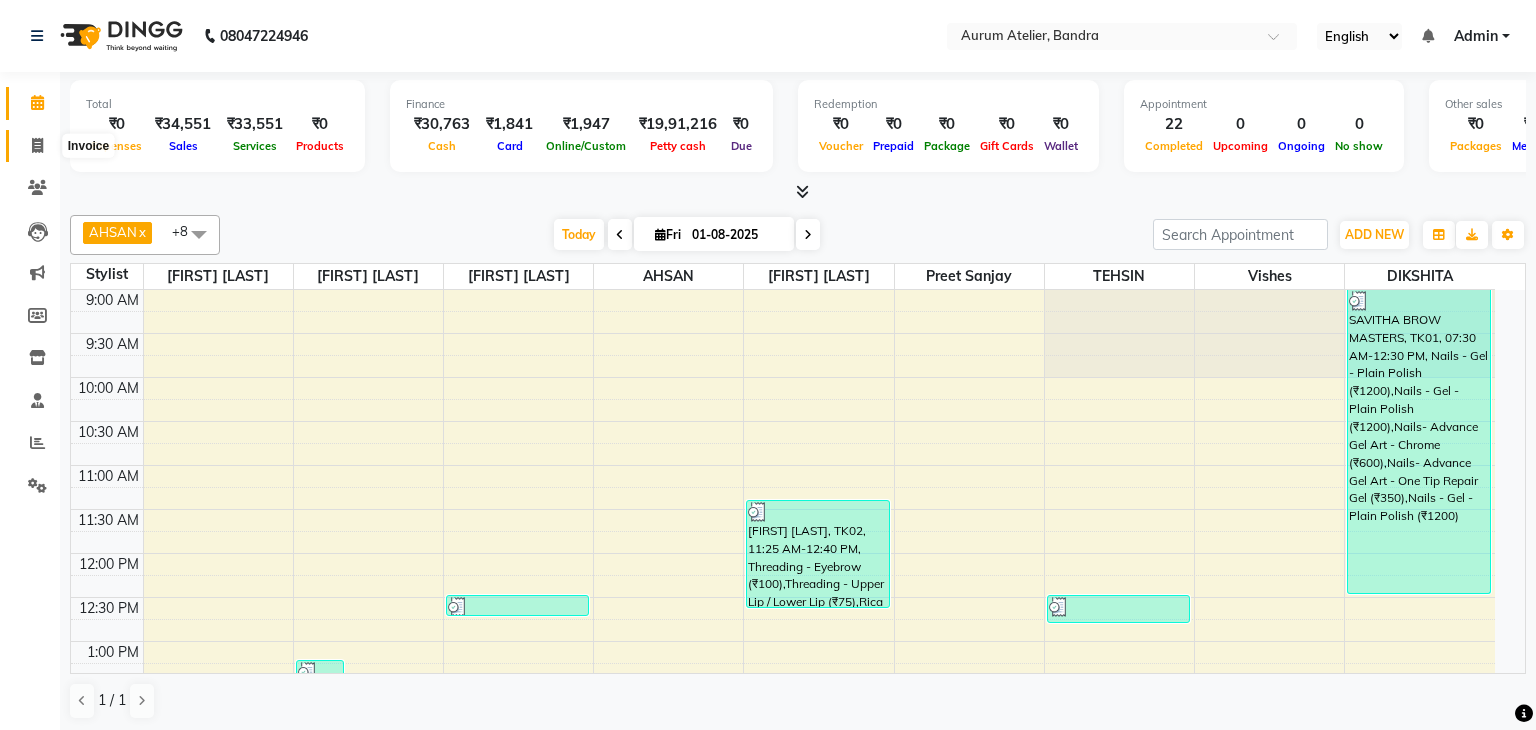 select on "7410" 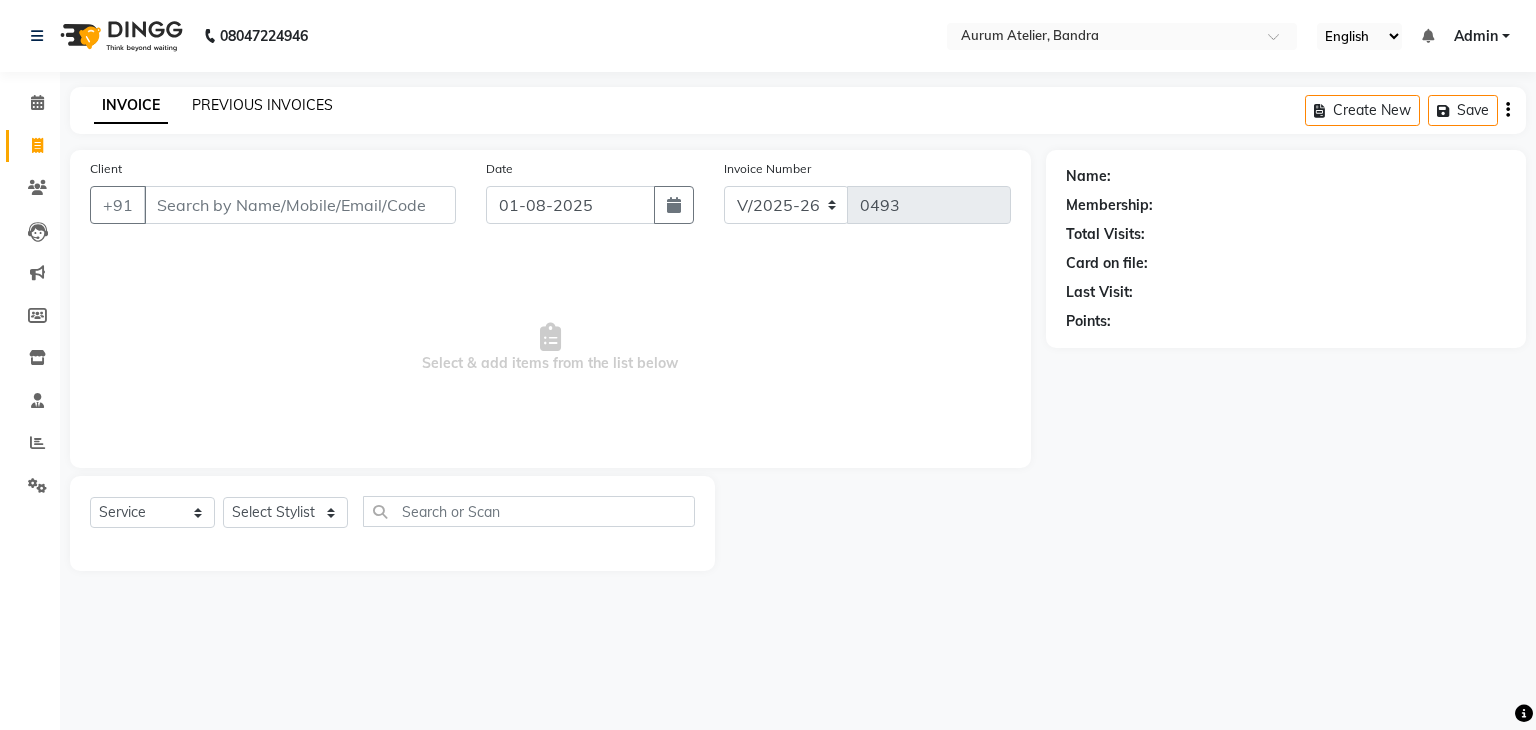 click on "PREVIOUS INVOICES" 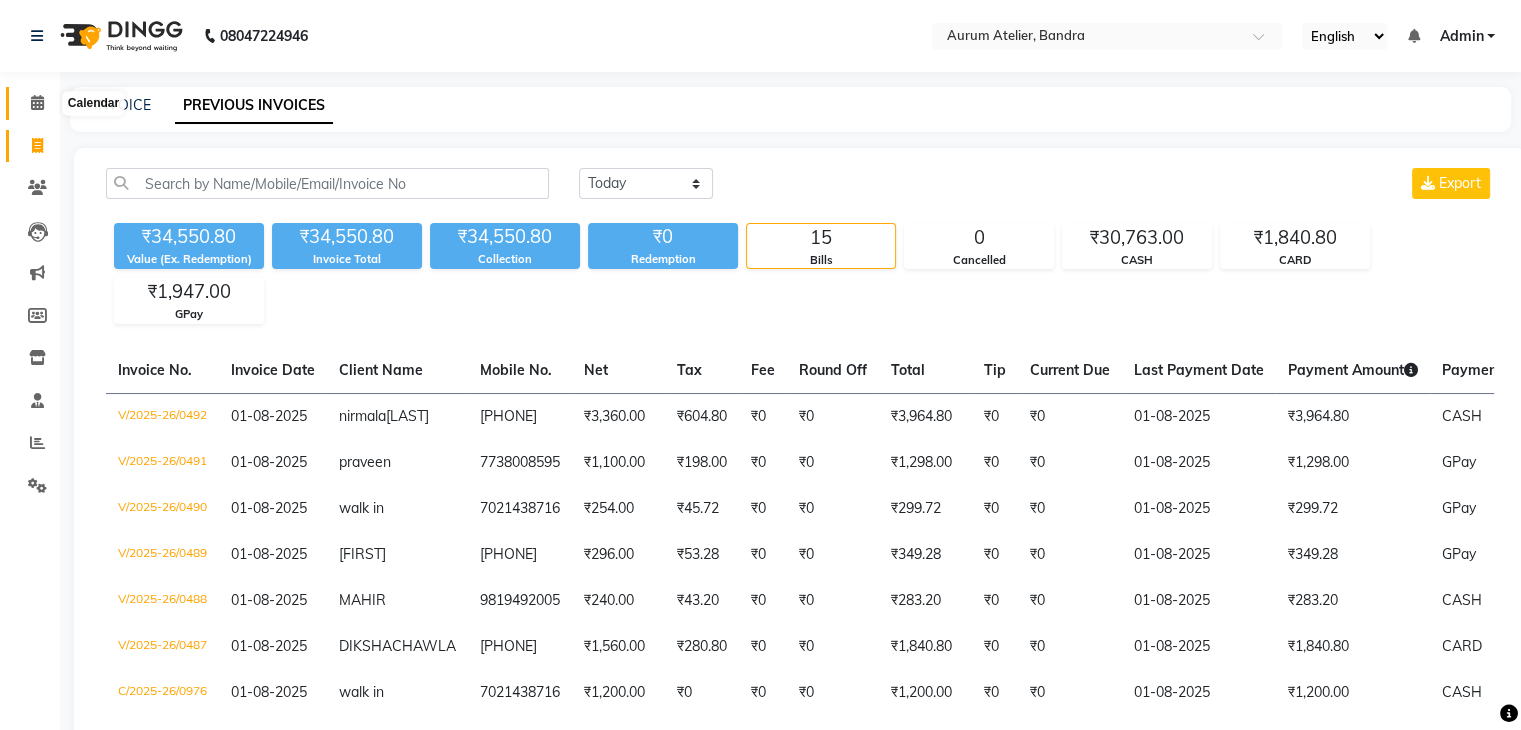 click 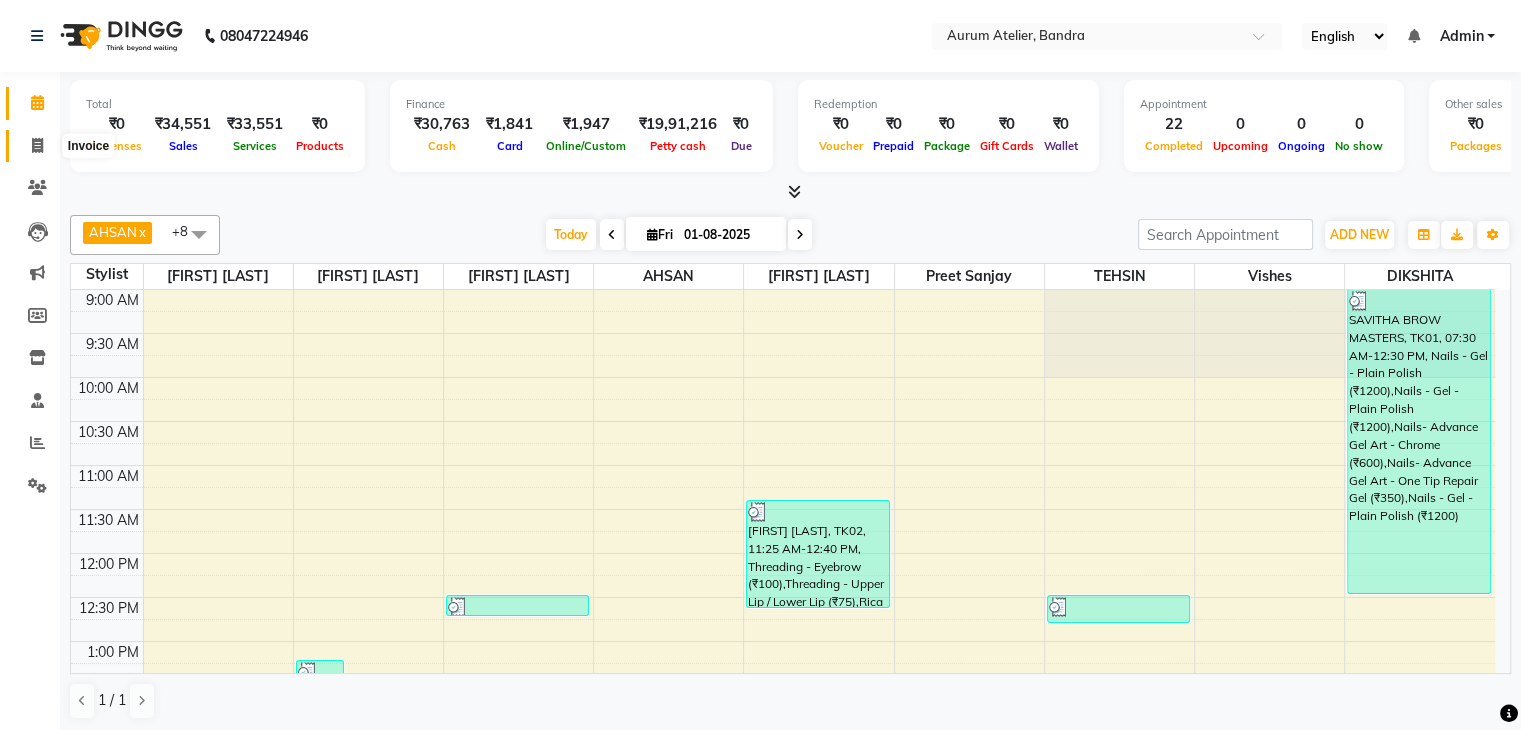 click 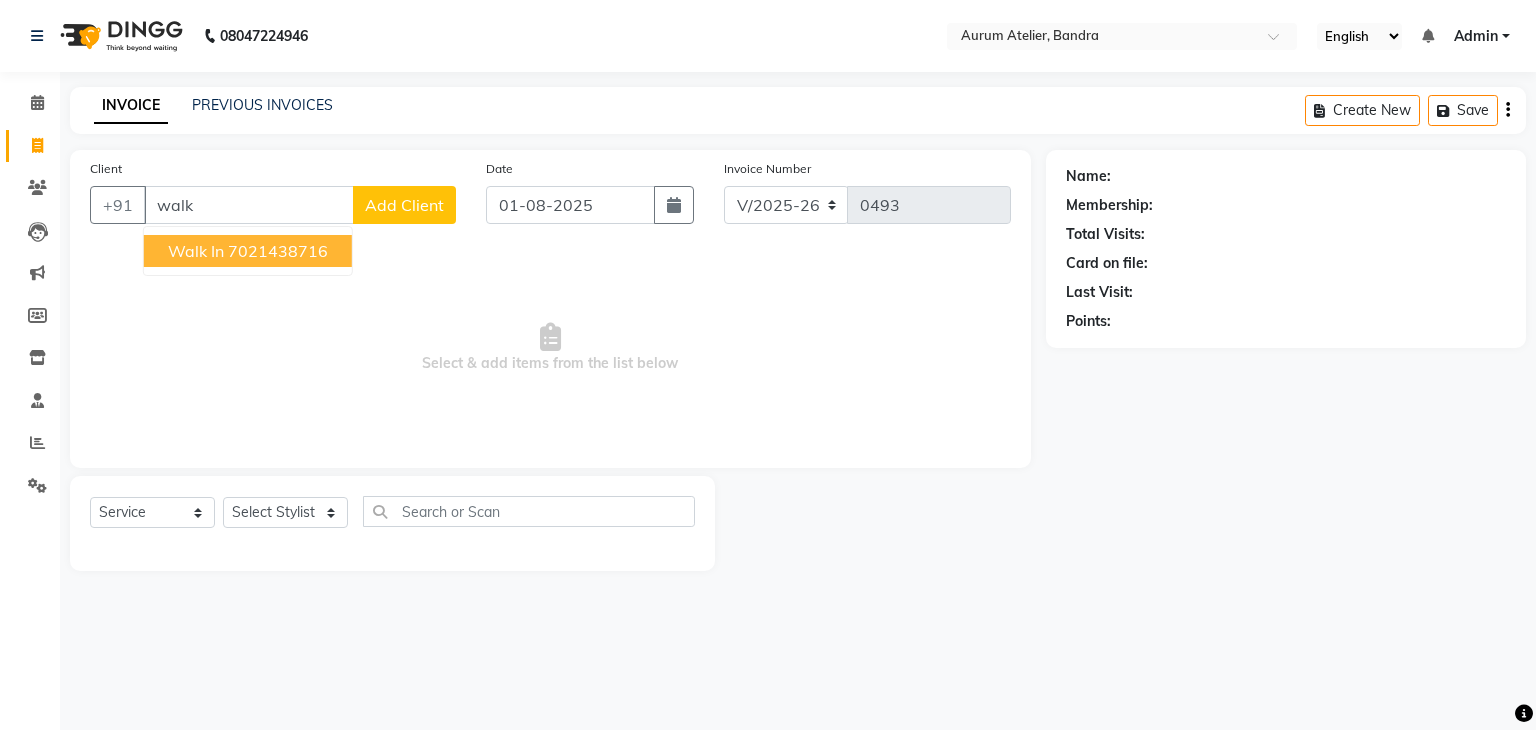 click on "7021438716" at bounding box center (278, 251) 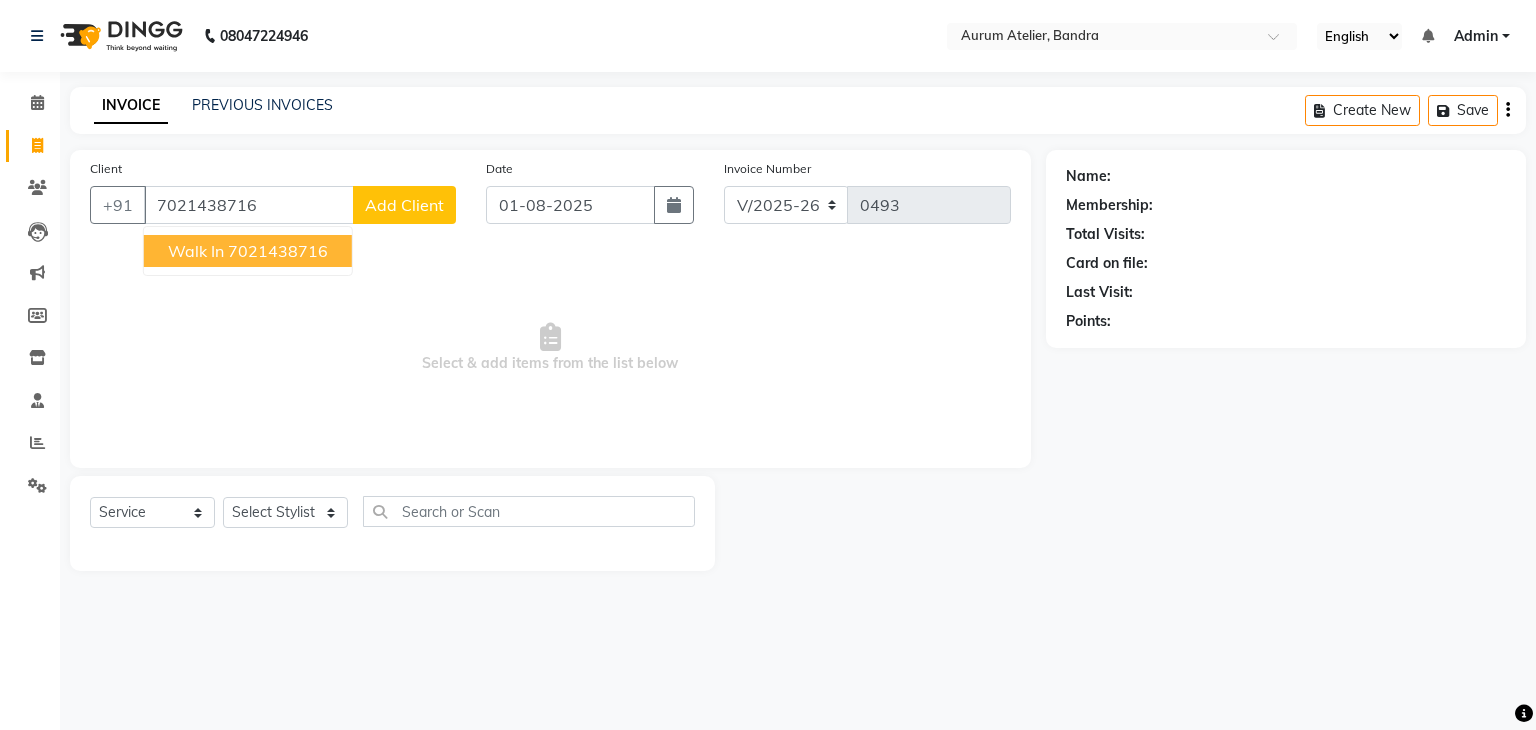 type on "7021438716" 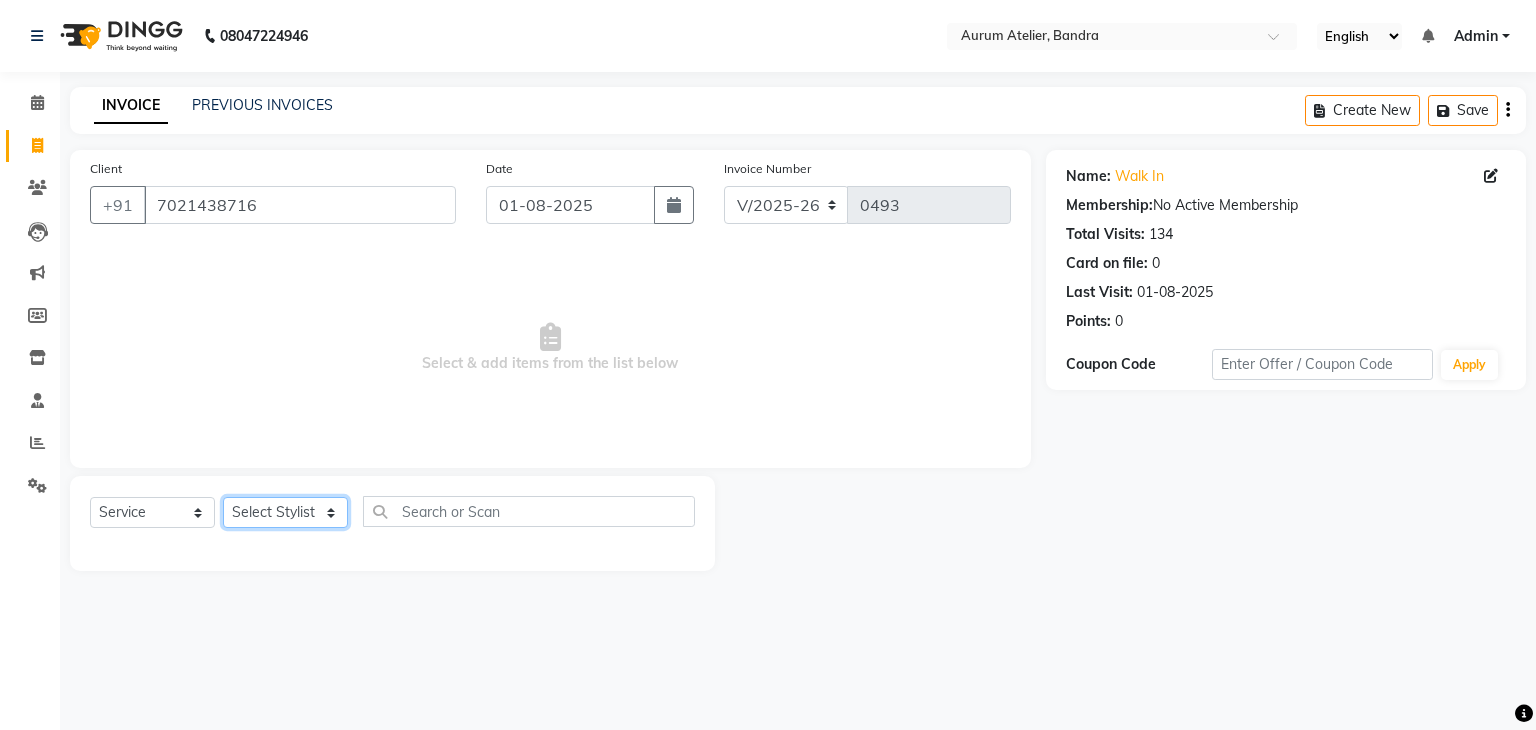 click on "Select Stylist AHSAN [FIRST] [LAST] DIKSHITA Kaleem salmani Praveen bhandari Preet sanjay Sultan hawari TEHSIN vishes" 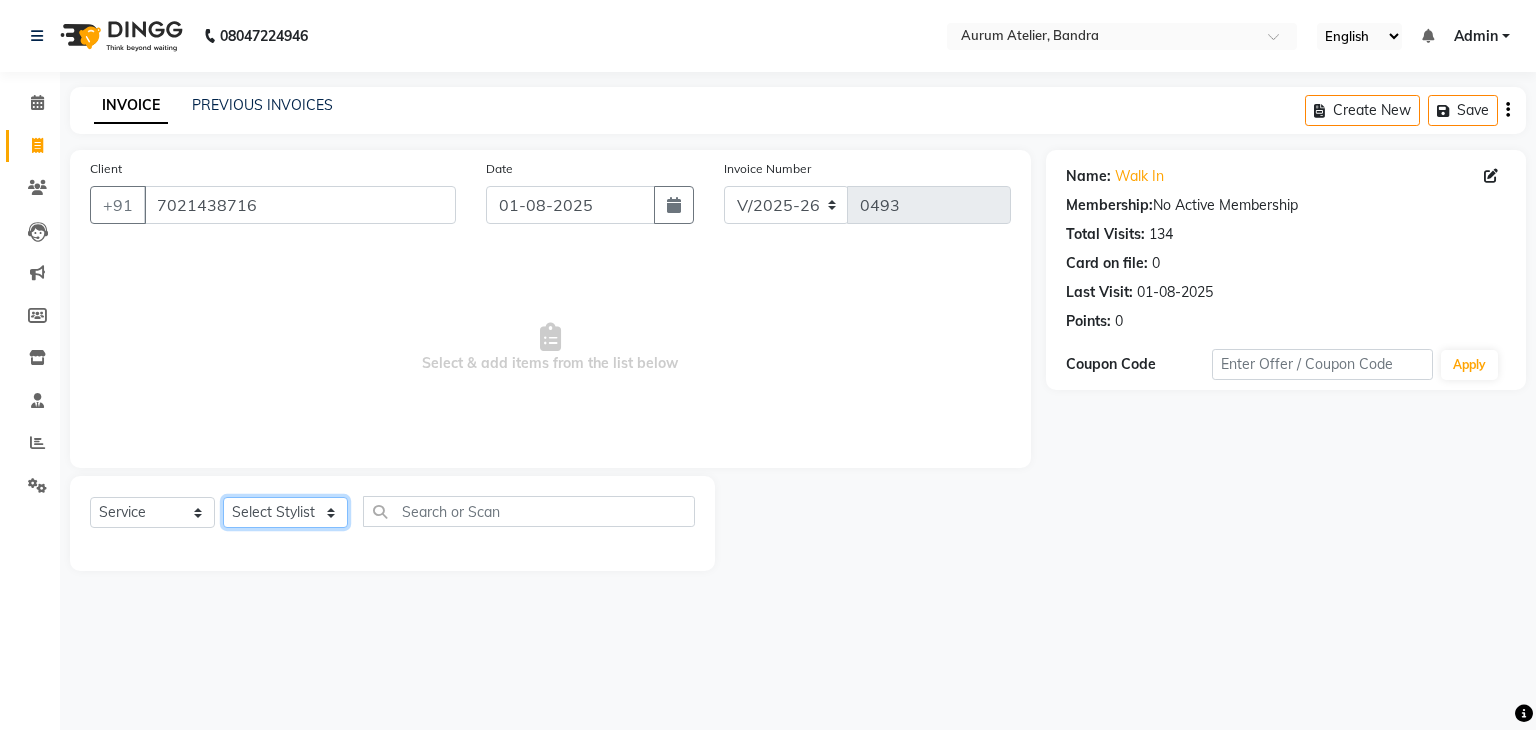 select on "66081" 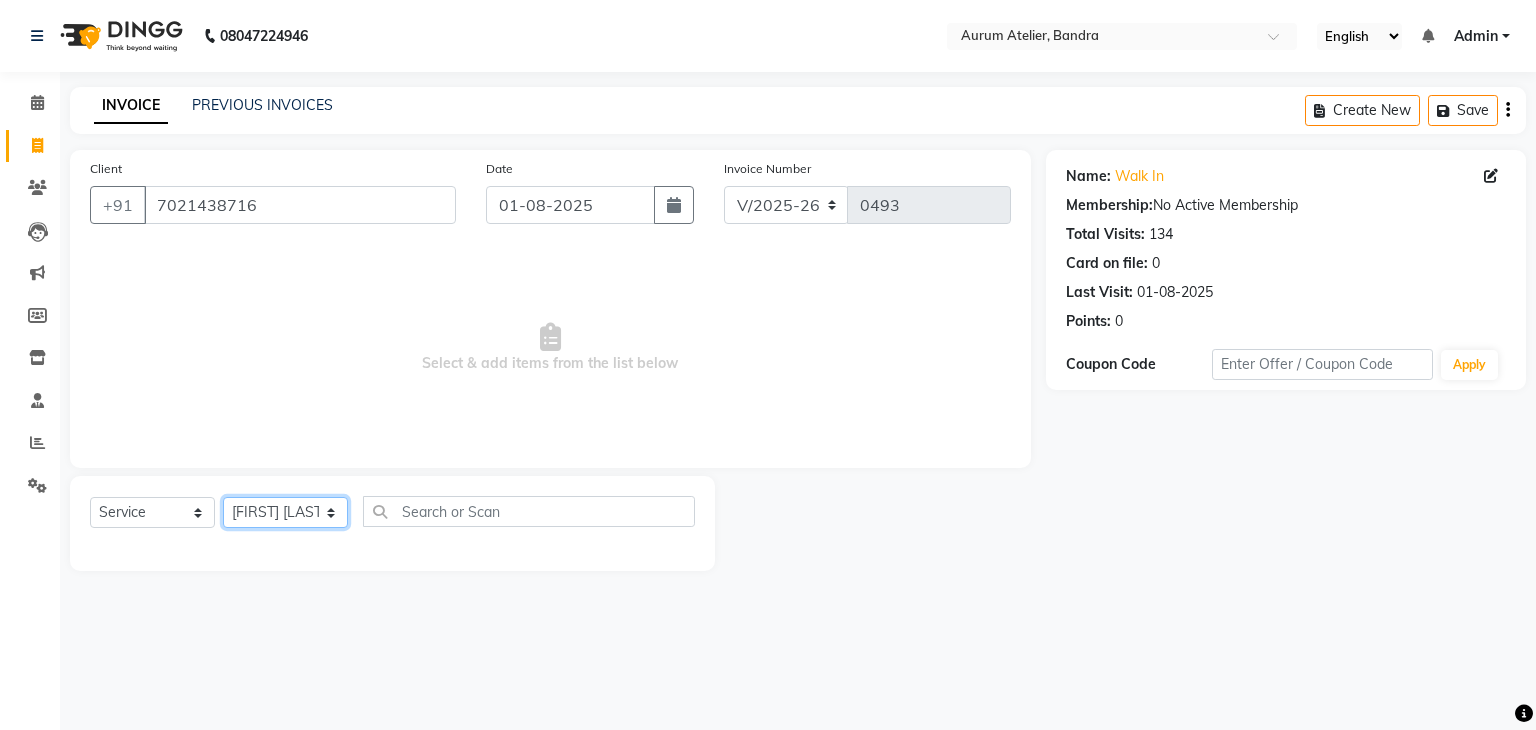 click on "Select Stylist AHSAN [FIRST] [LAST] DIKSHITA Kaleem salmani Praveen bhandari Preet sanjay Sultan hawari TEHSIN vishes" 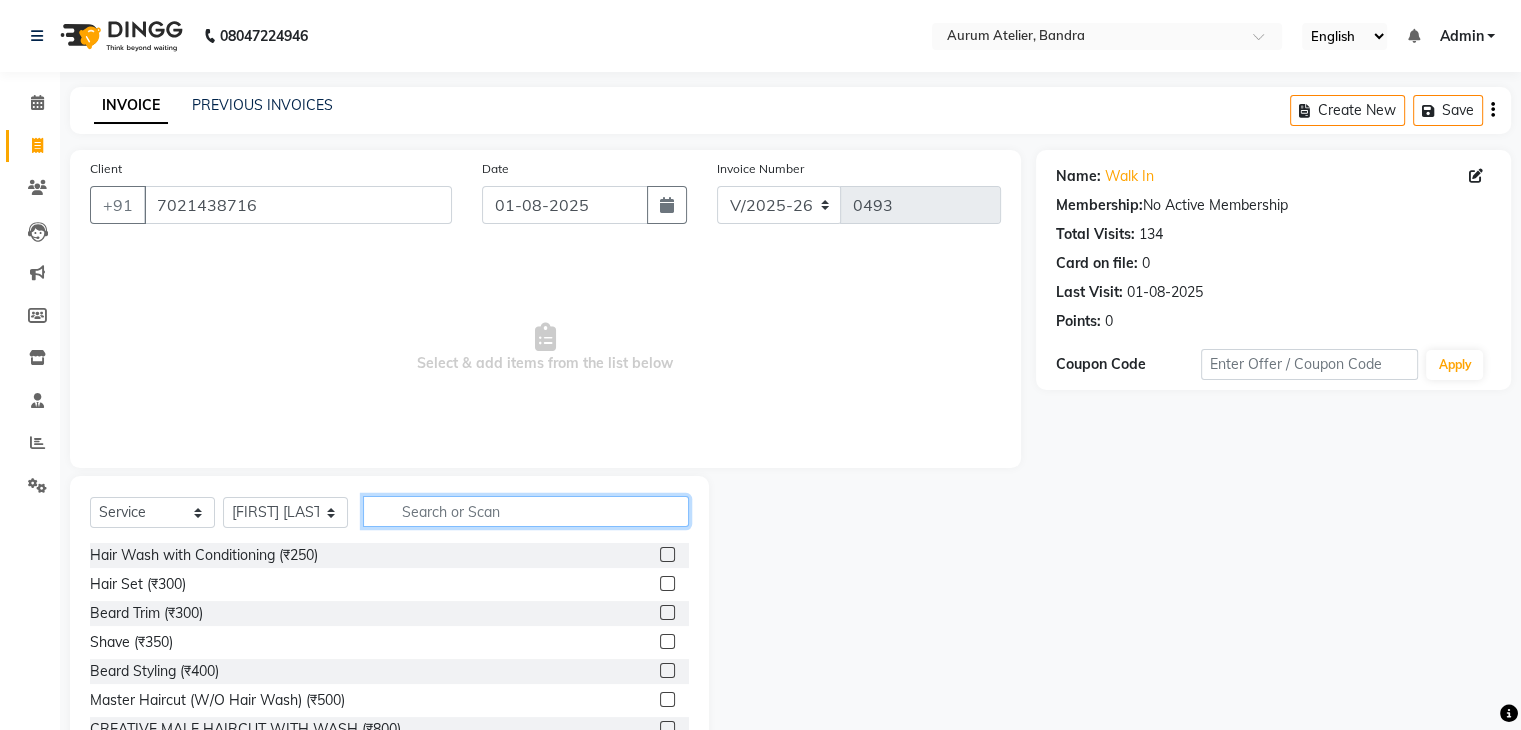 click 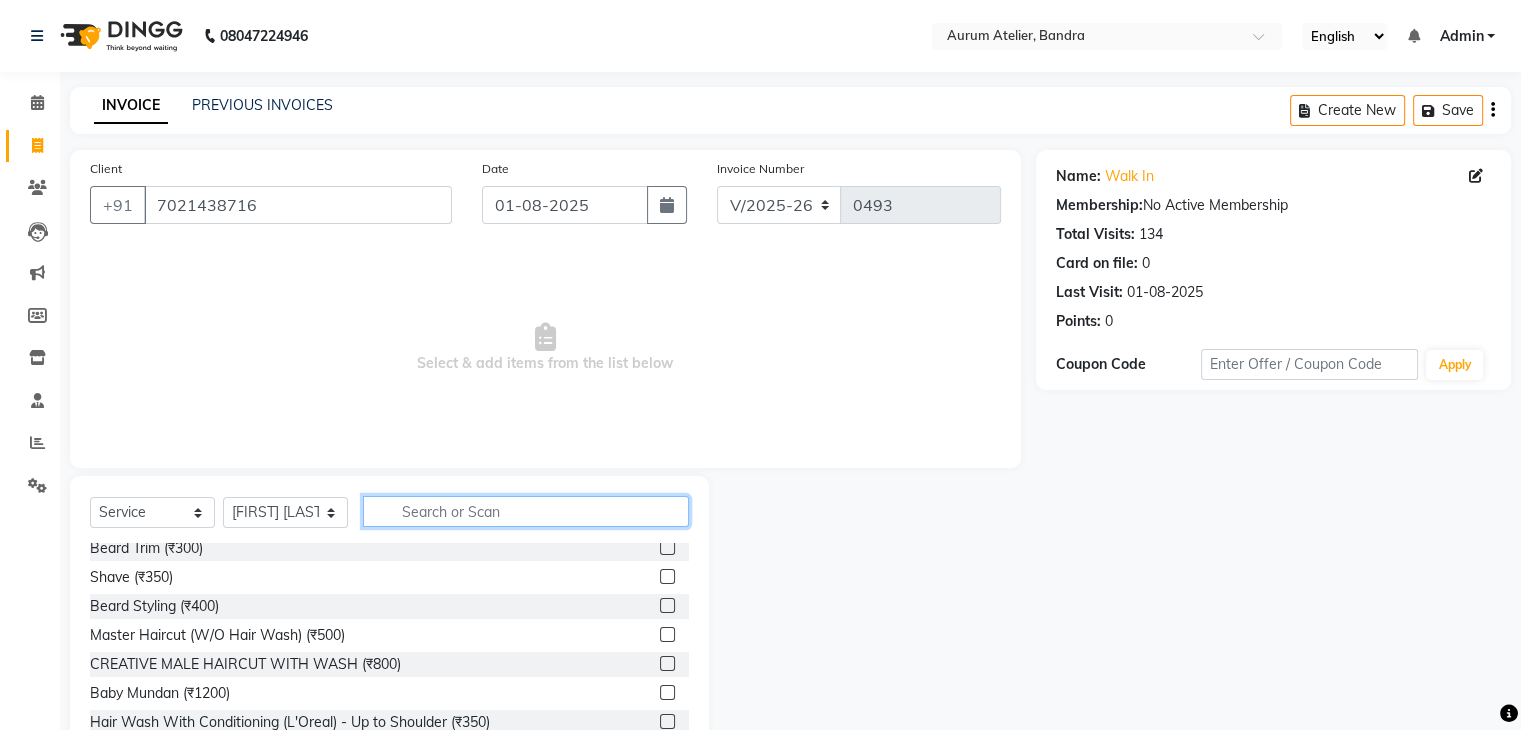 scroll, scrollTop: 100, scrollLeft: 0, axis: vertical 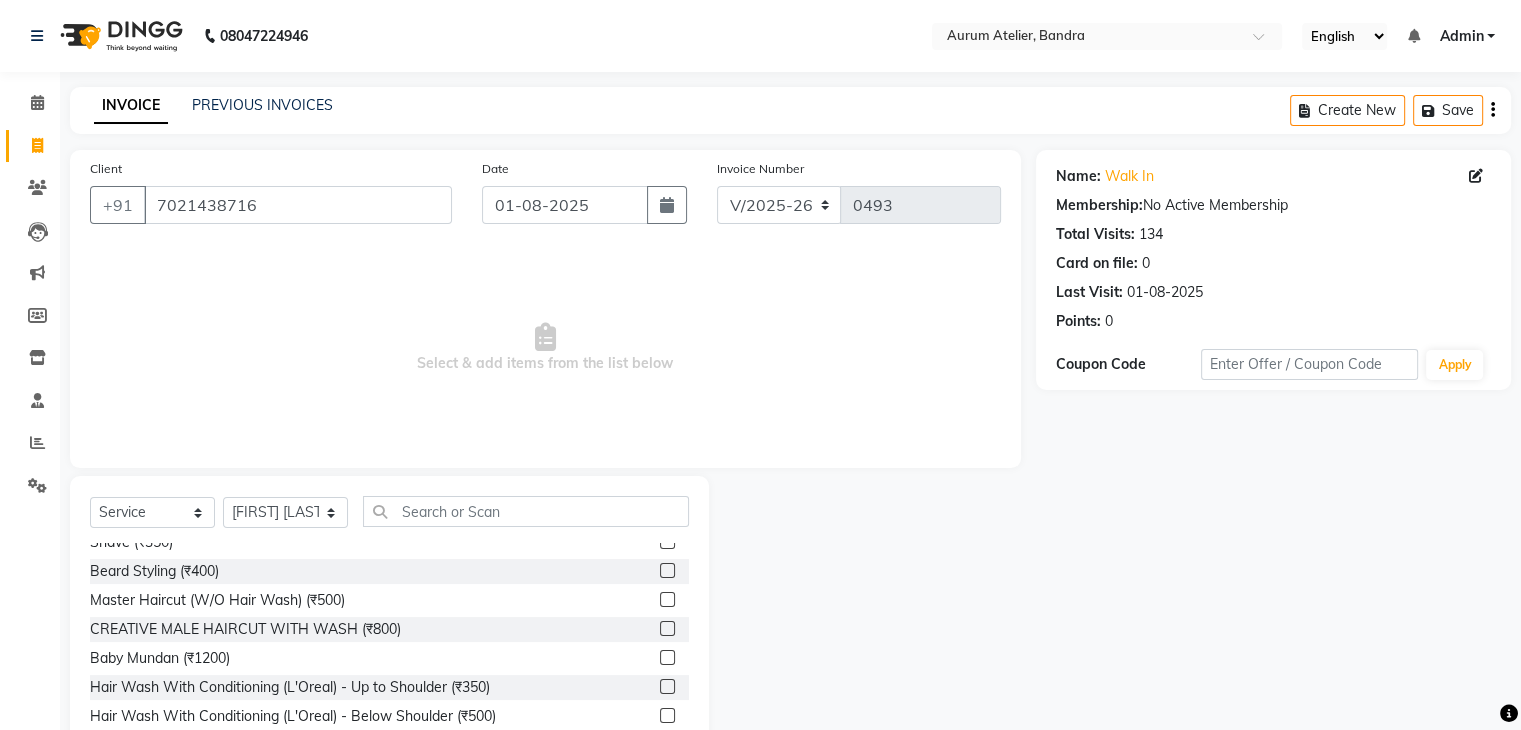 click 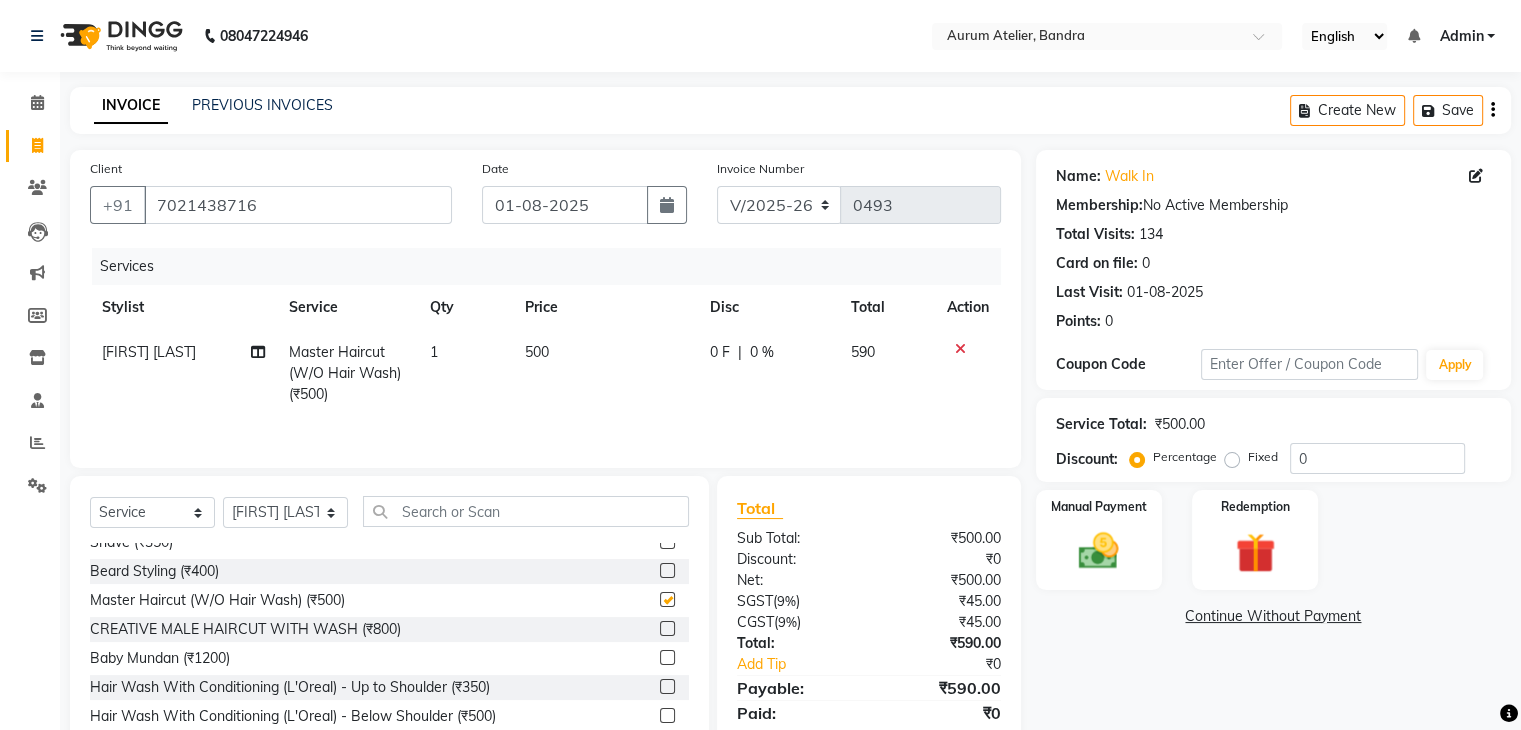 checkbox on "false" 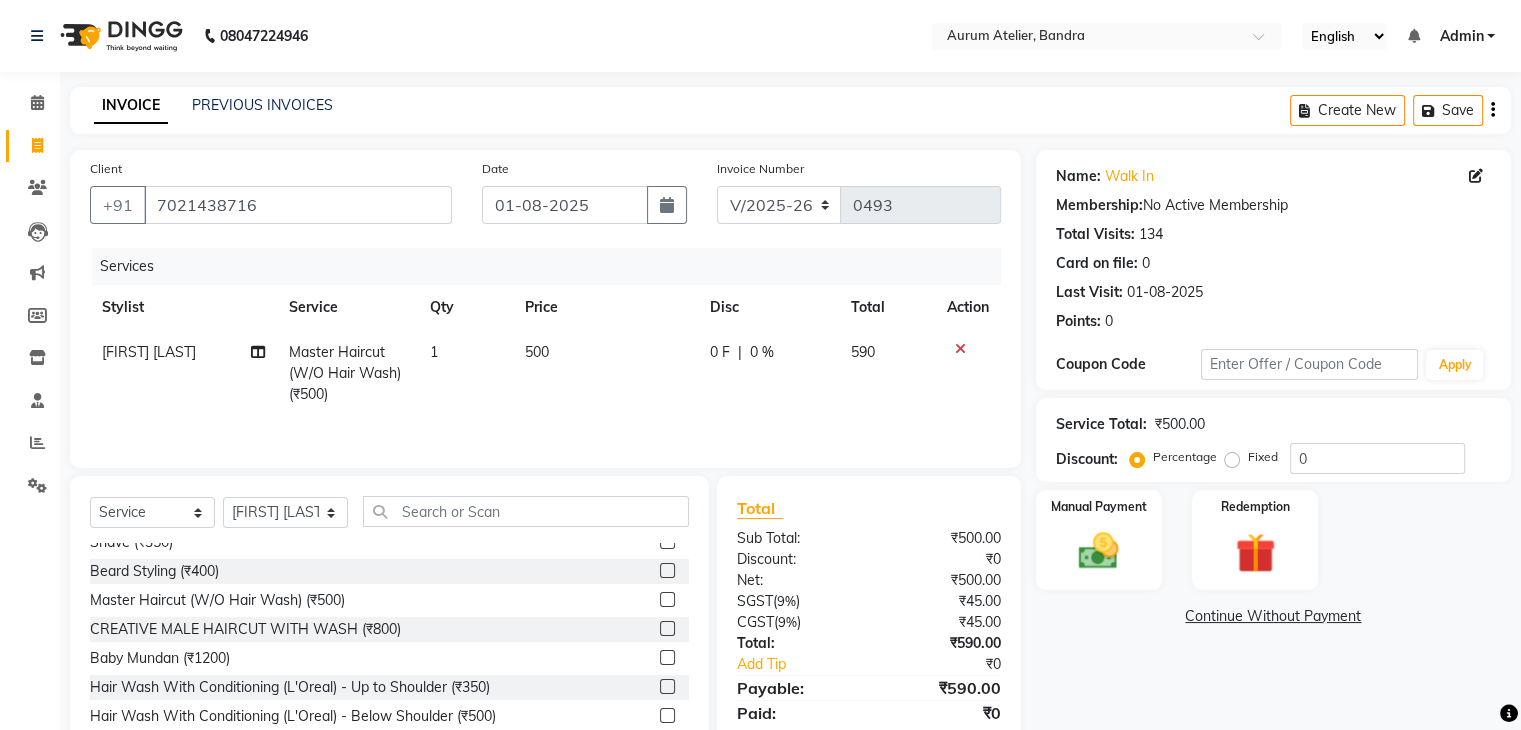 click on "500" 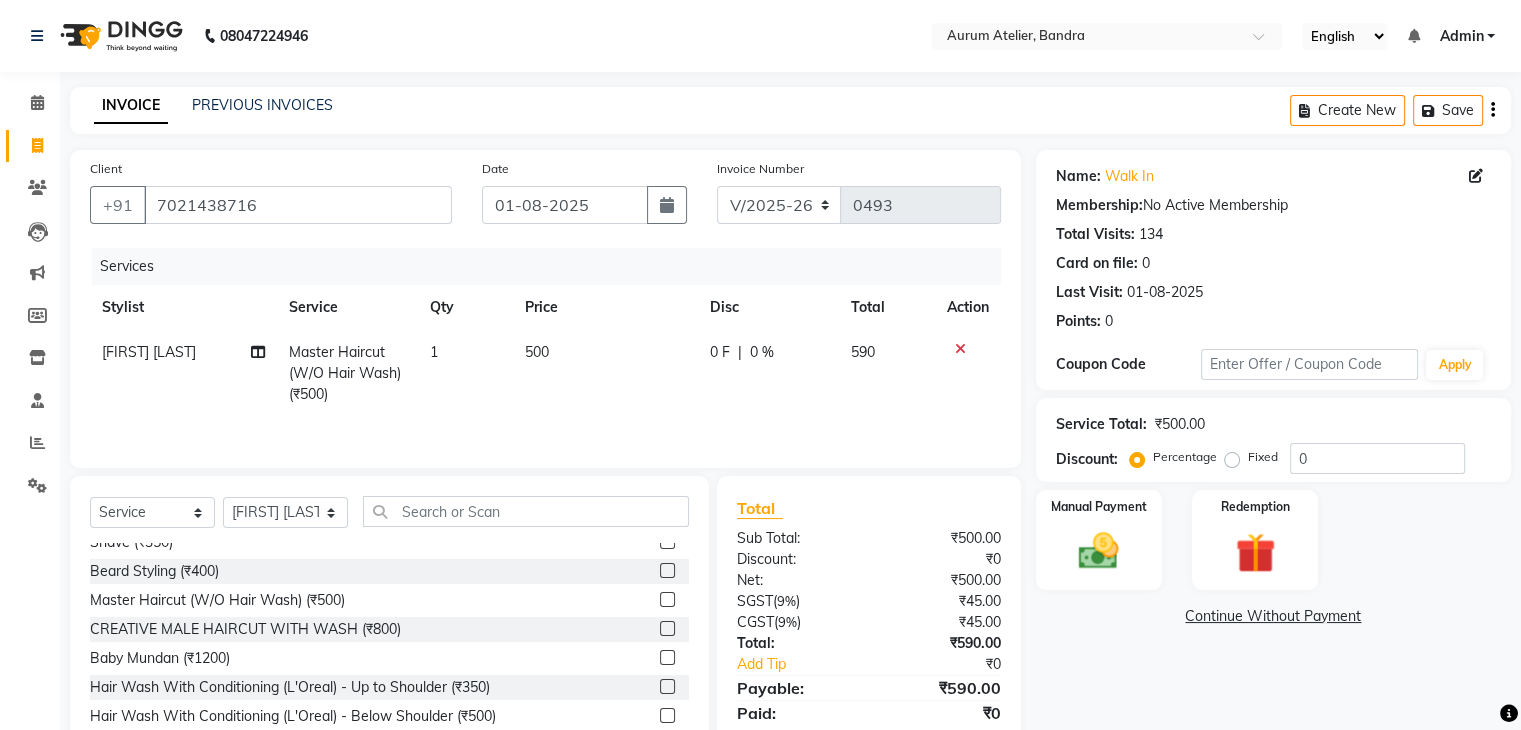select on "66081" 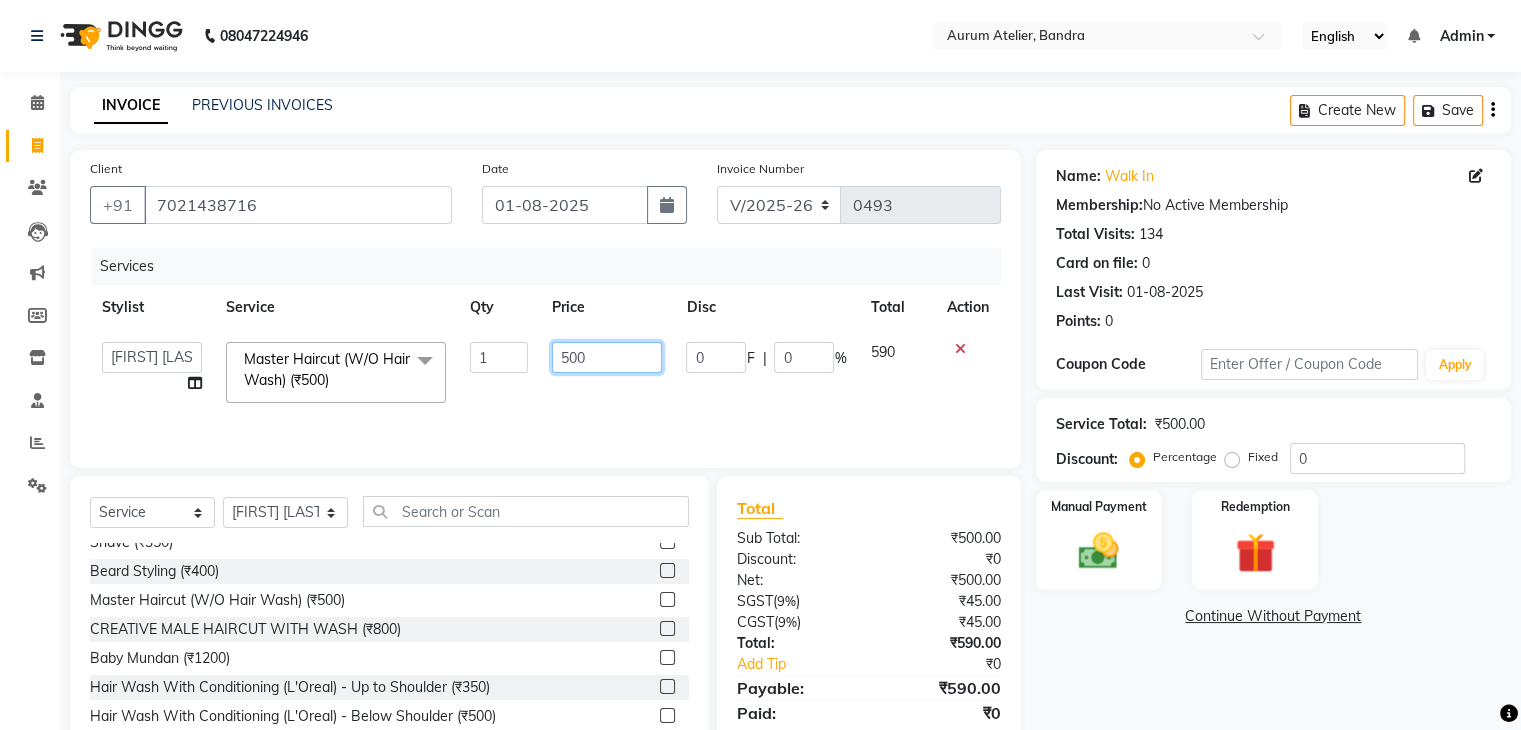 click on "500" 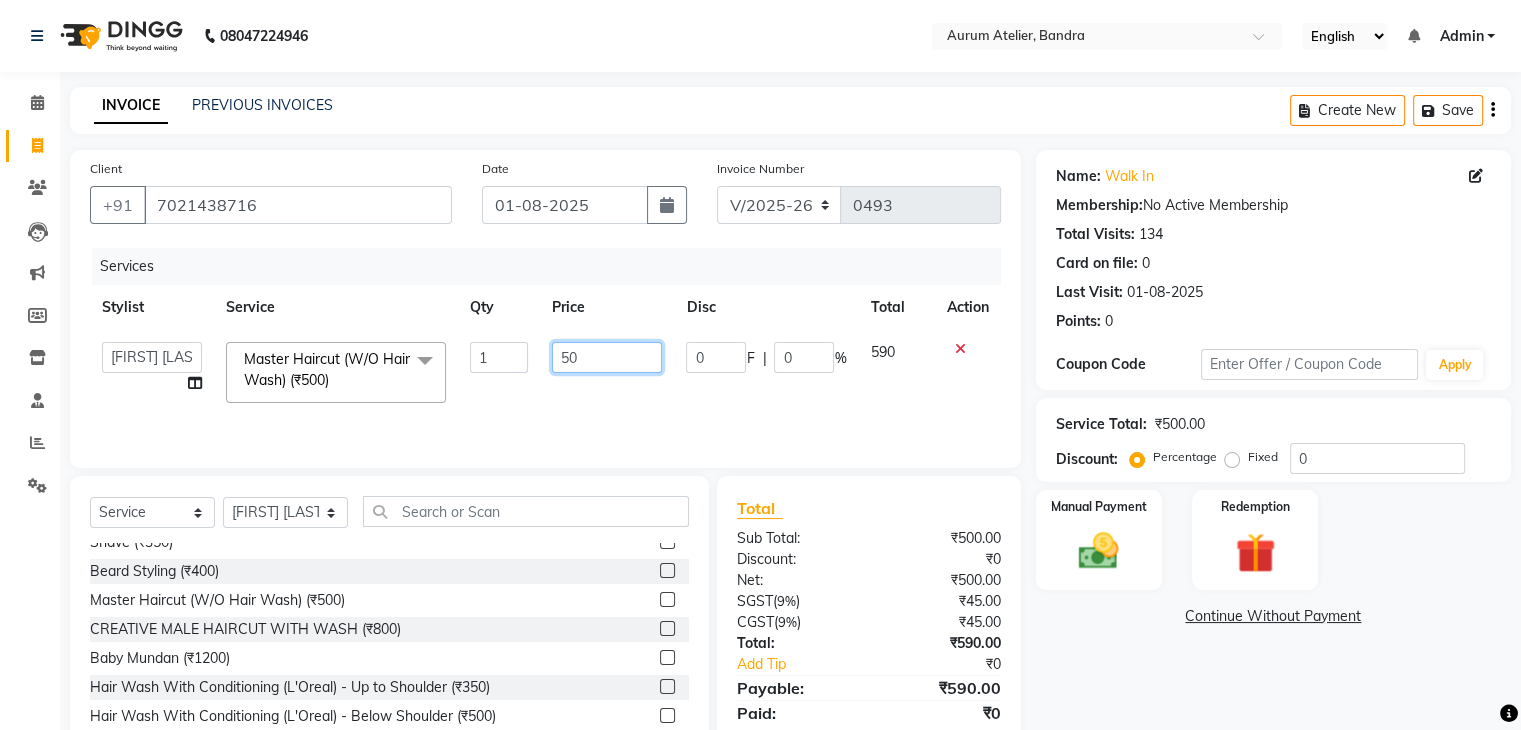 type on "5" 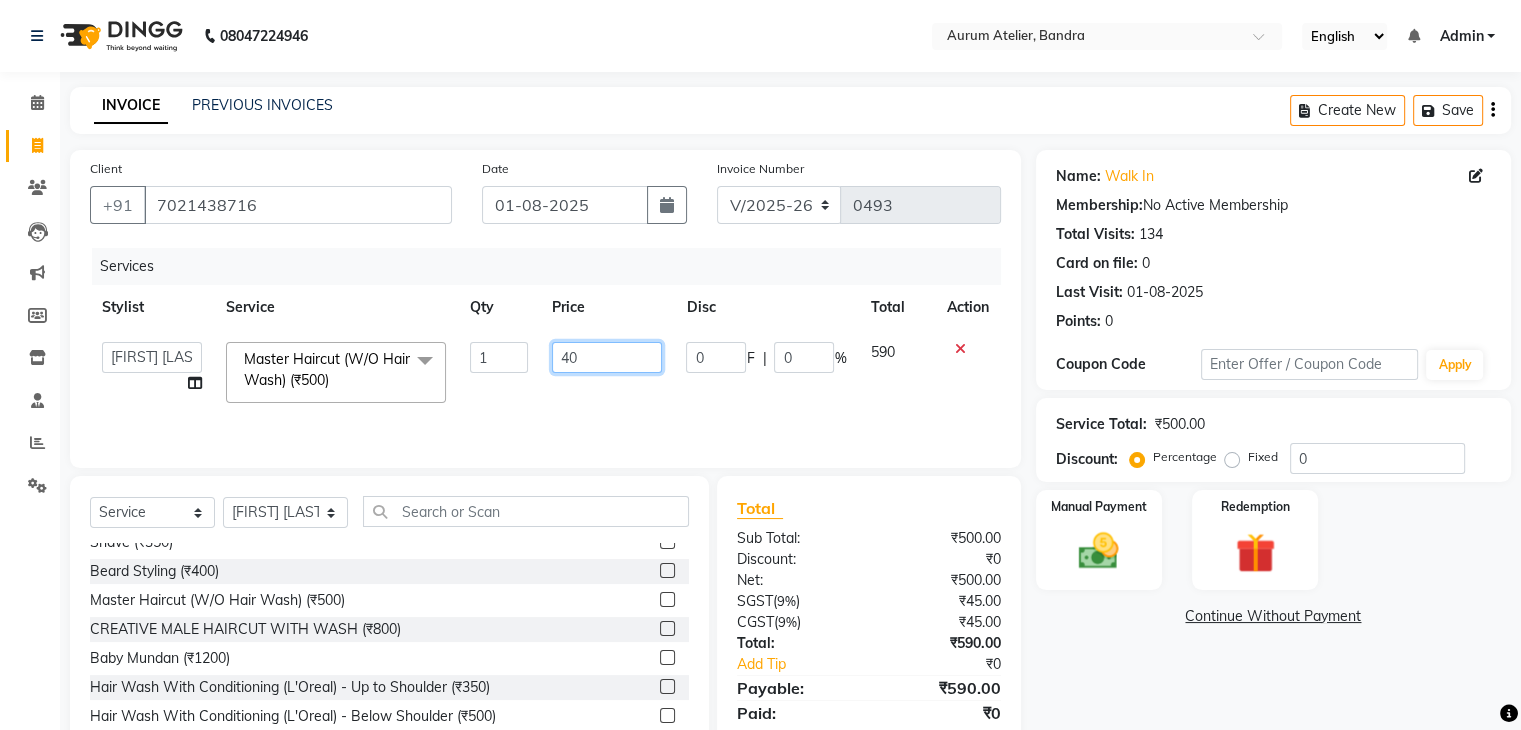 type on "400" 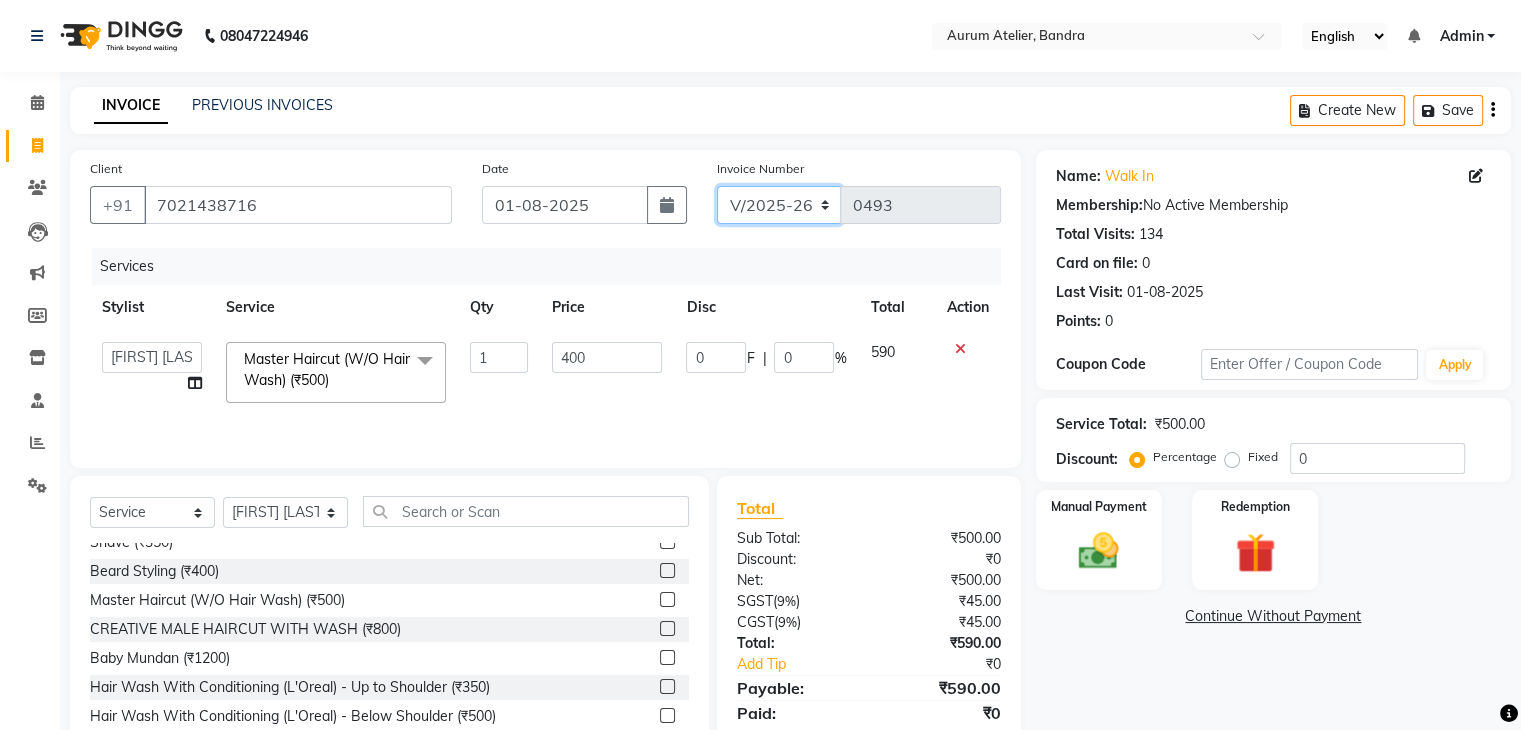 click on "C/2025-26 V/2025 V/2025-26" 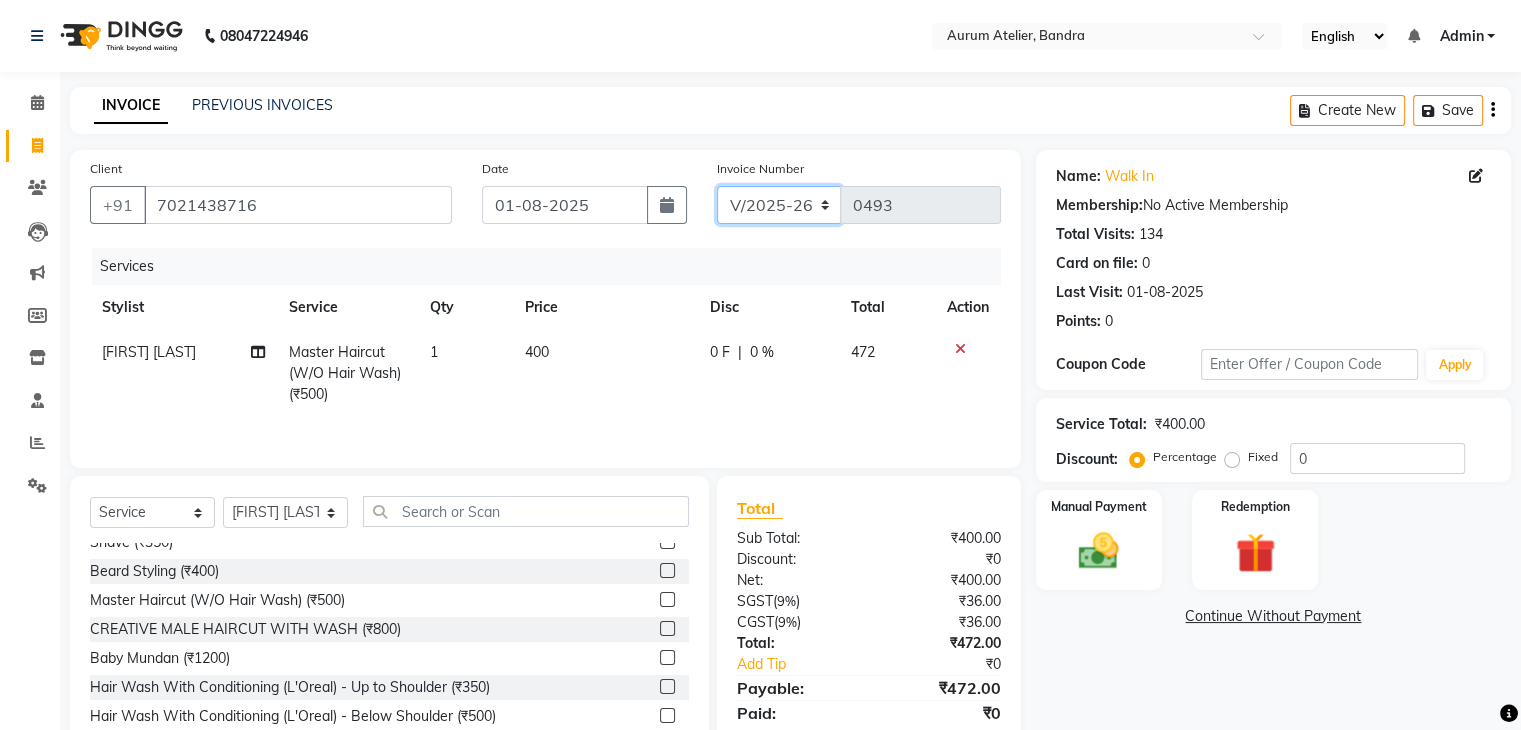 select on "7590" 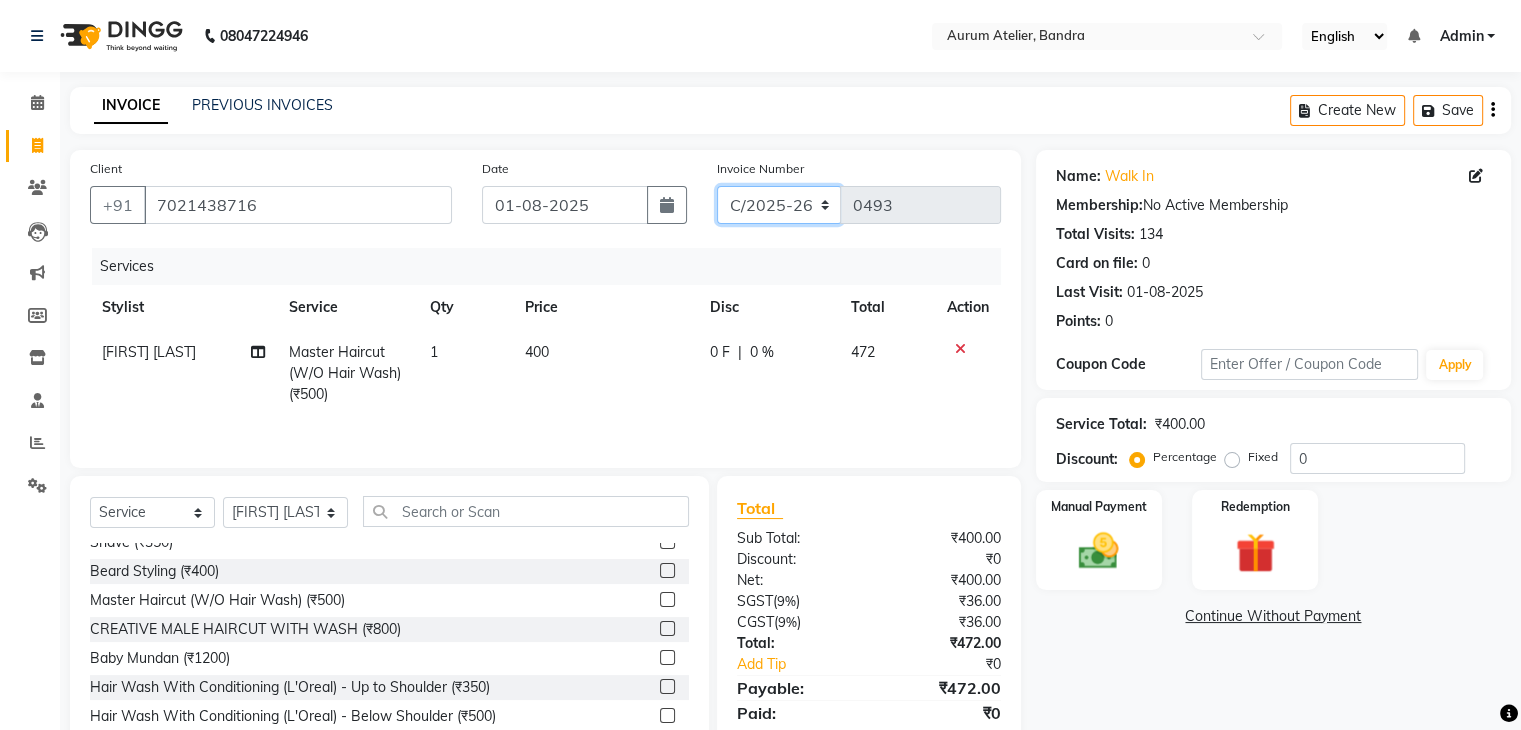click on "C/2025-26 V/2025 V/2025-26" 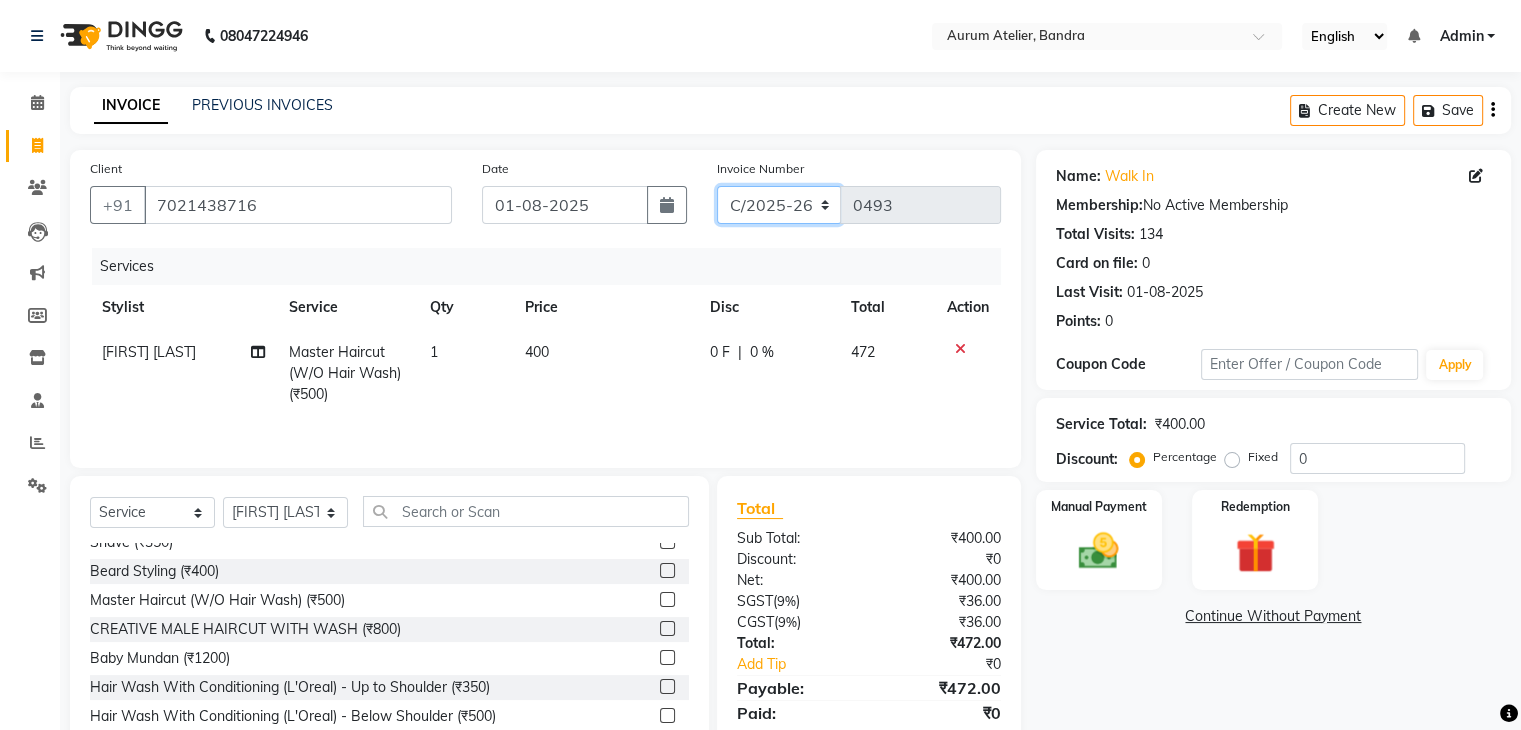 type on "0977" 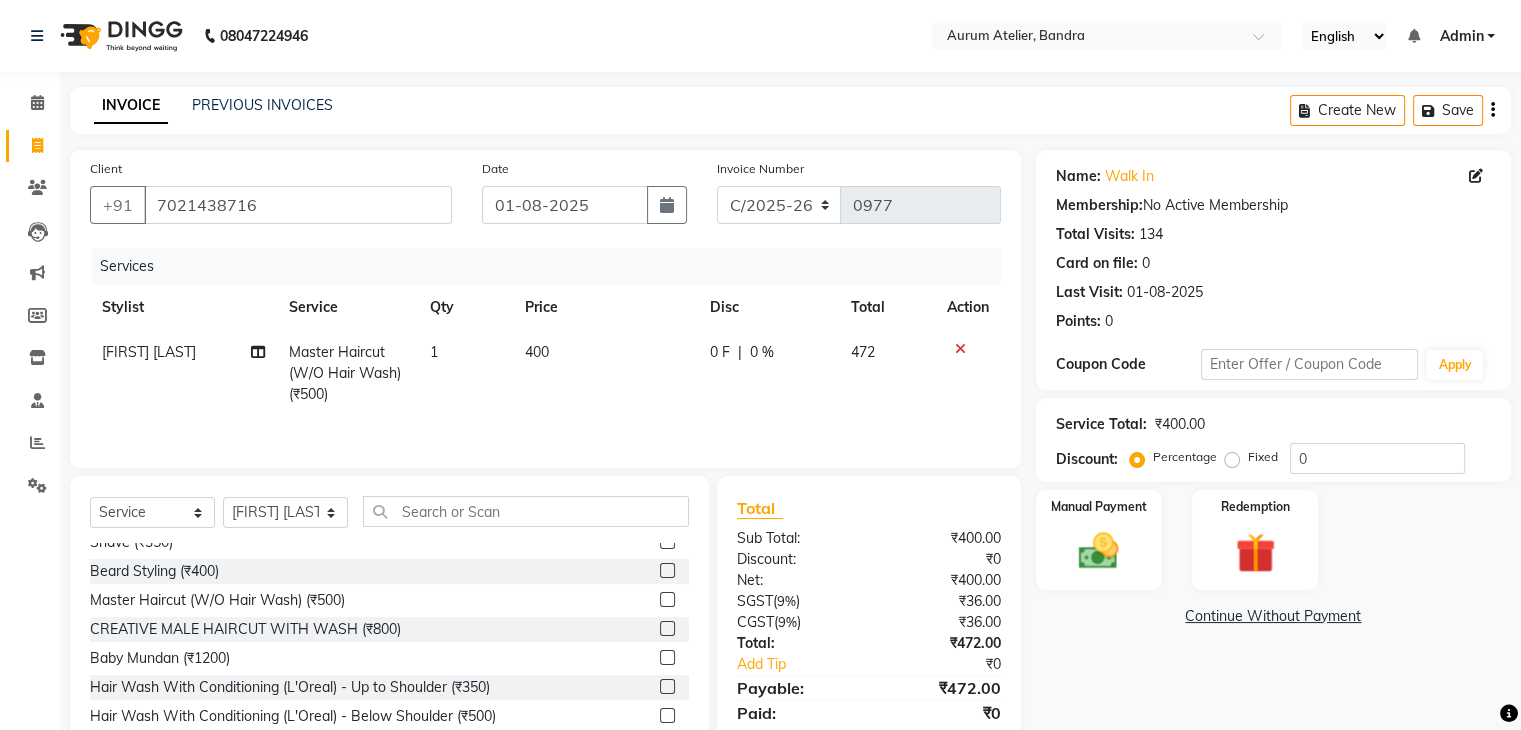 click 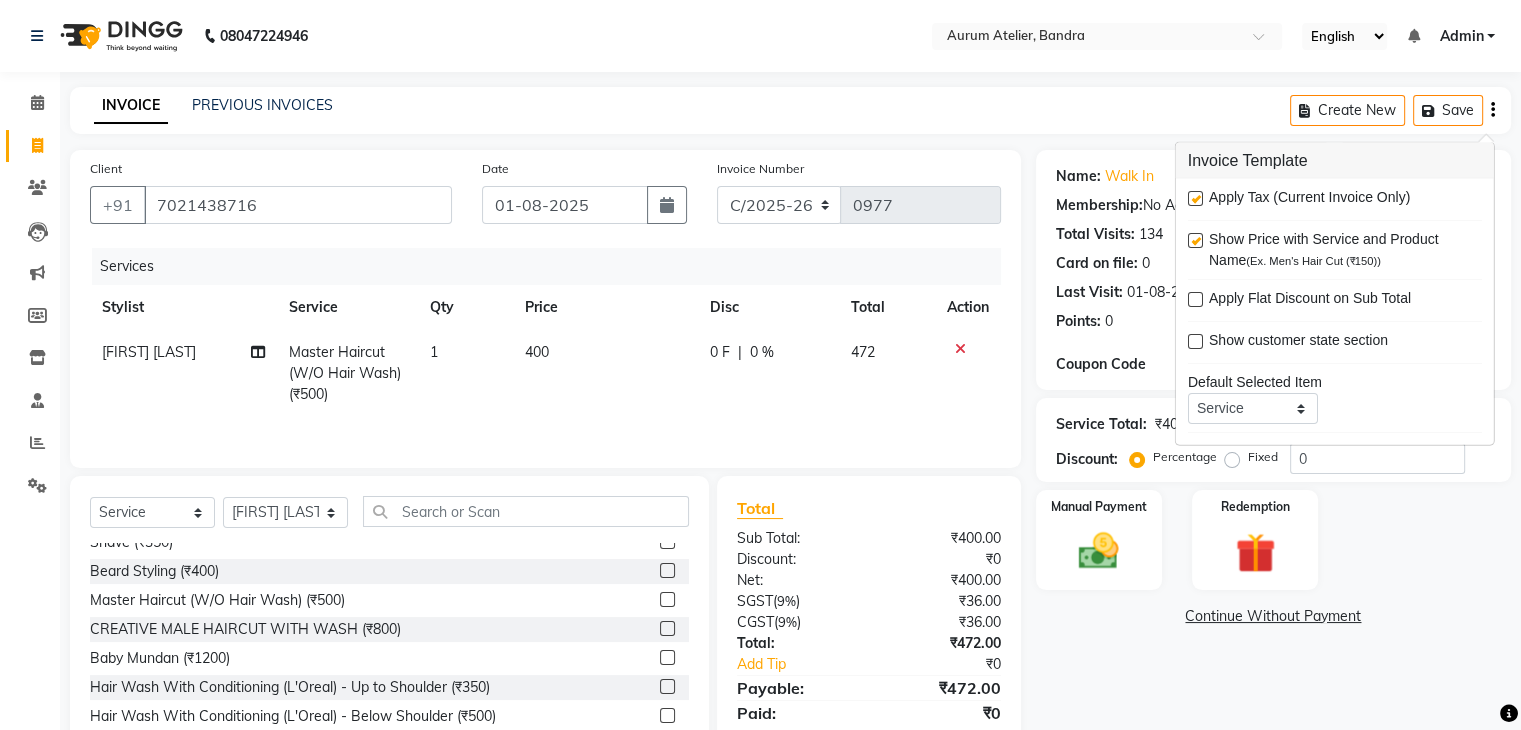 click at bounding box center (1195, 198) 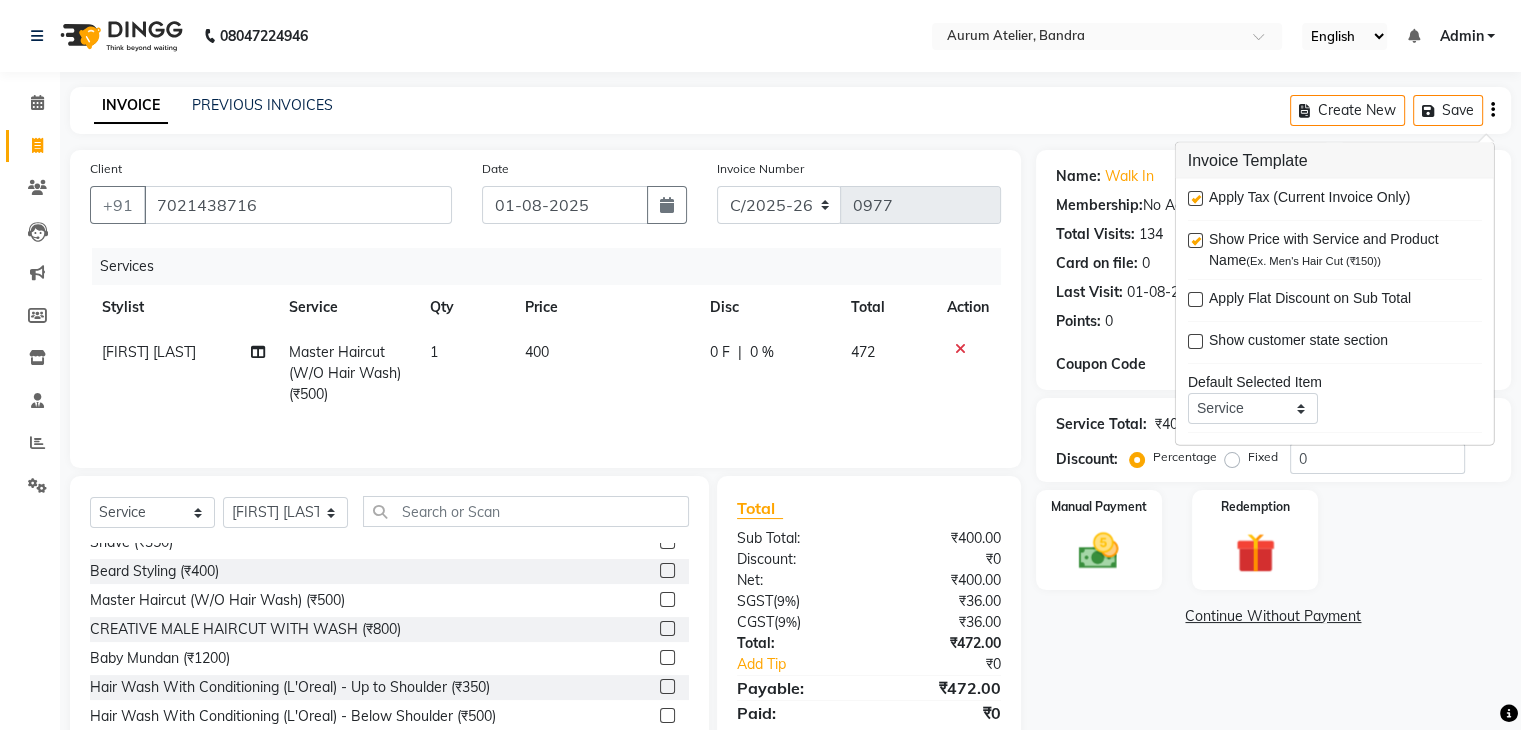 click at bounding box center (1194, 199) 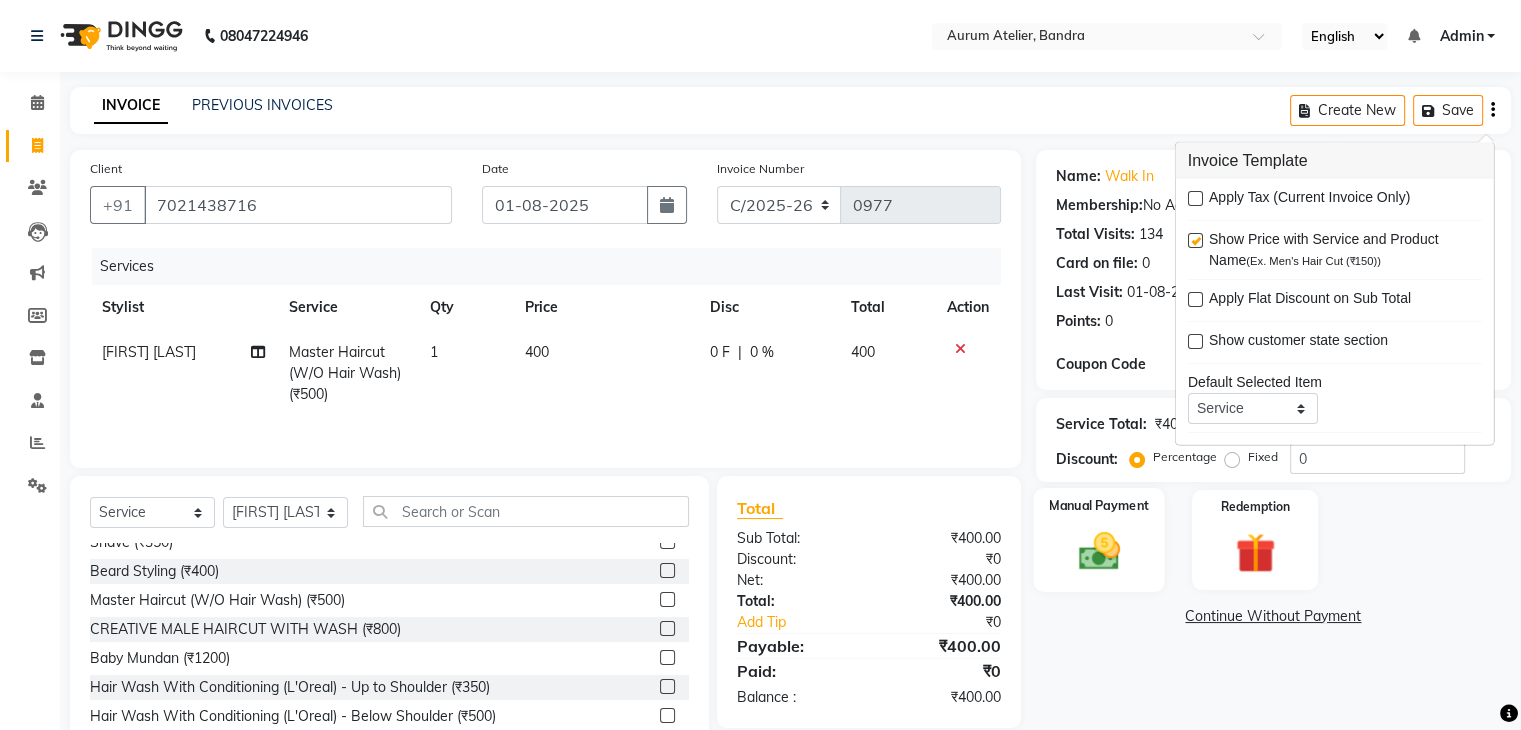 click on "Manual Payment" 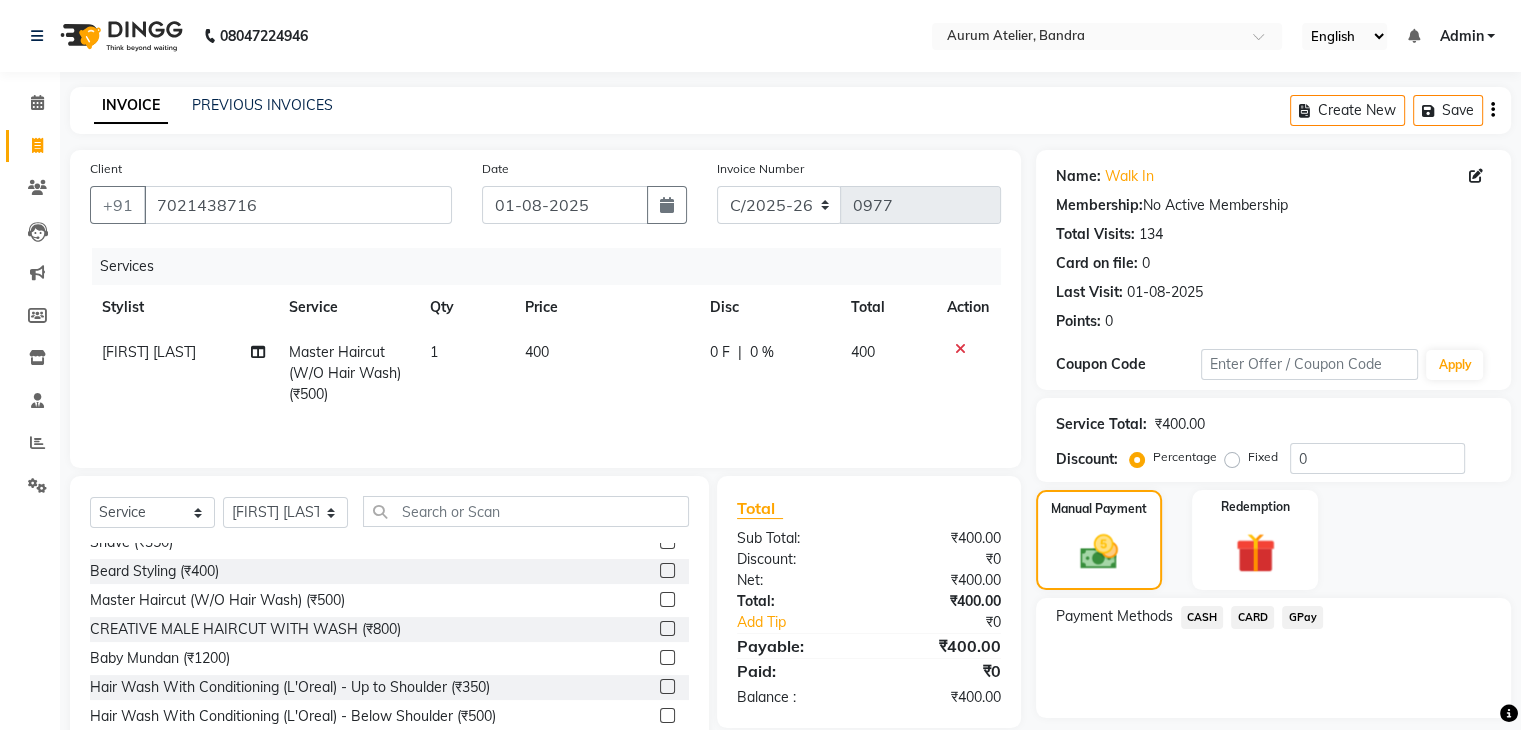 click on "CASH" 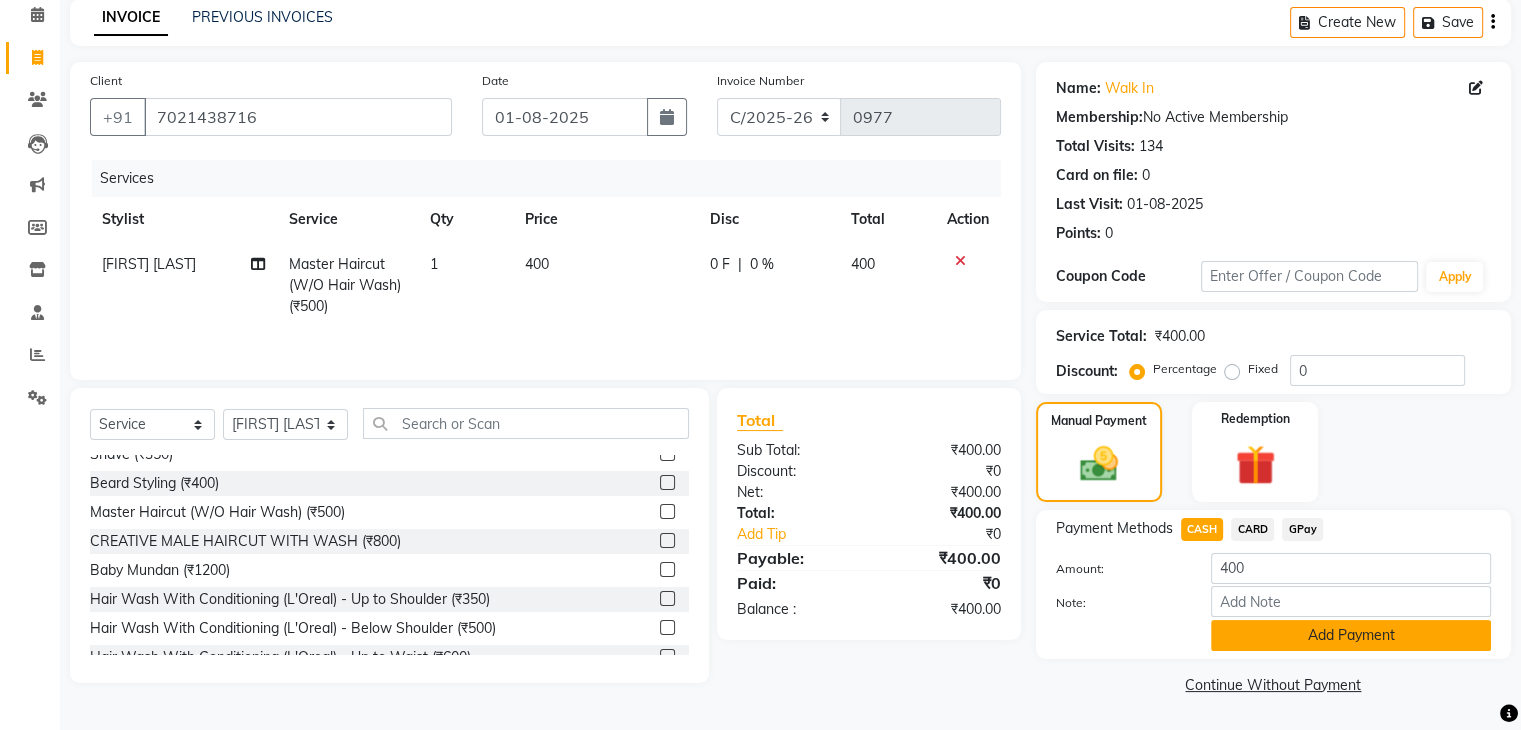 click on "Add Payment" 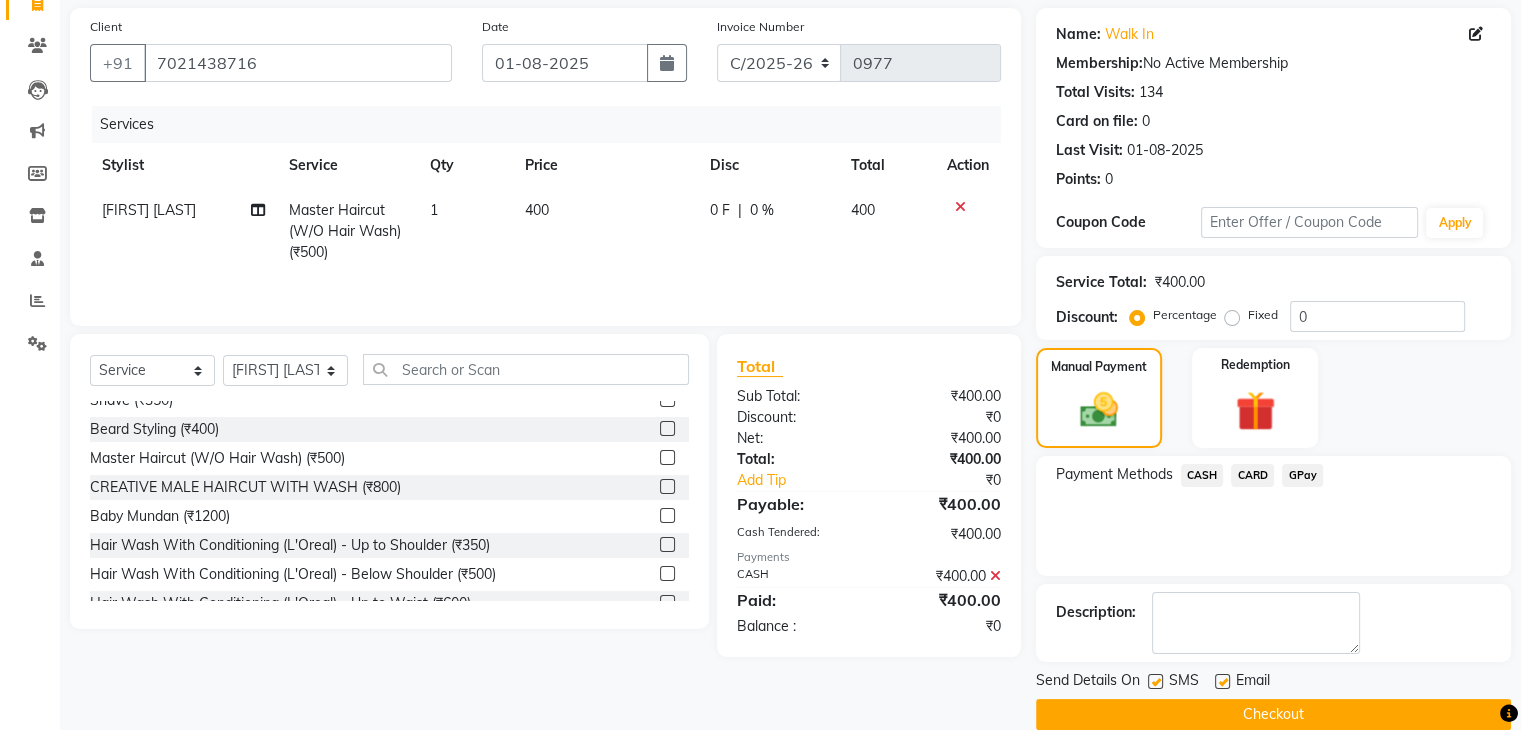 scroll, scrollTop: 171, scrollLeft: 0, axis: vertical 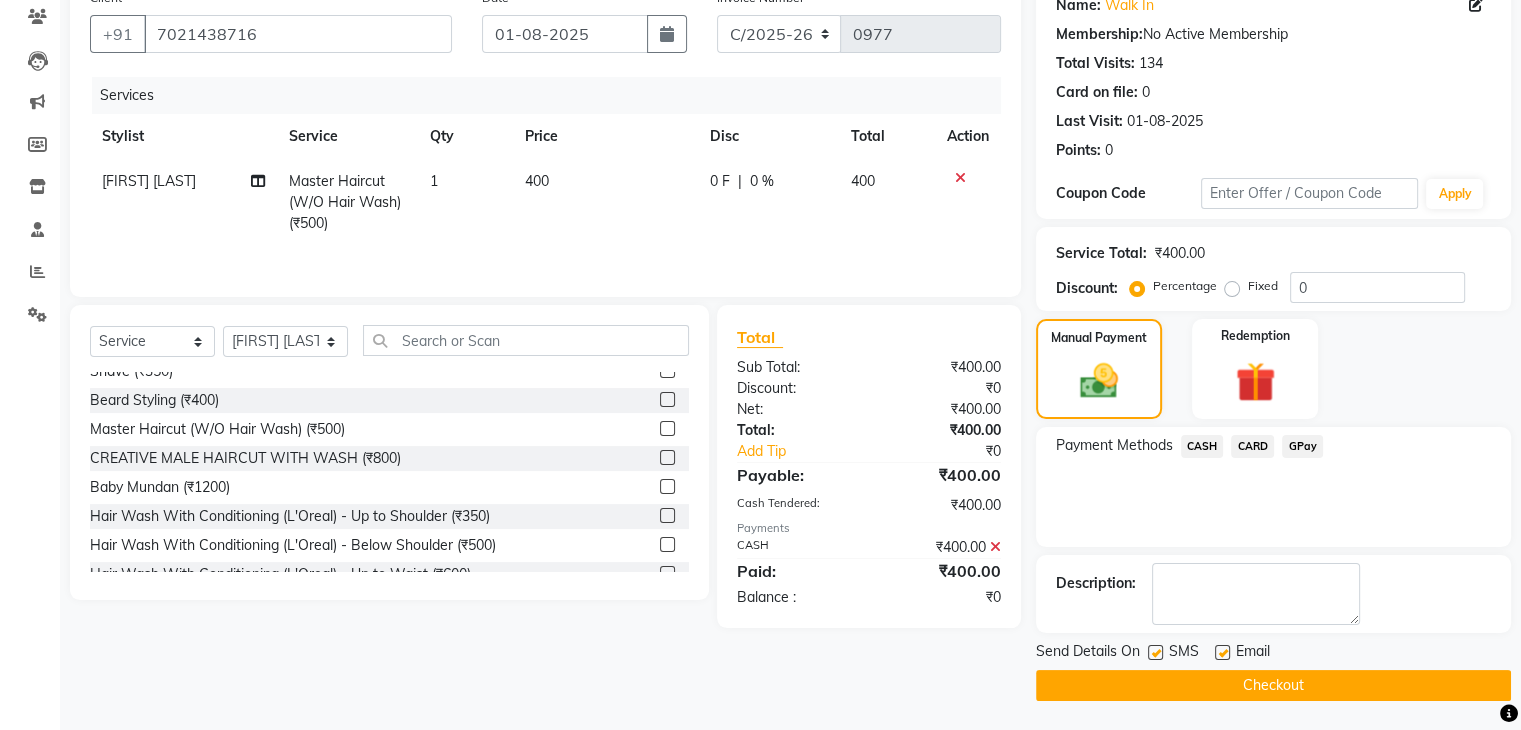 click on "Checkout" 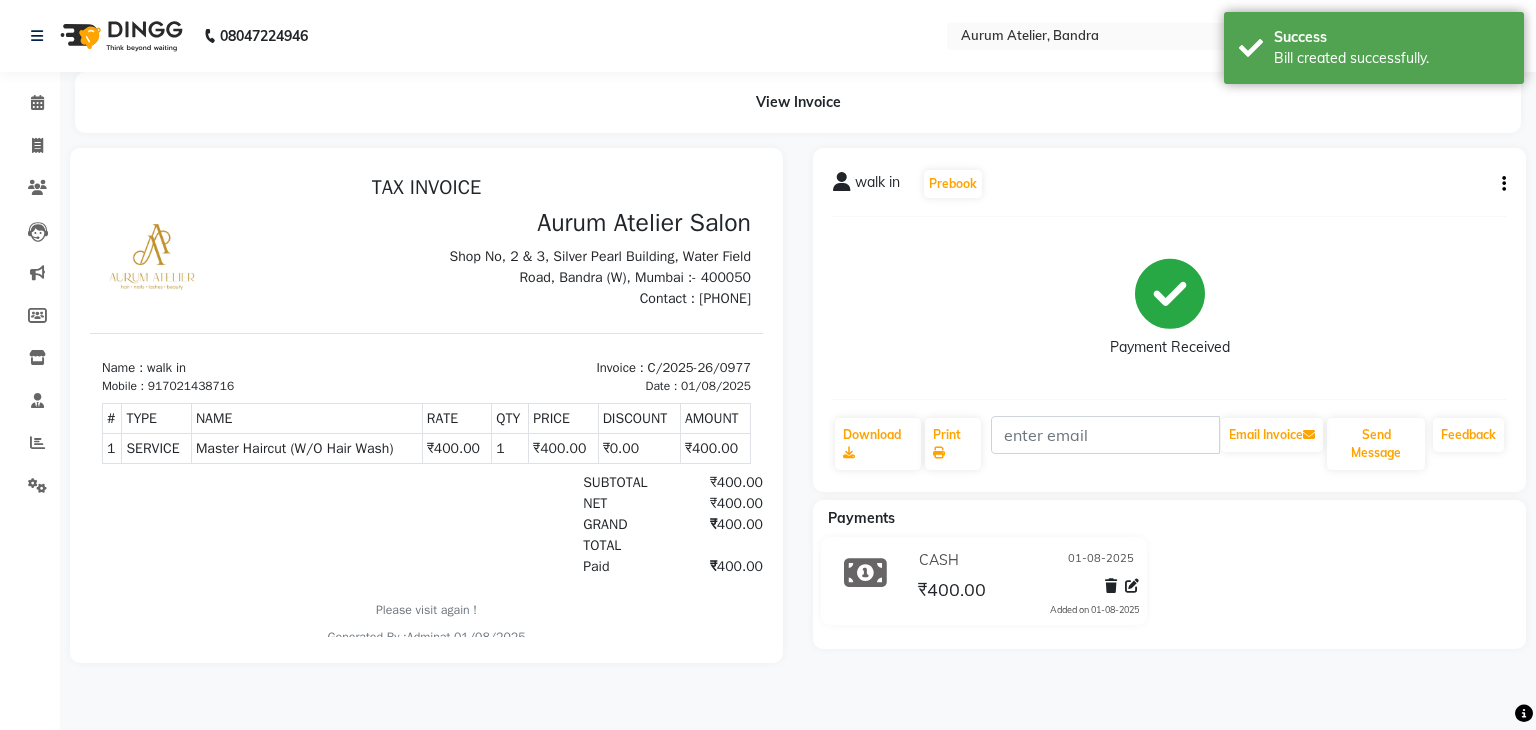 scroll, scrollTop: 0, scrollLeft: 0, axis: both 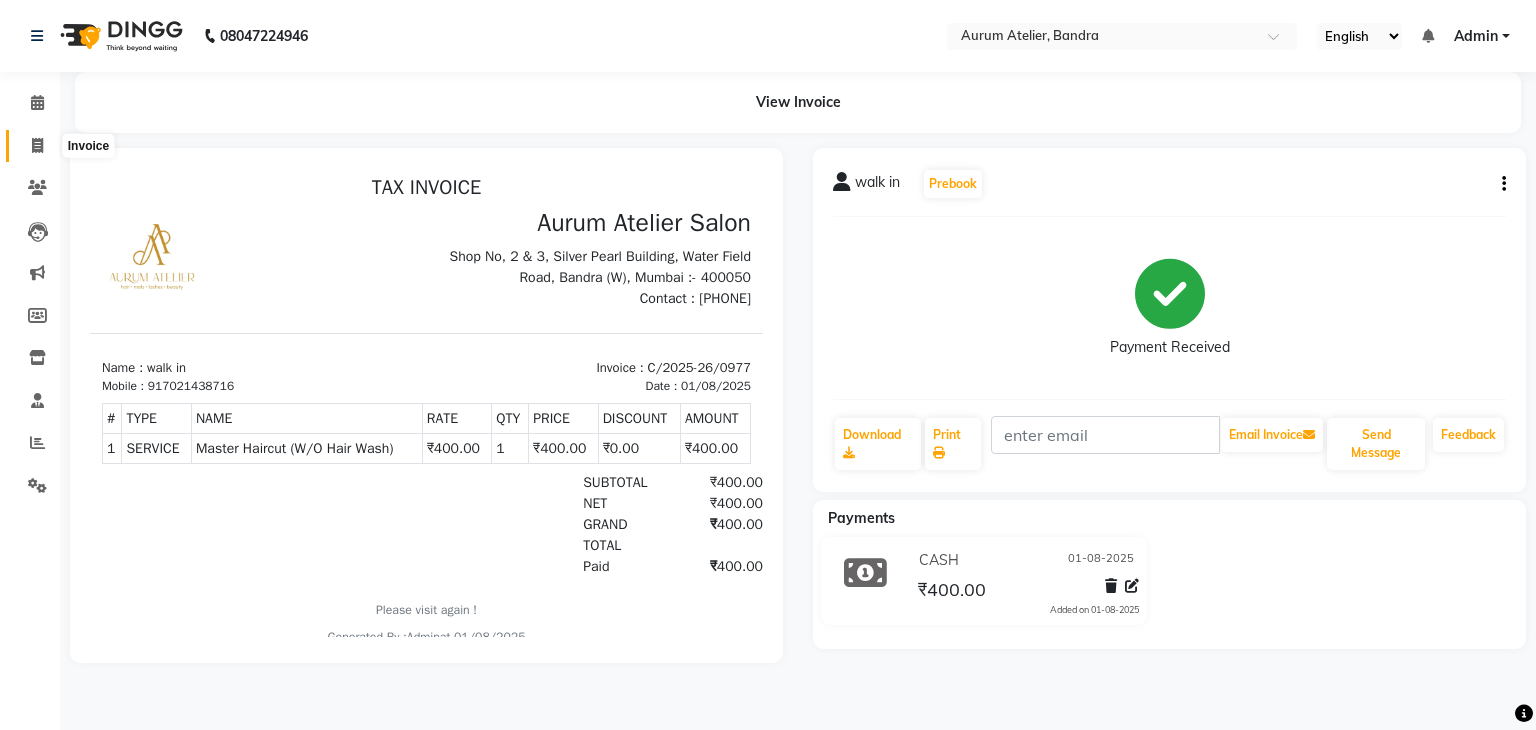 click 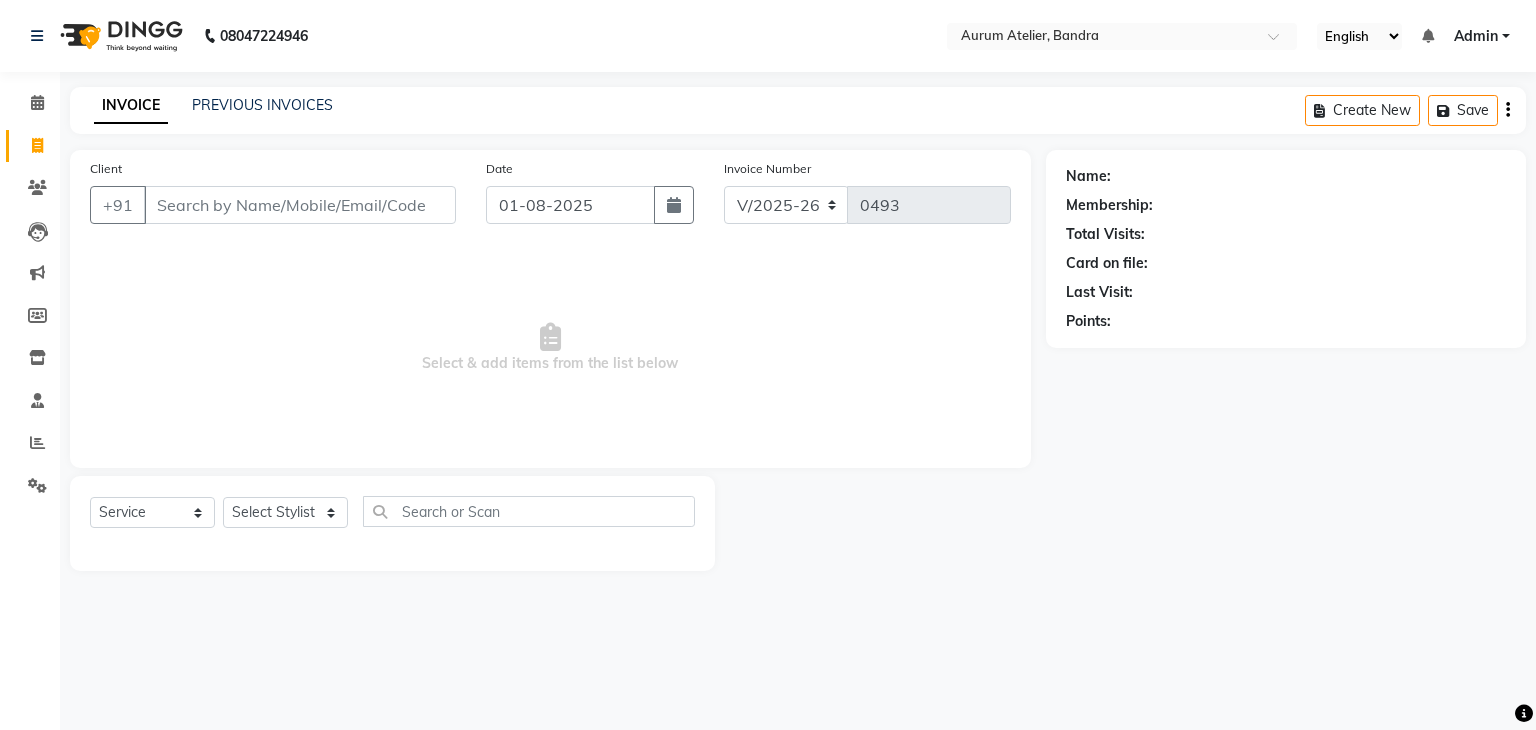 click on "PREVIOUS INVOICES" 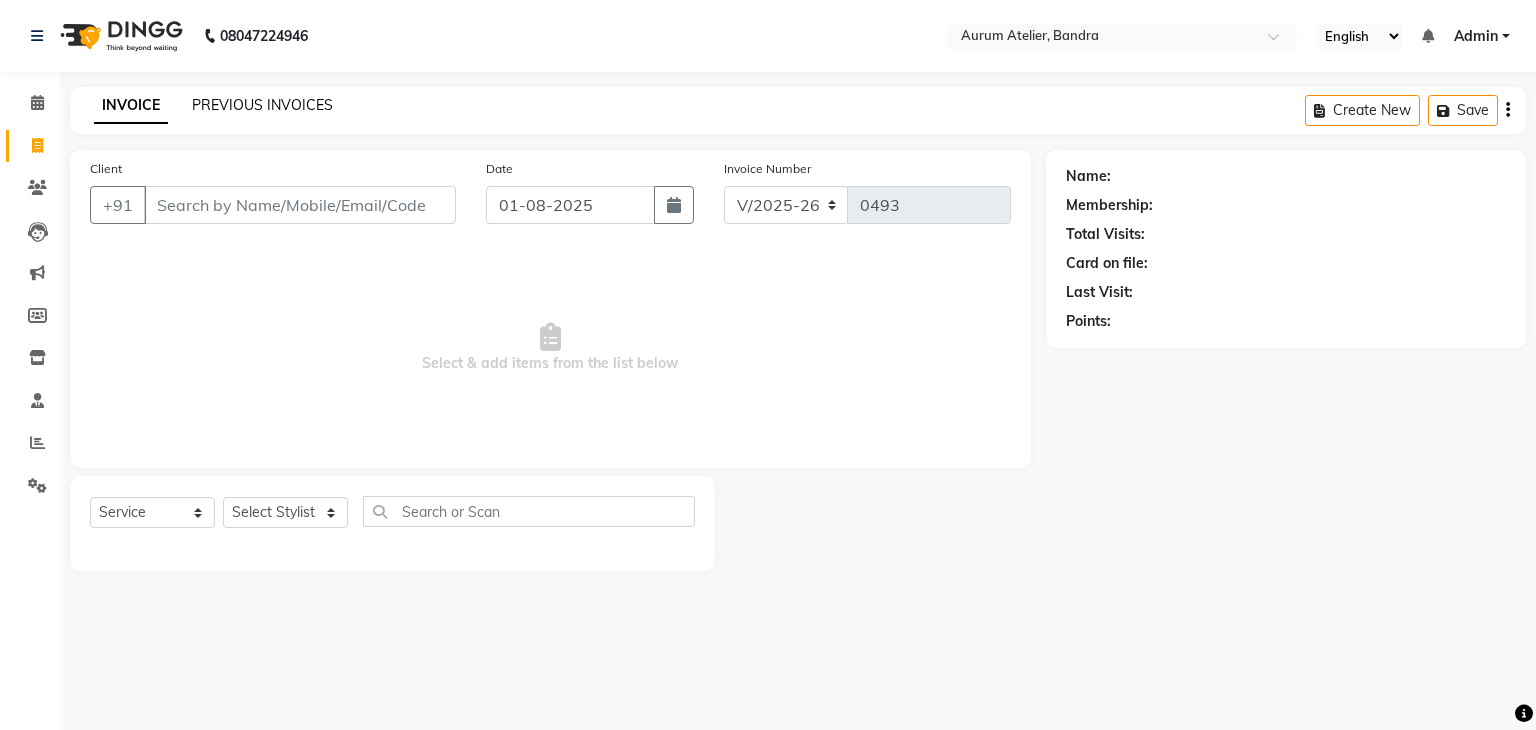 click on "PREVIOUS INVOICES" 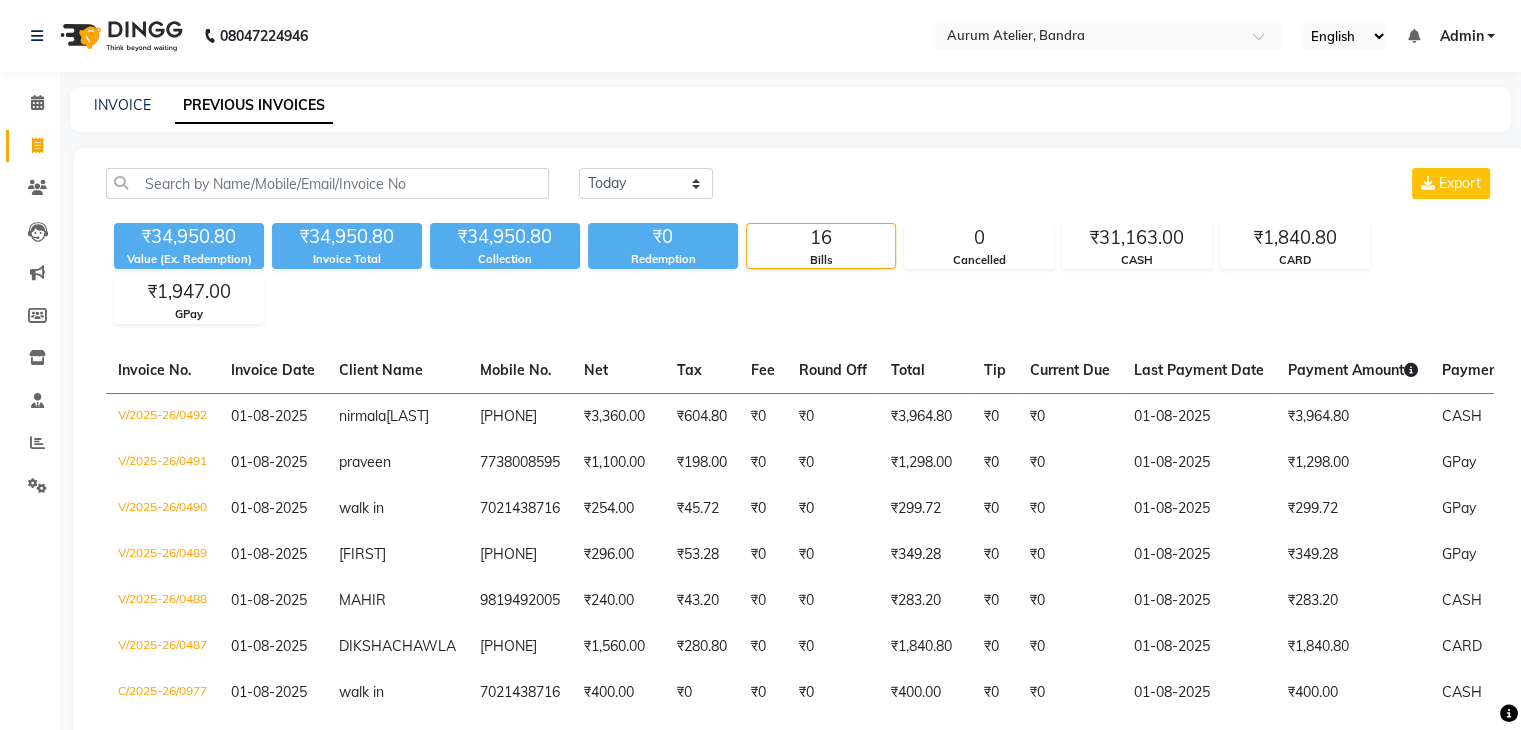 click on "Admin" at bounding box center (1467, 36) 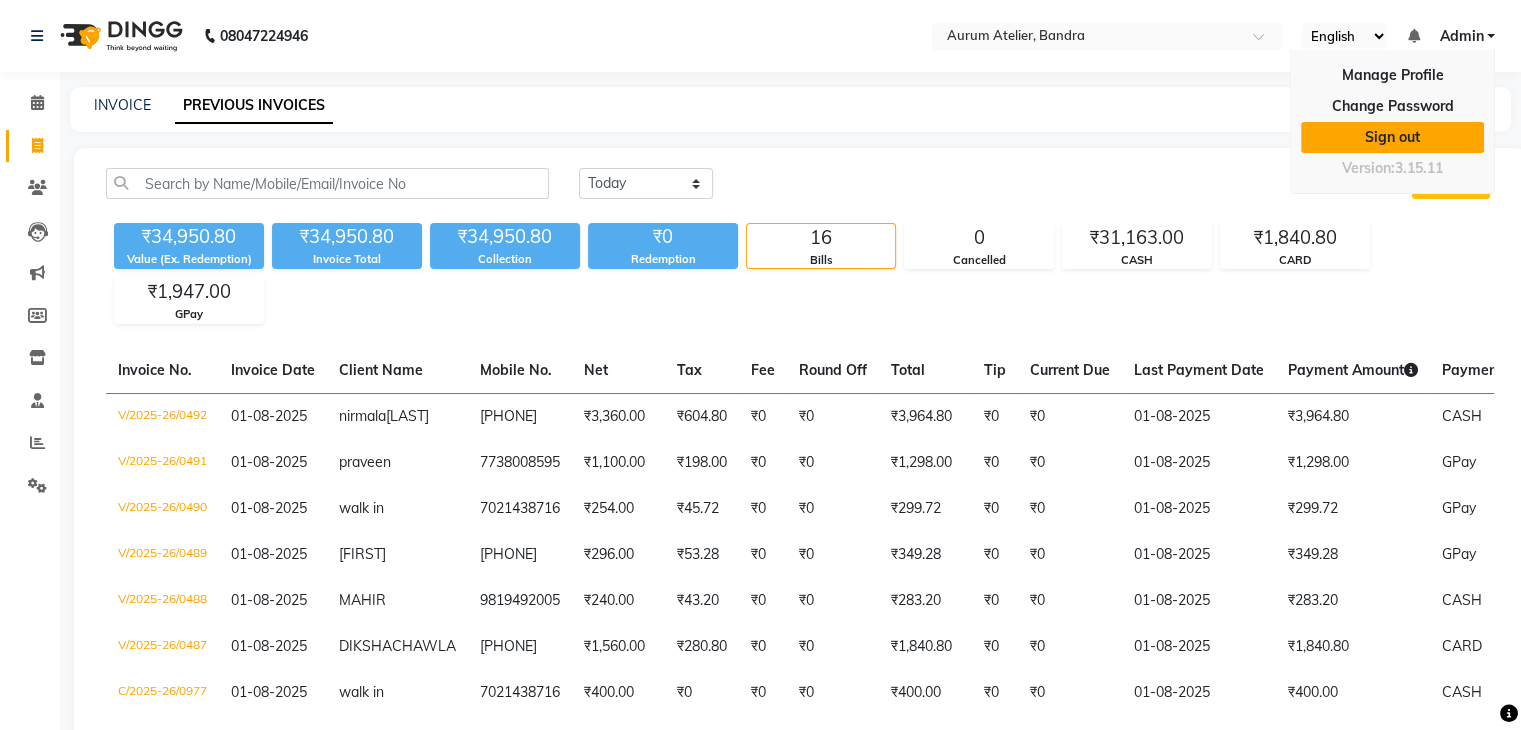 click on "Sign out" at bounding box center (1392, 137) 